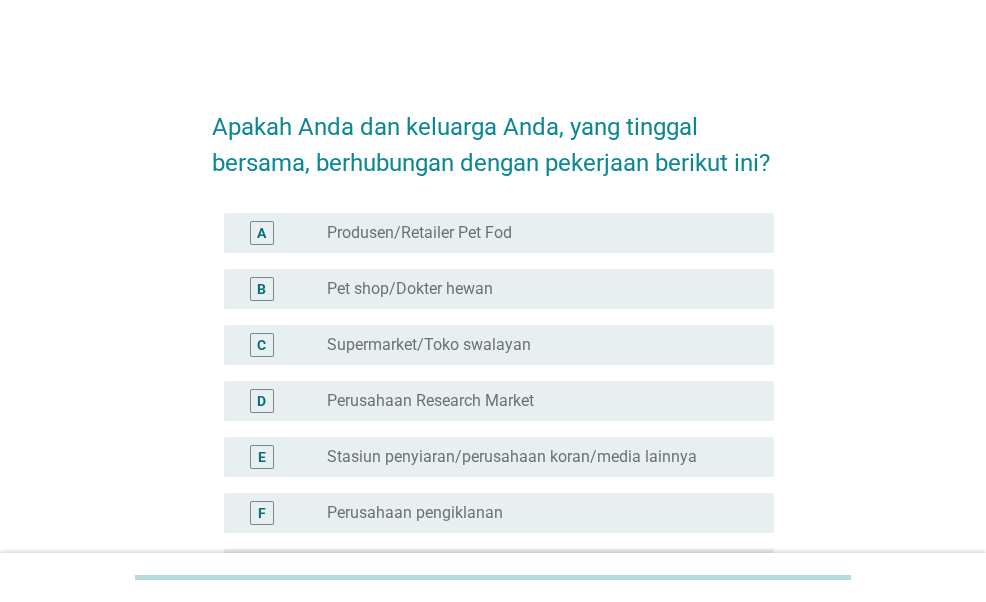 scroll, scrollTop: 280, scrollLeft: 0, axis: vertical 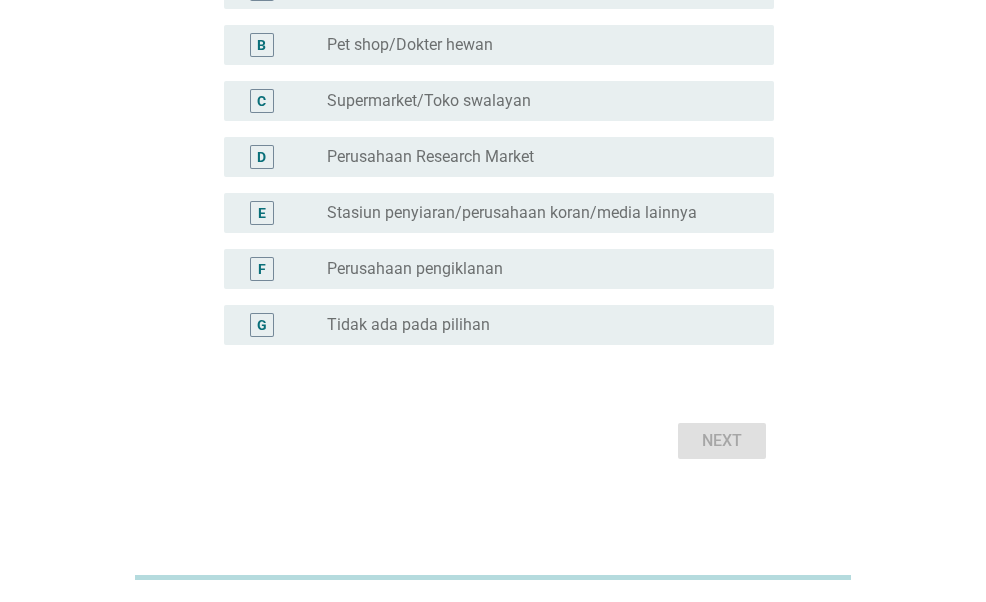 click on "radio_button_unchecked Tidak ada pada pilihan" at bounding box center [542, 325] 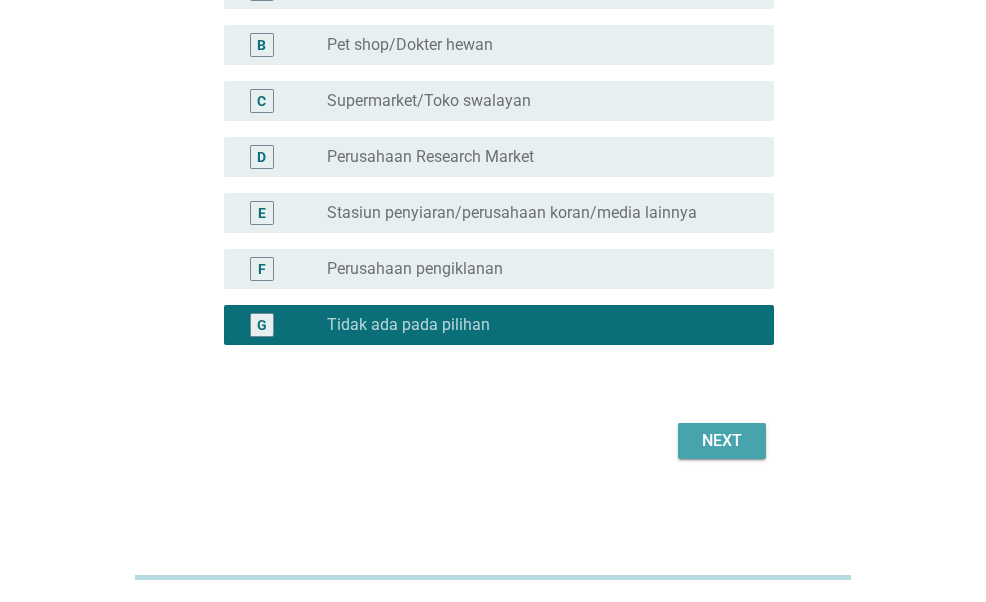 click on "Next" at bounding box center [722, 441] 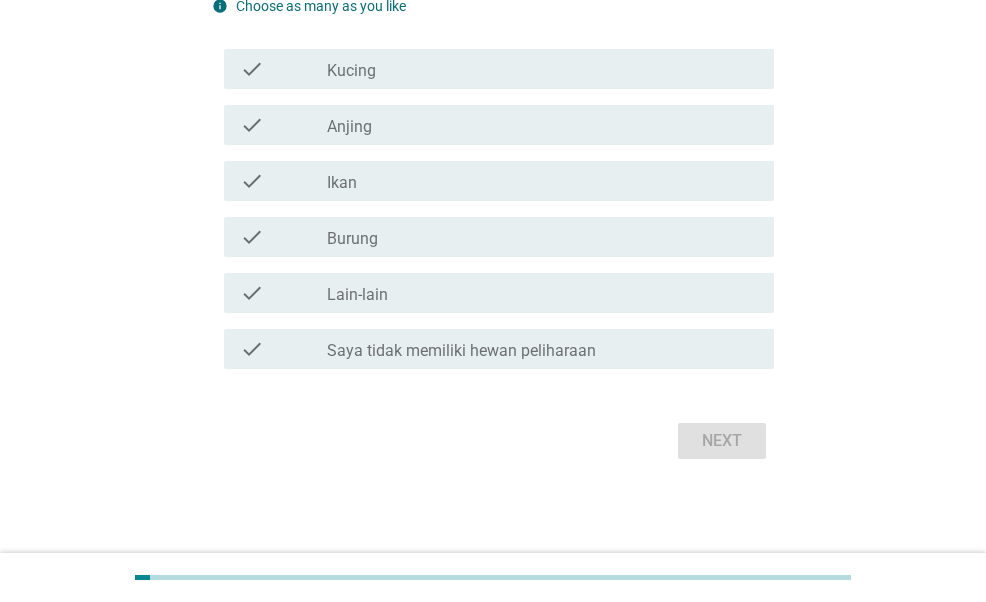 scroll, scrollTop: 0, scrollLeft: 0, axis: both 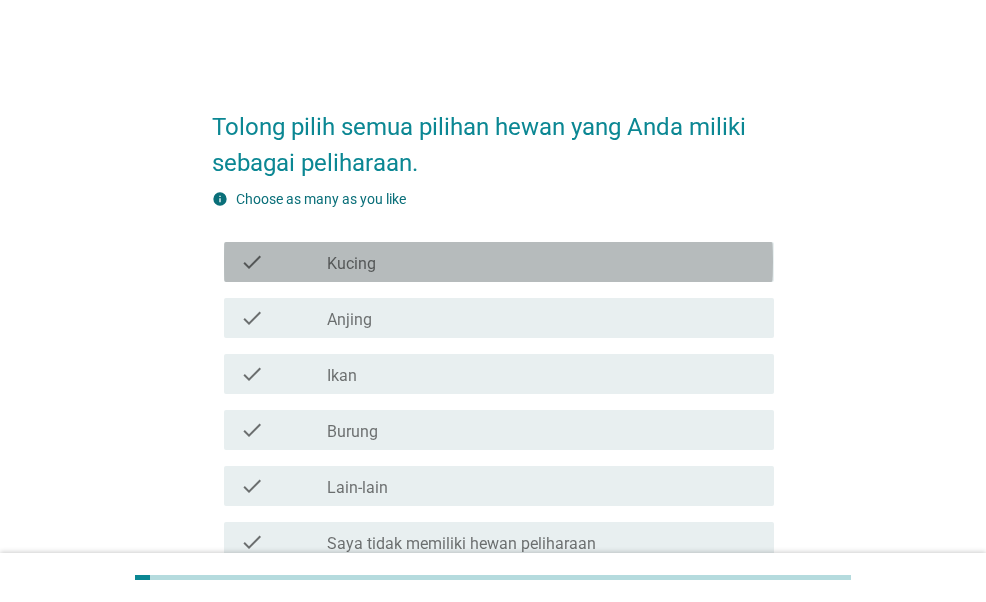 click on "check_box_outline_blank Kucing" at bounding box center (542, 262) 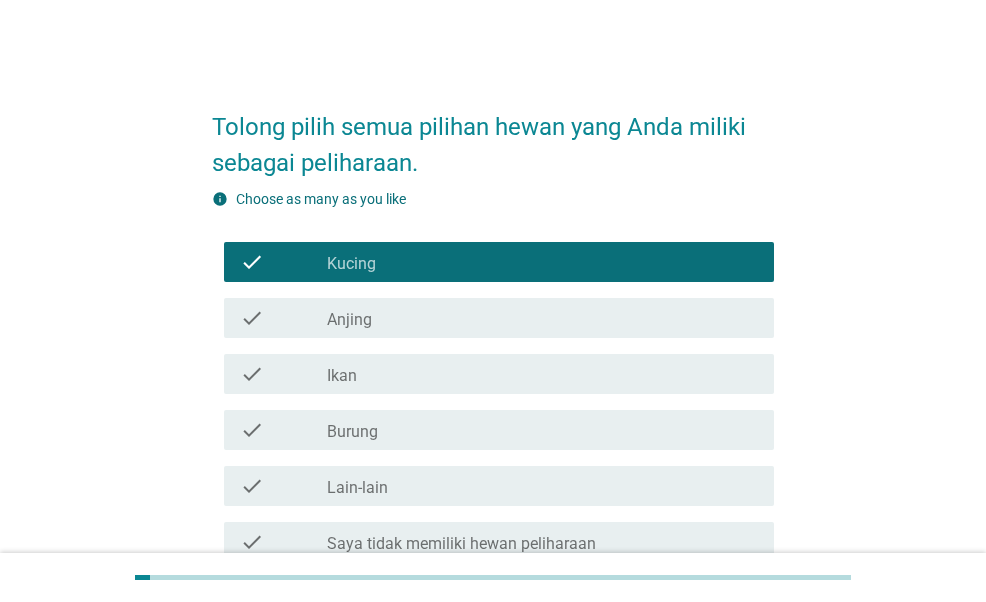 scroll, scrollTop: 193, scrollLeft: 0, axis: vertical 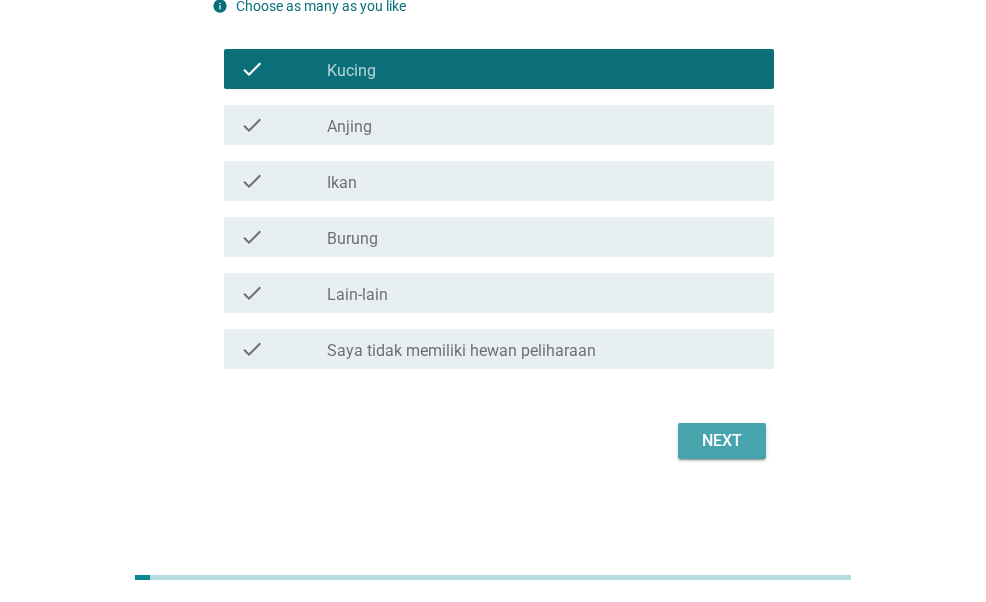 click on "Next" at bounding box center (722, 441) 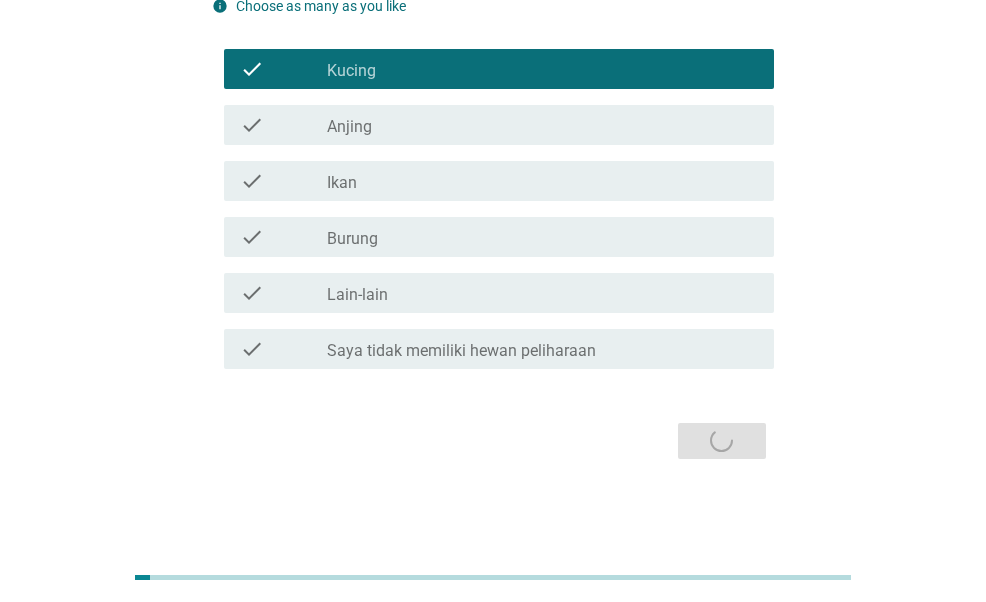 scroll, scrollTop: 0, scrollLeft: 0, axis: both 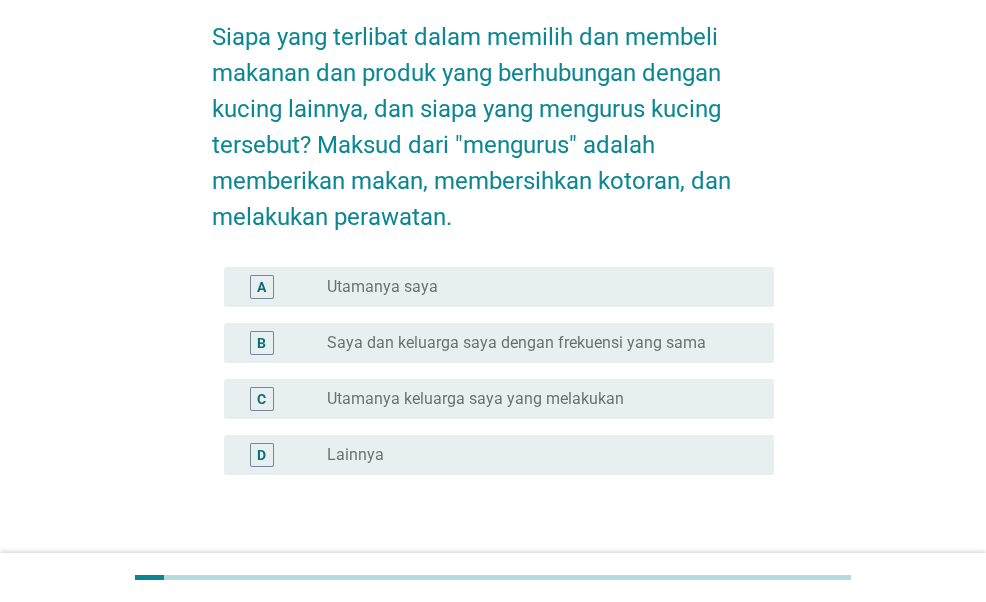 click on "A     radio_button_unchecked Utamanya saya" at bounding box center [498, 287] 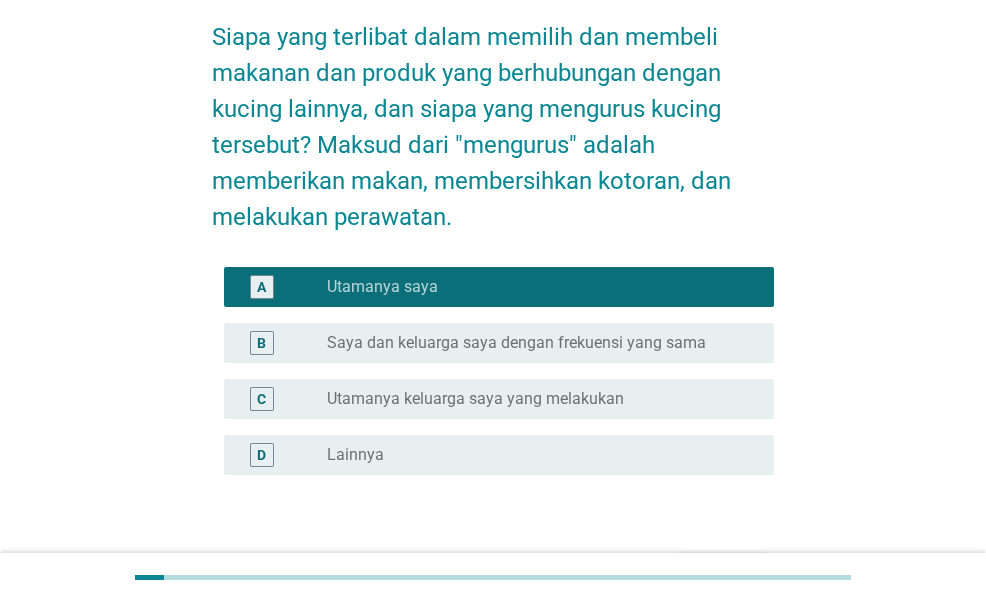 scroll, scrollTop: 220, scrollLeft: 0, axis: vertical 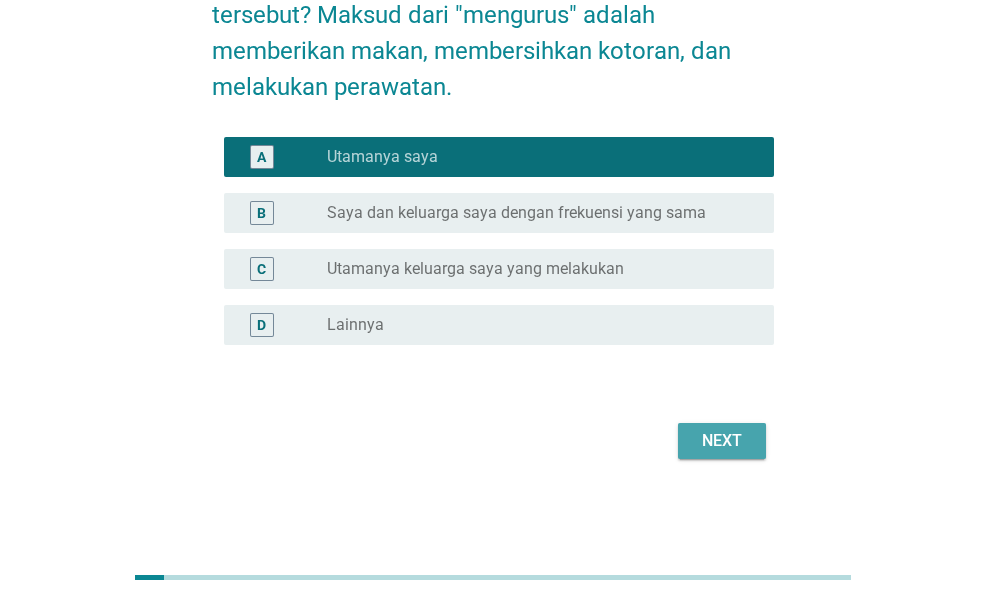 click on "Next" at bounding box center (722, 441) 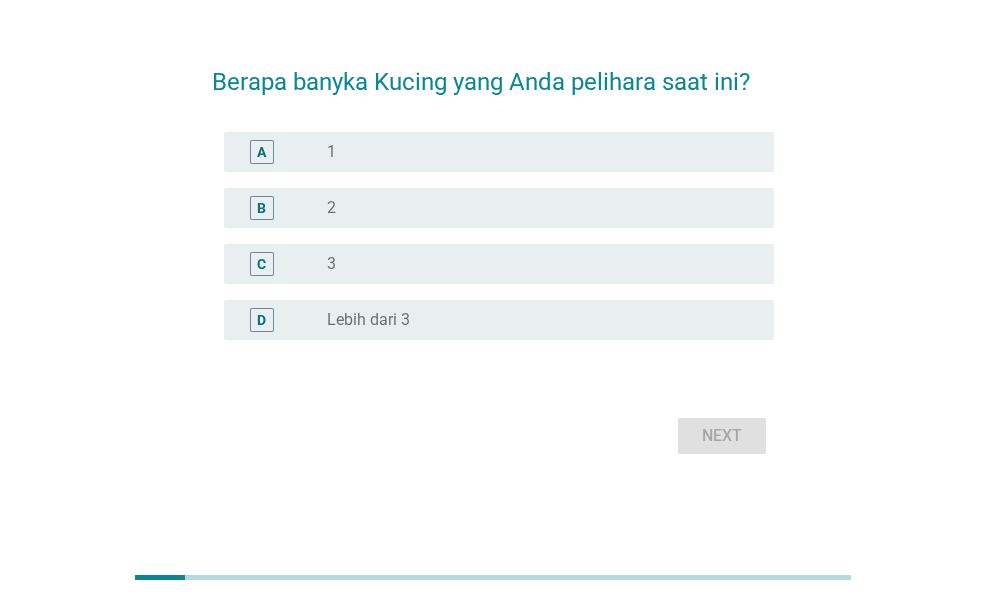 scroll, scrollTop: 0, scrollLeft: 0, axis: both 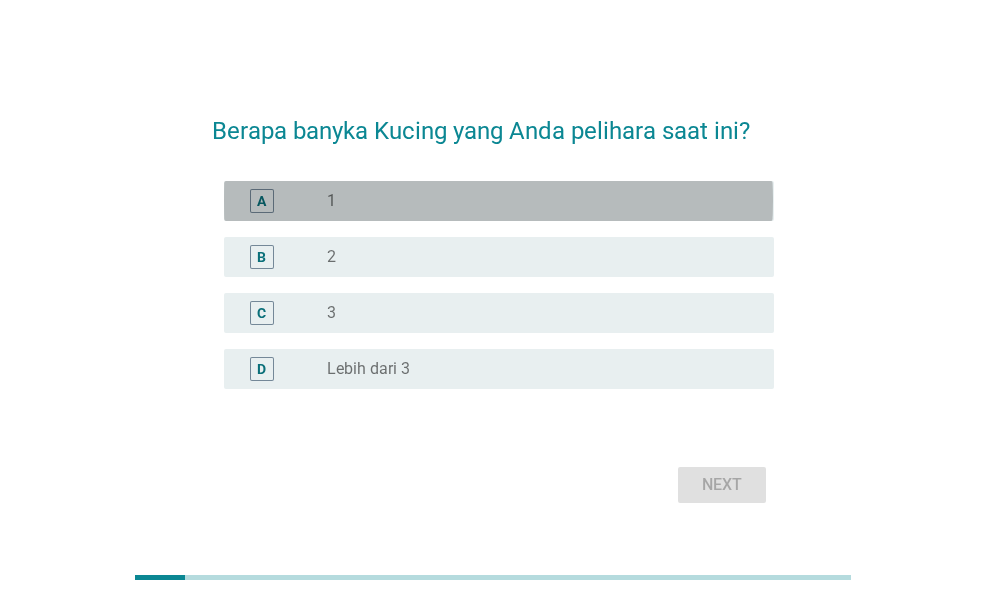 click on "radio_button_unchecked 1" at bounding box center [534, 201] 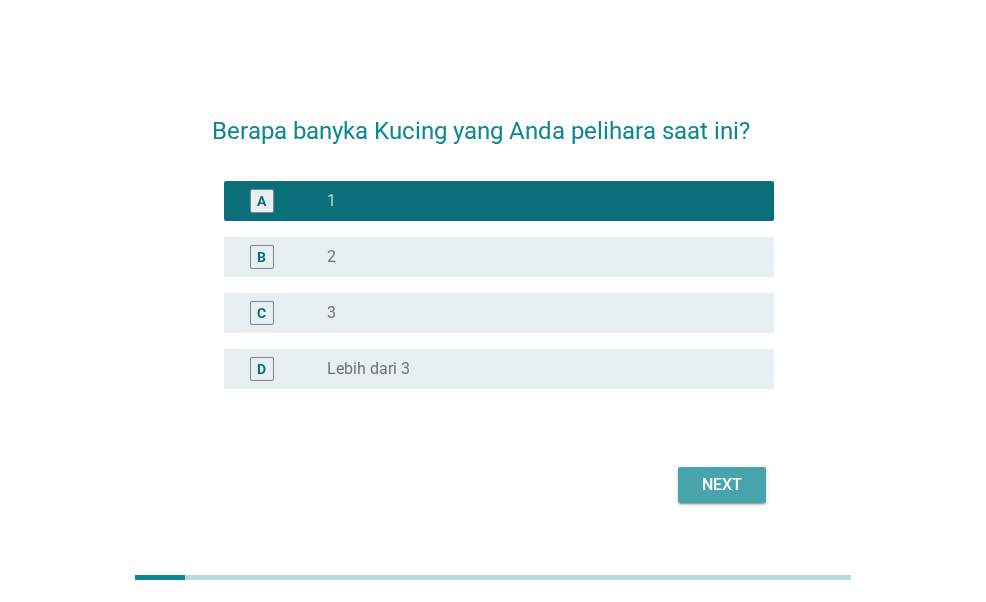 click on "Next" at bounding box center (722, 485) 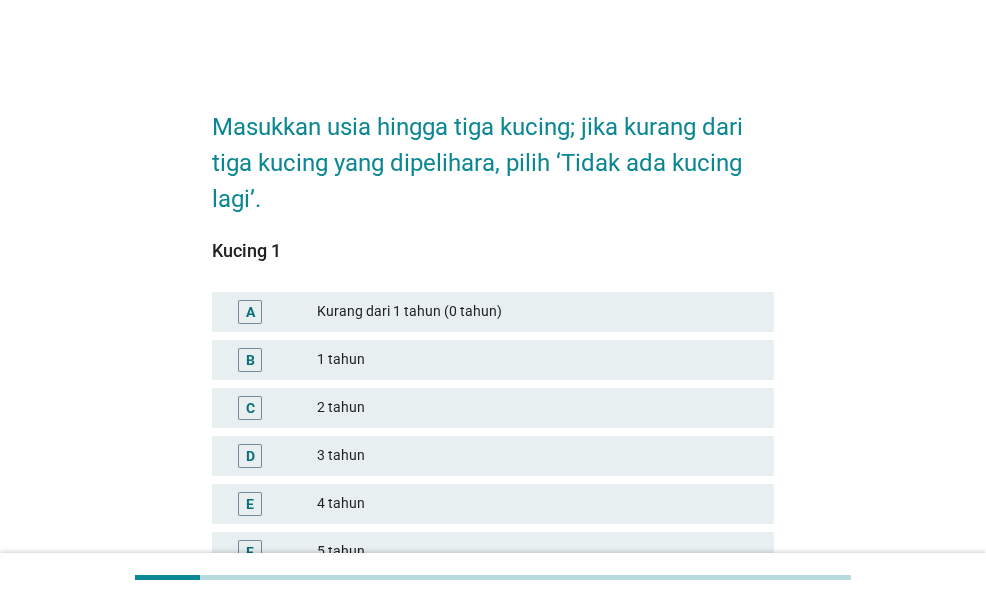 scroll, scrollTop: 249, scrollLeft: 0, axis: vertical 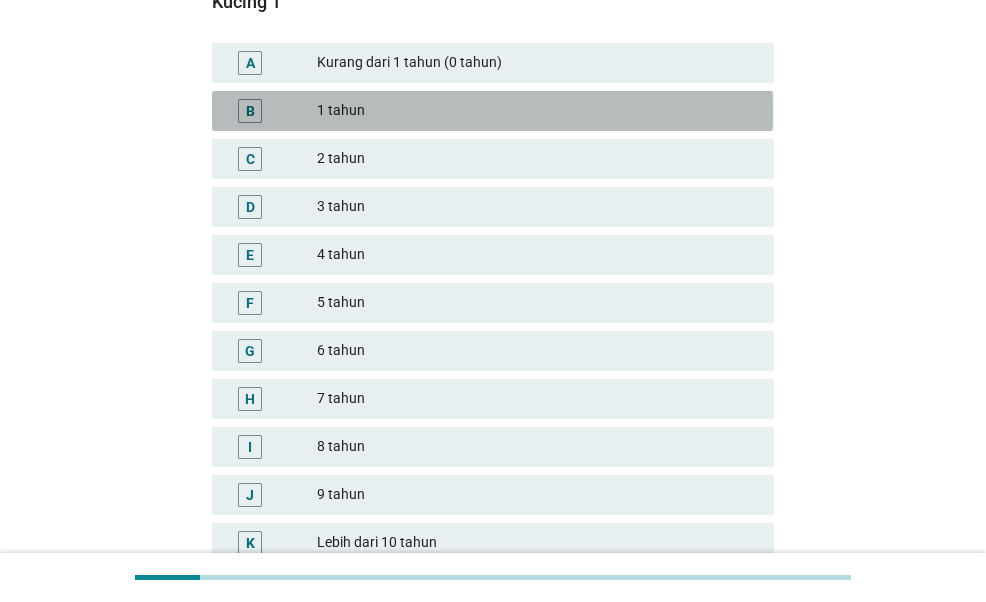 click on "B   1 tahun" at bounding box center (492, 111) 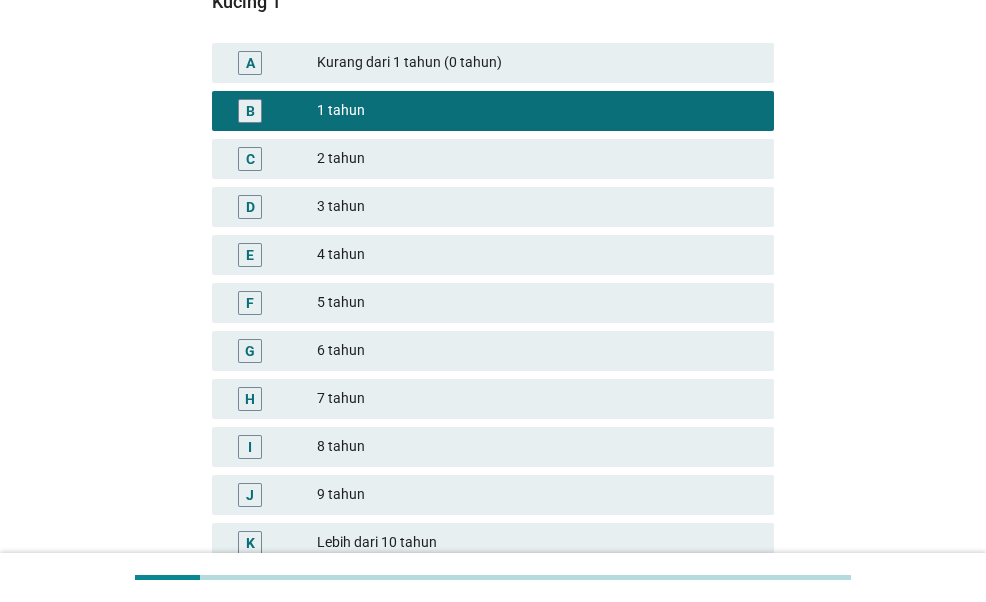 scroll, scrollTop: 475, scrollLeft: 0, axis: vertical 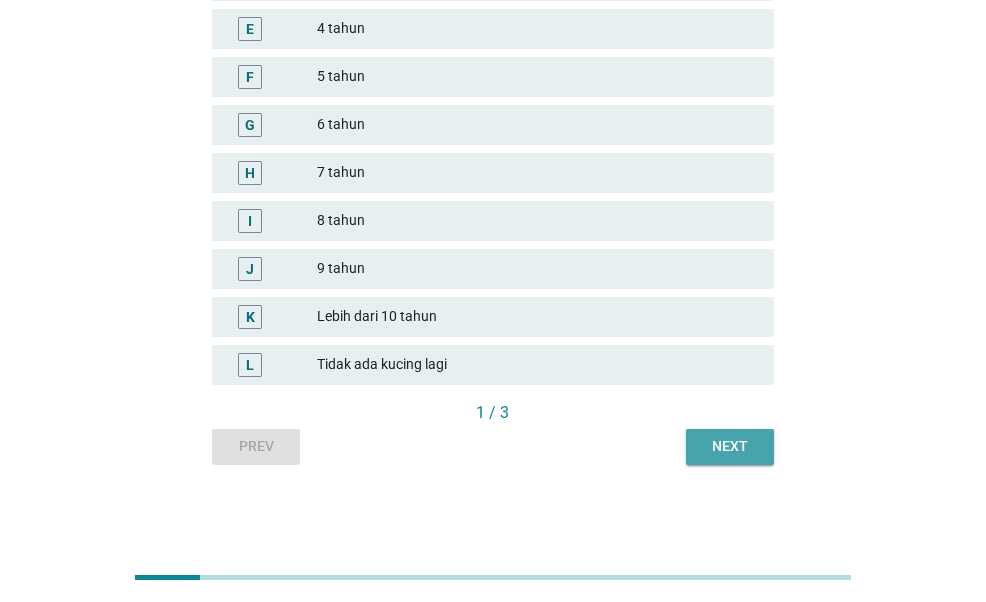 click on "Next" at bounding box center [730, 446] 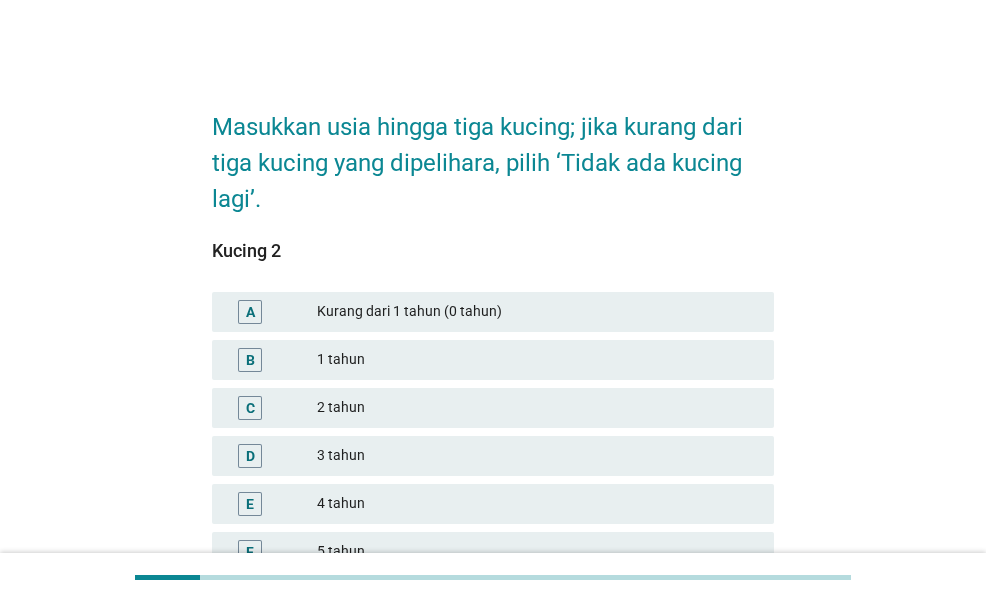scroll, scrollTop: 475, scrollLeft: 0, axis: vertical 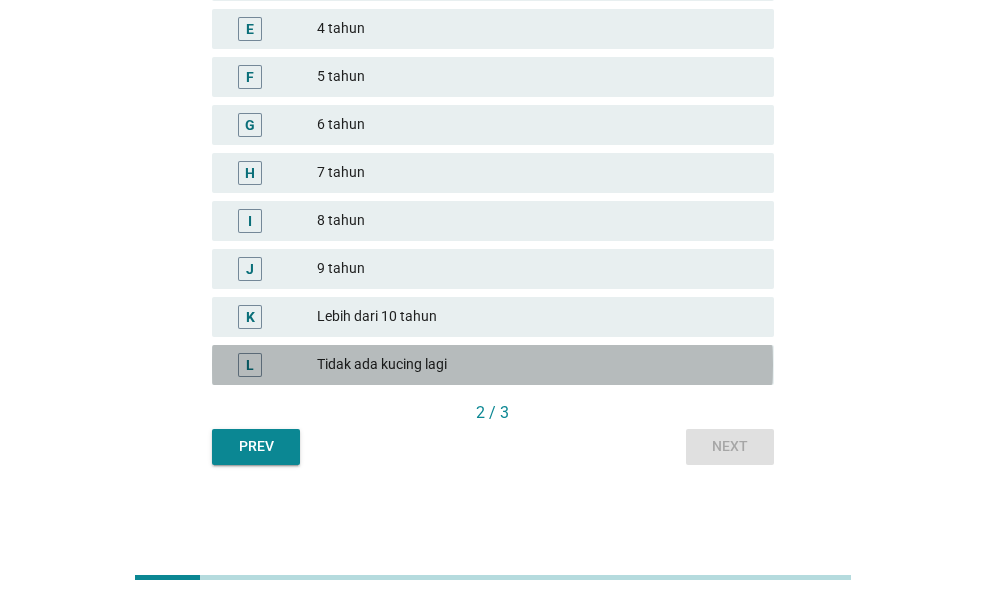 click on "Tidak ada kucing lagi" at bounding box center [537, 365] 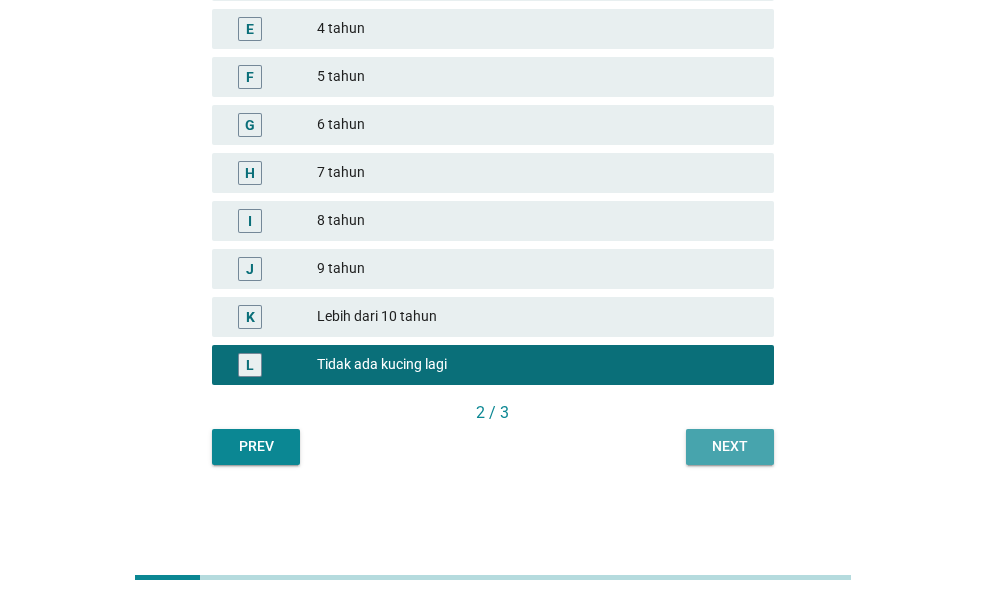 click on "Next" at bounding box center (730, 446) 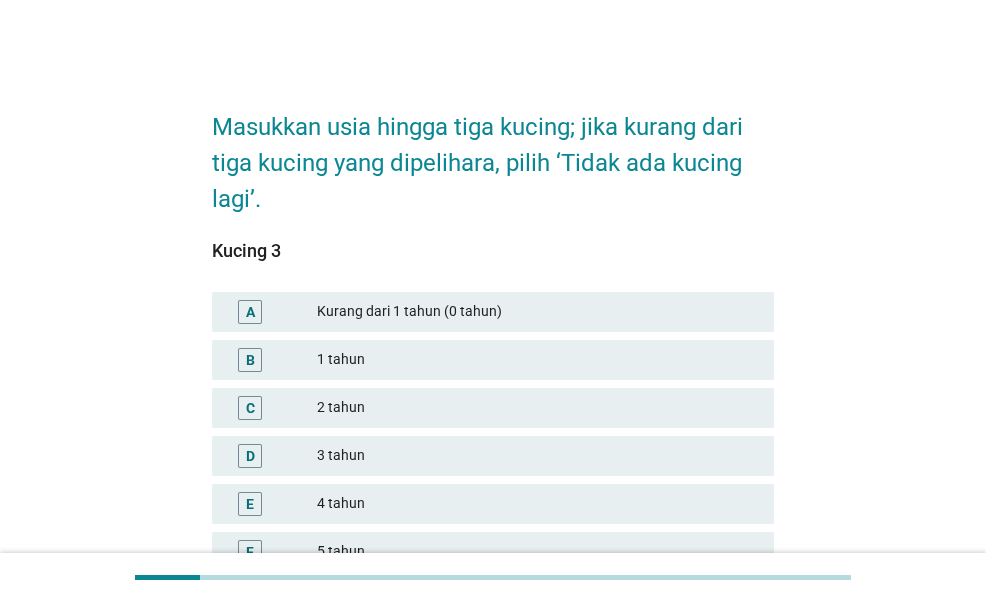 scroll, scrollTop: 475, scrollLeft: 0, axis: vertical 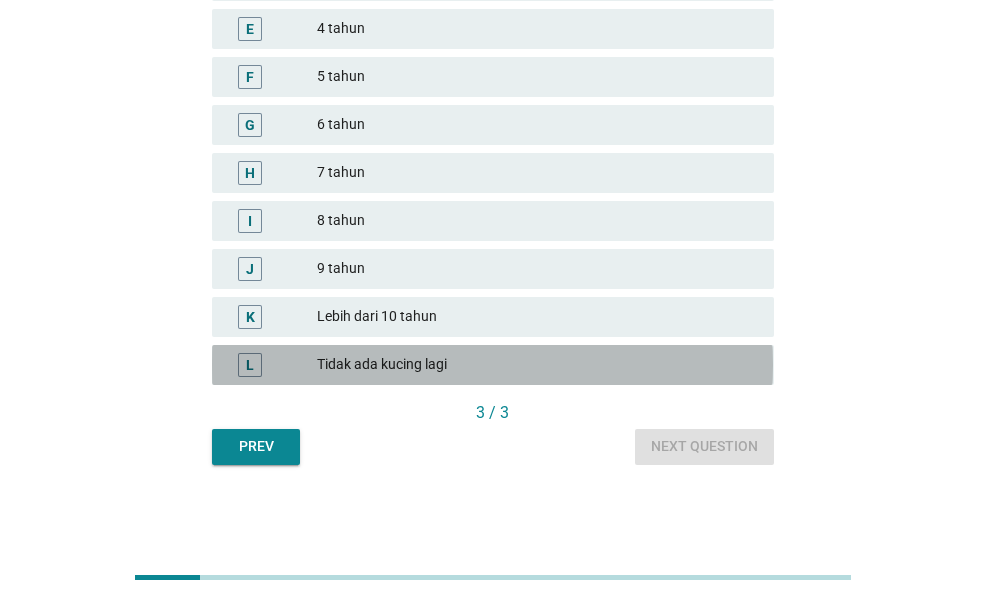 click on "Tidak ada kucing lagi" at bounding box center [537, 365] 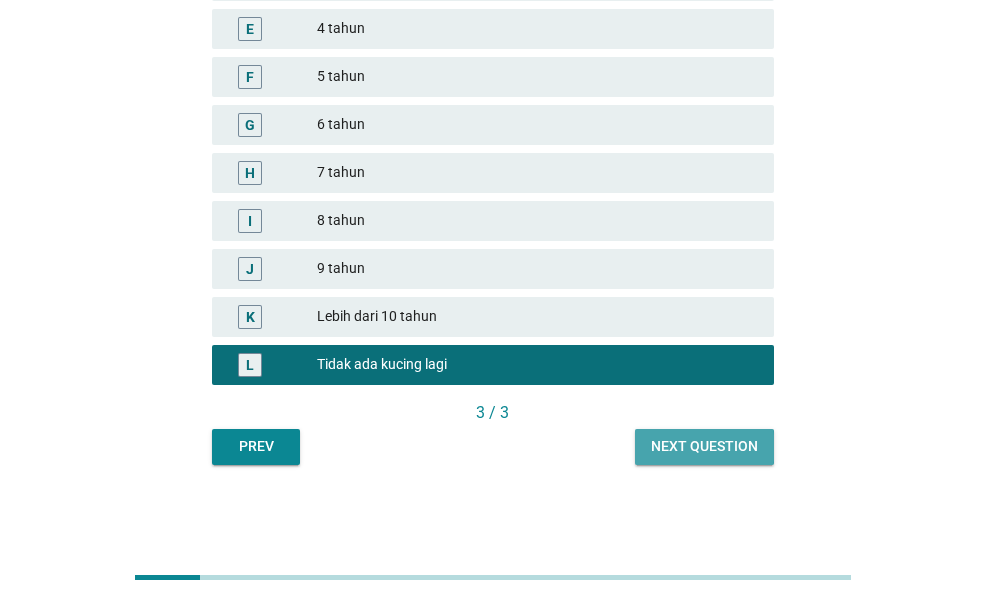 click on "Next question" at bounding box center [704, 446] 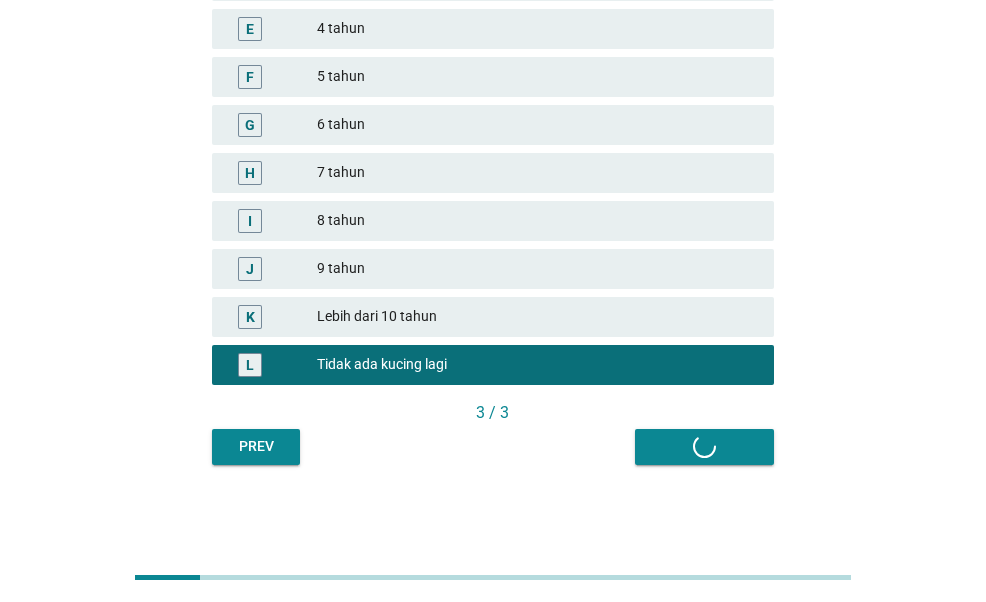 scroll, scrollTop: 0, scrollLeft: 0, axis: both 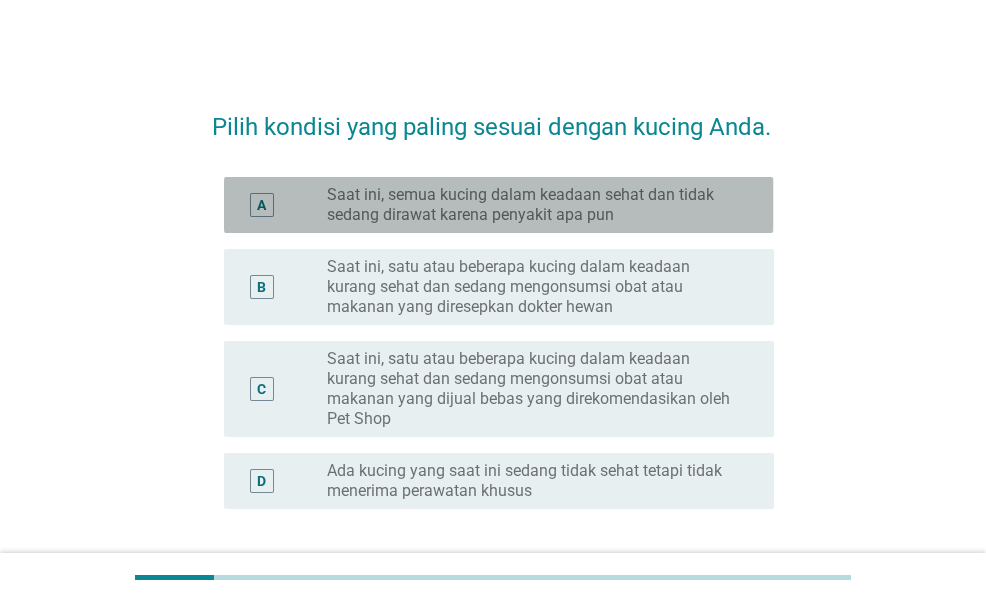 click on "Saat ini, semua kucing dalam keadaan sehat dan tidak sedang dirawat karena penyakit apa pun" at bounding box center (534, 205) 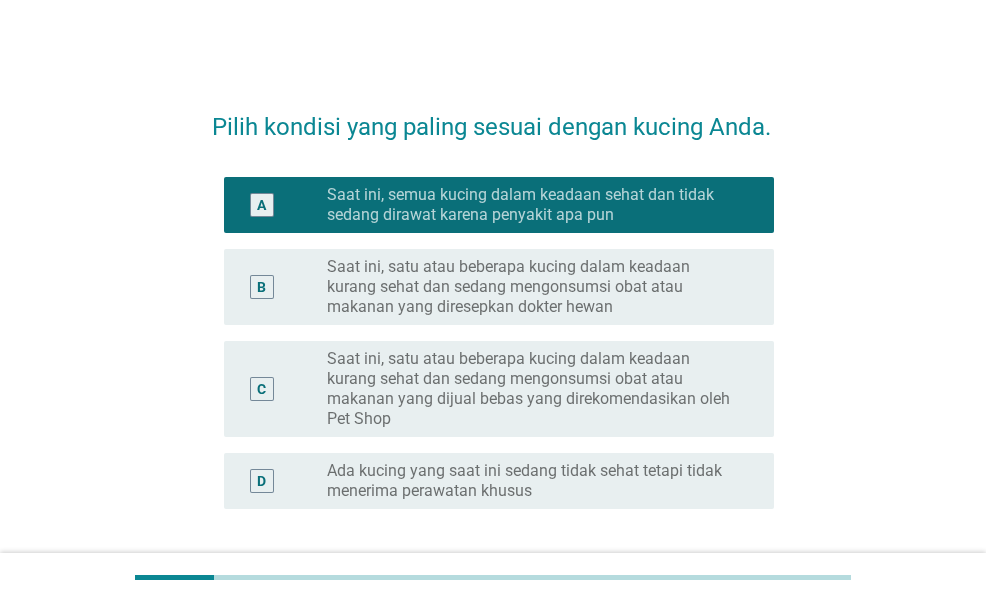 scroll, scrollTop: 180, scrollLeft: 0, axis: vertical 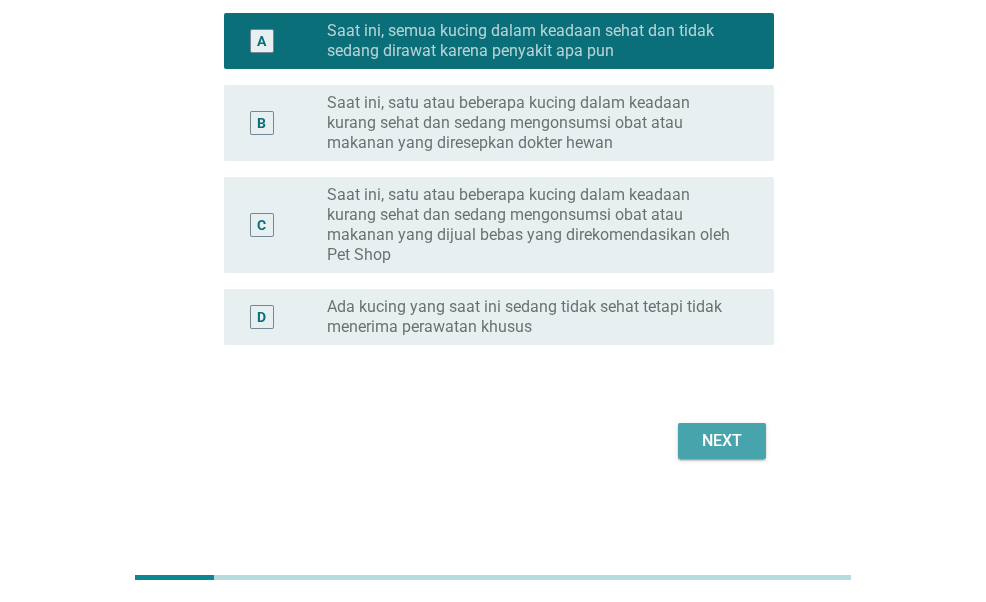 click on "Next" at bounding box center [722, 441] 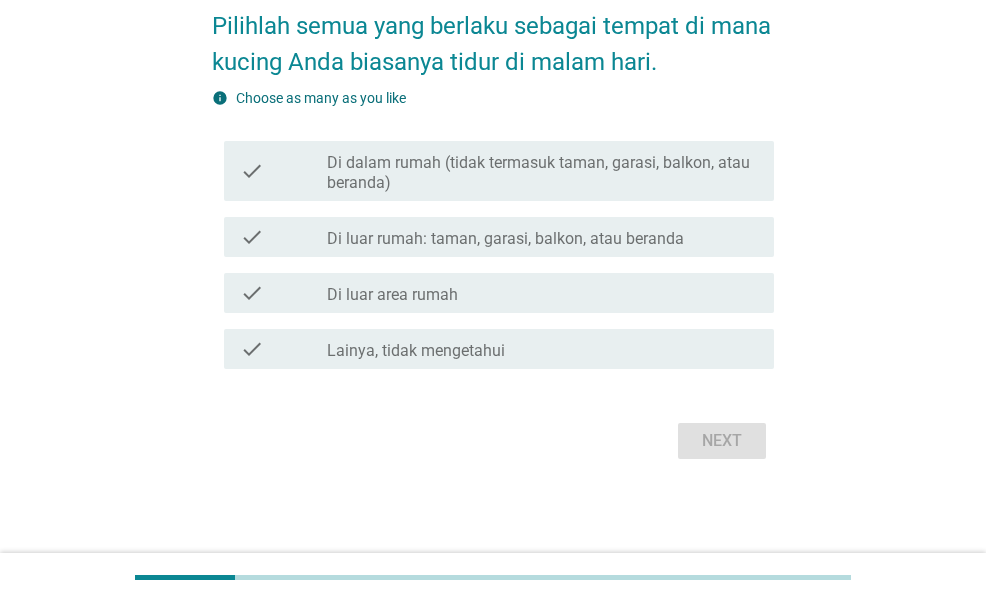 scroll, scrollTop: 0, scrollLeft: 0, axis: both 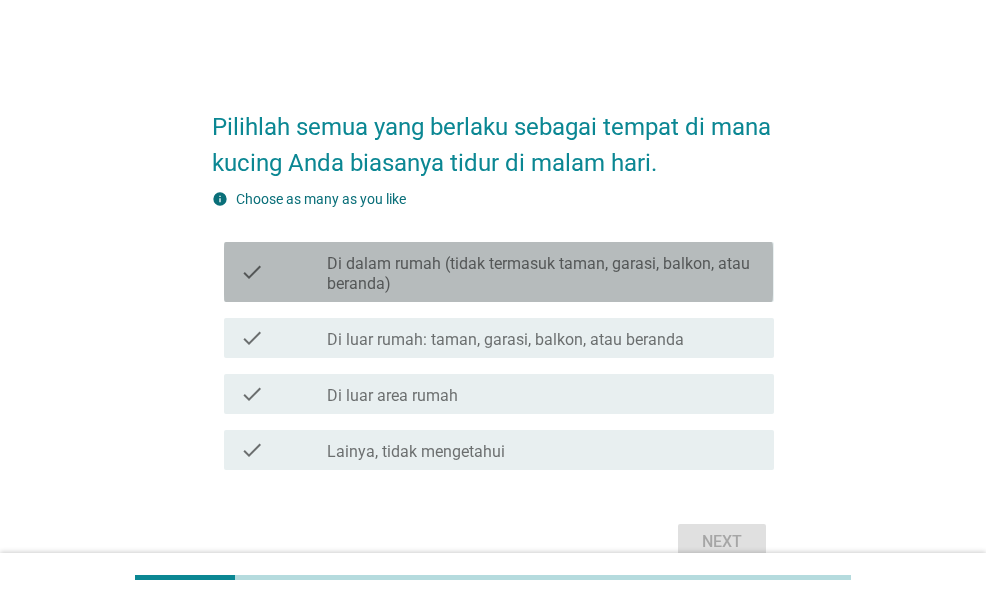 click on "Di dalam rumah (tidak termasuk taman, garasi, balkon, atau beranda)" at bounding box center (542, 274) 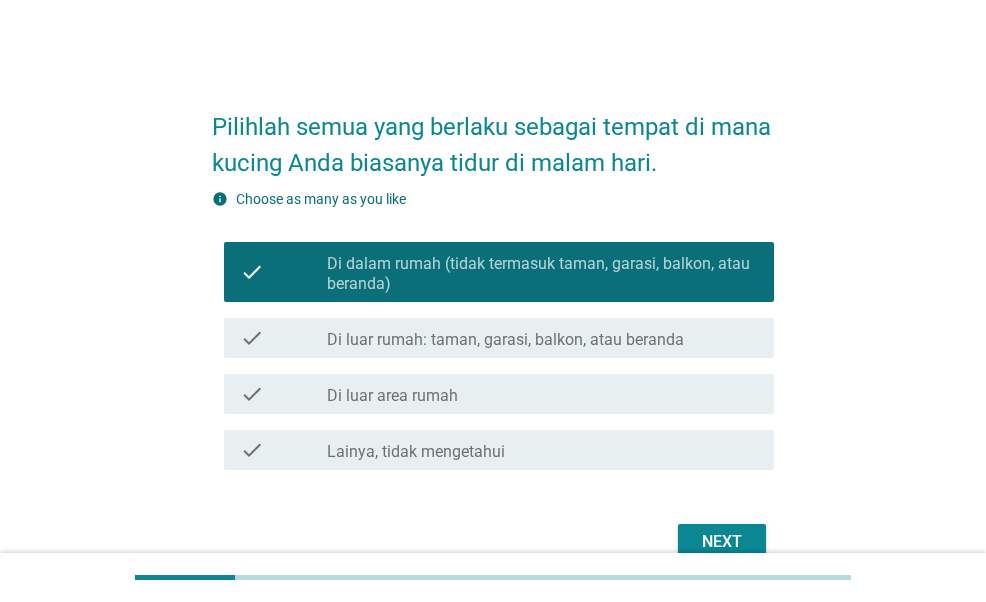 scroll, scrollTop: 101, scrollLeft: 0, axis: vertical 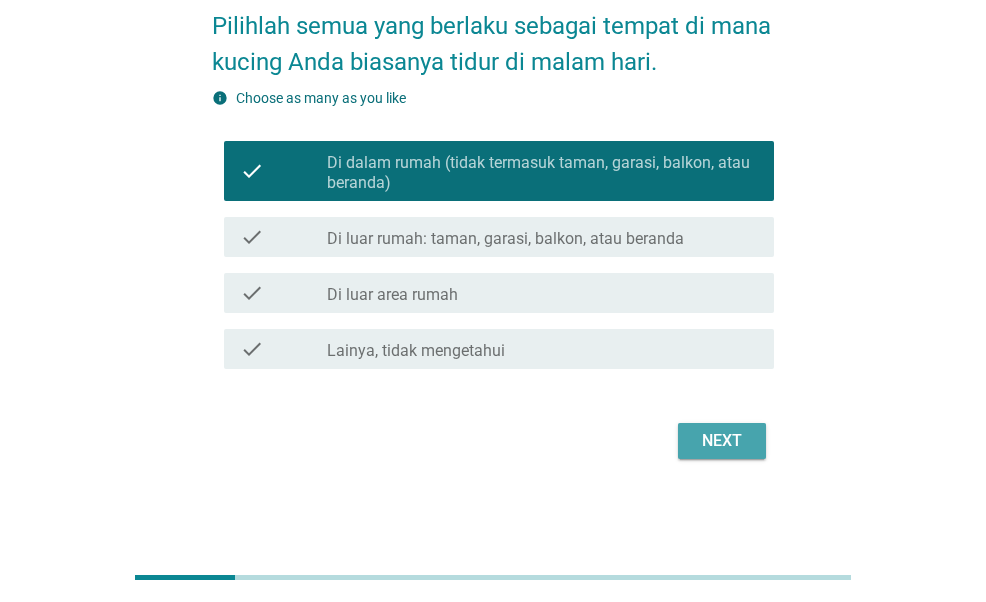 click on "Next" at bounding box center (722, 441) 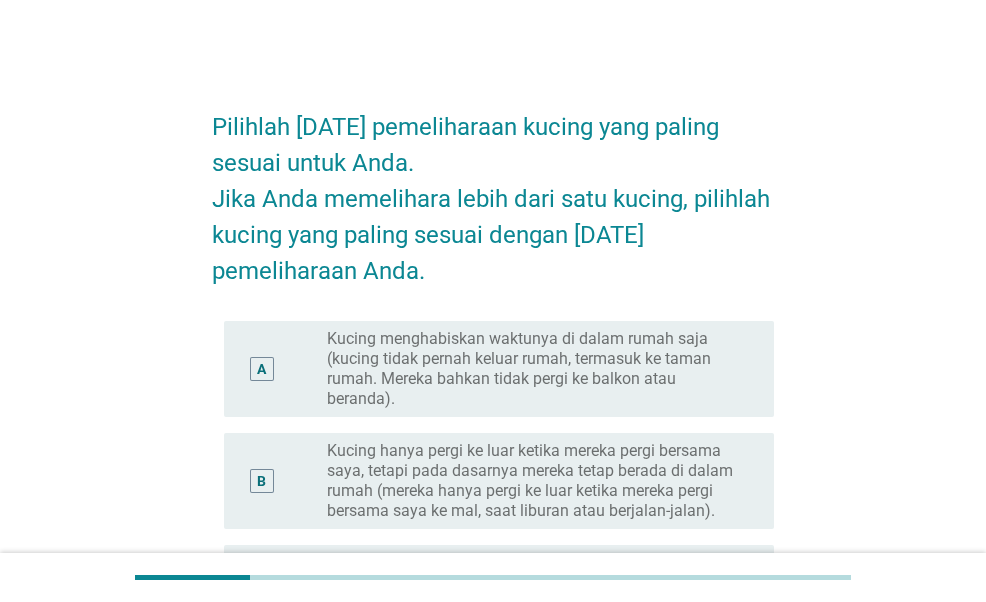 scroll, scrollTop: 141, scrollLeft: 0, axis: vertical 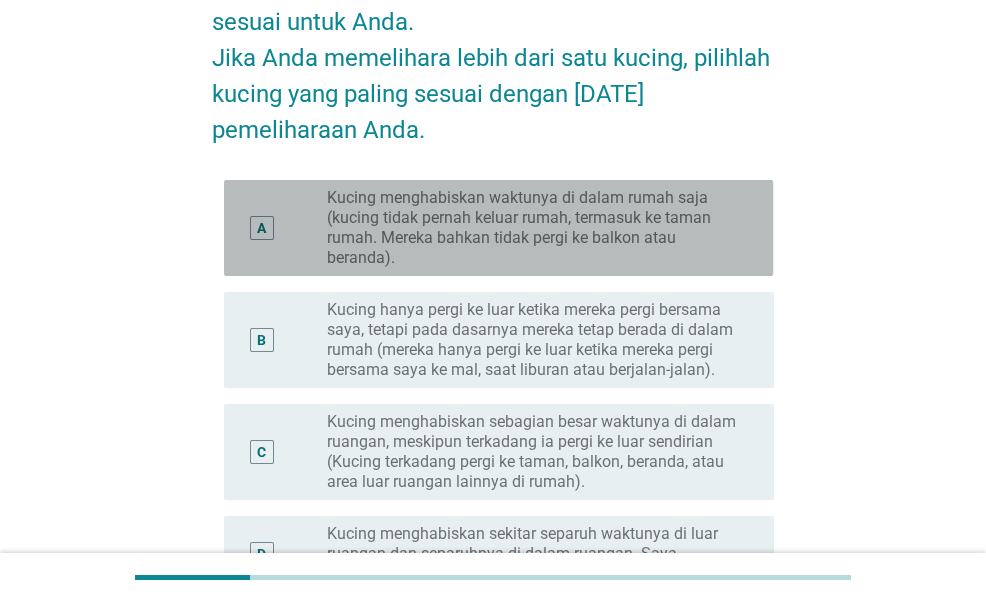 click on "Kucing menghabiskan waktunya di dalam rumah saja (kucing tidak pernah keluar rumah, termasuk ke taman rumah. Mereka bahkan tidak pergi ke balkon atau beranda)." at bounding box center [534, 228] 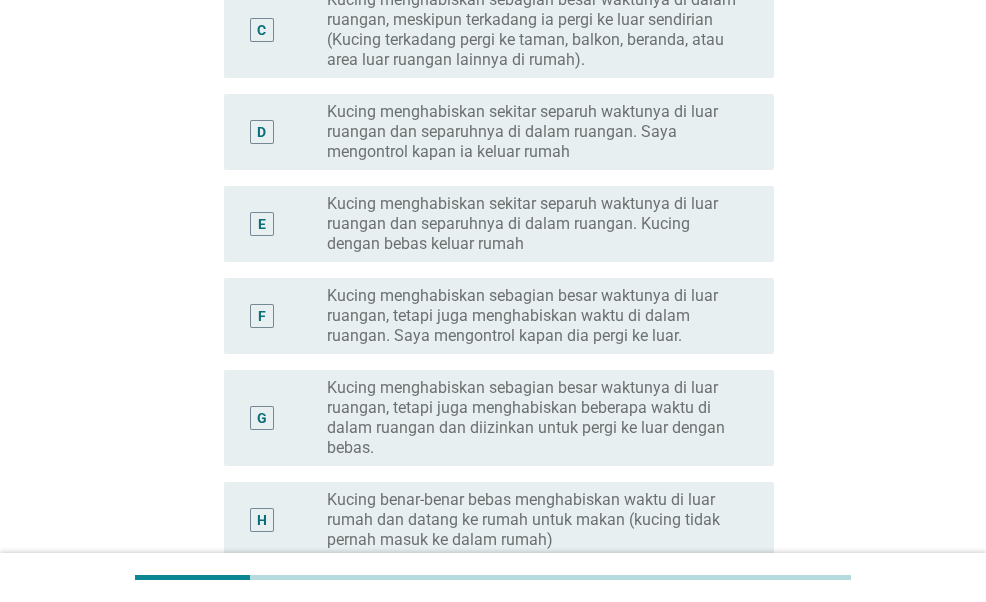 scroll, scrollTop: 561, scrollLeft: 0, axis: vertical 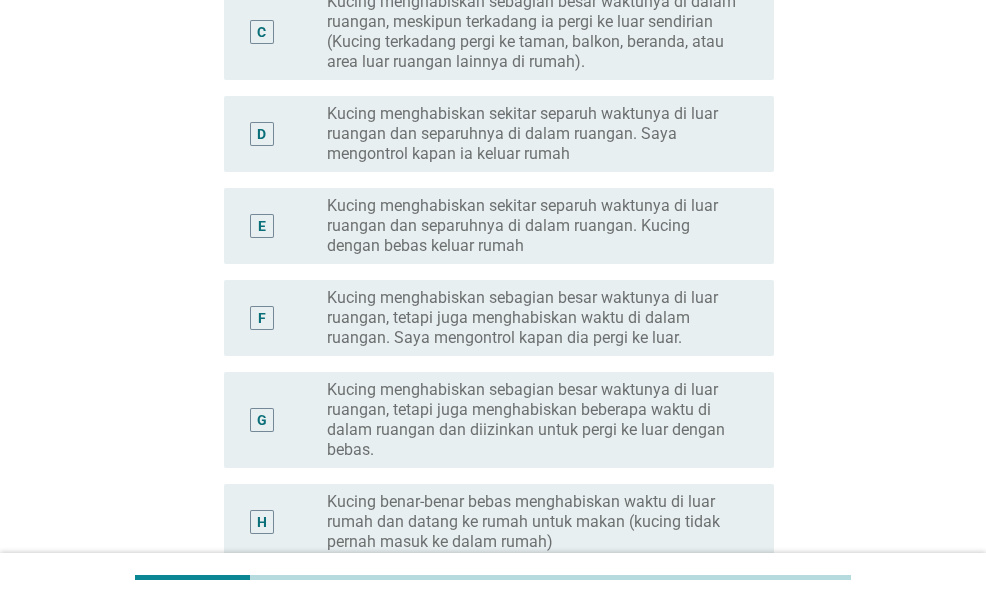 click on "Kucing menghabiskan sekitar separuh waktunya di luar ruangan dan separuhnya di dalam ruangan. Kucing dengan bebas keluar rumah" at bounding box center (534, 226) 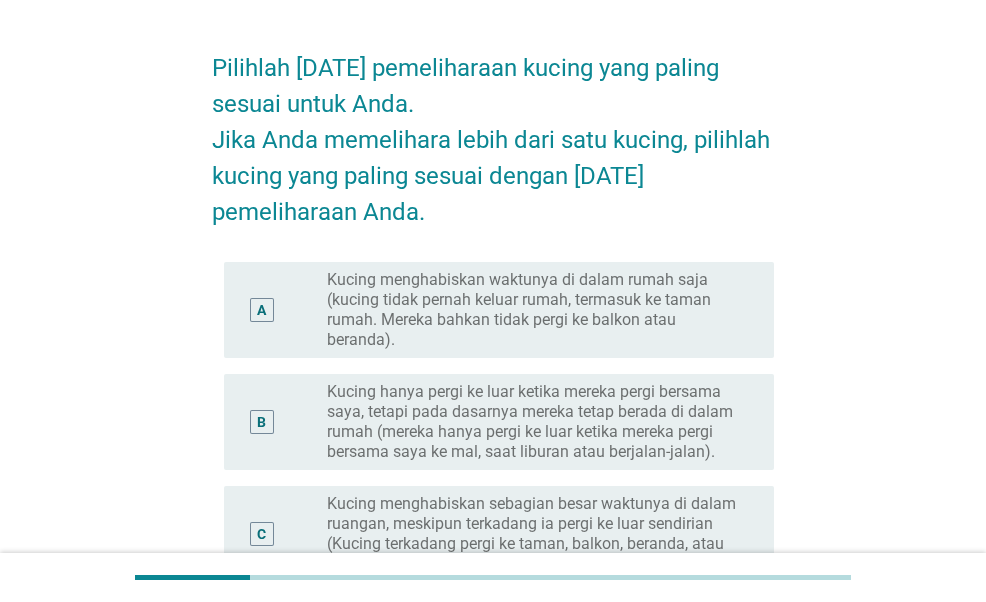 scroll, scrollTop: 60, scrollLeft: 0, axis: vertical 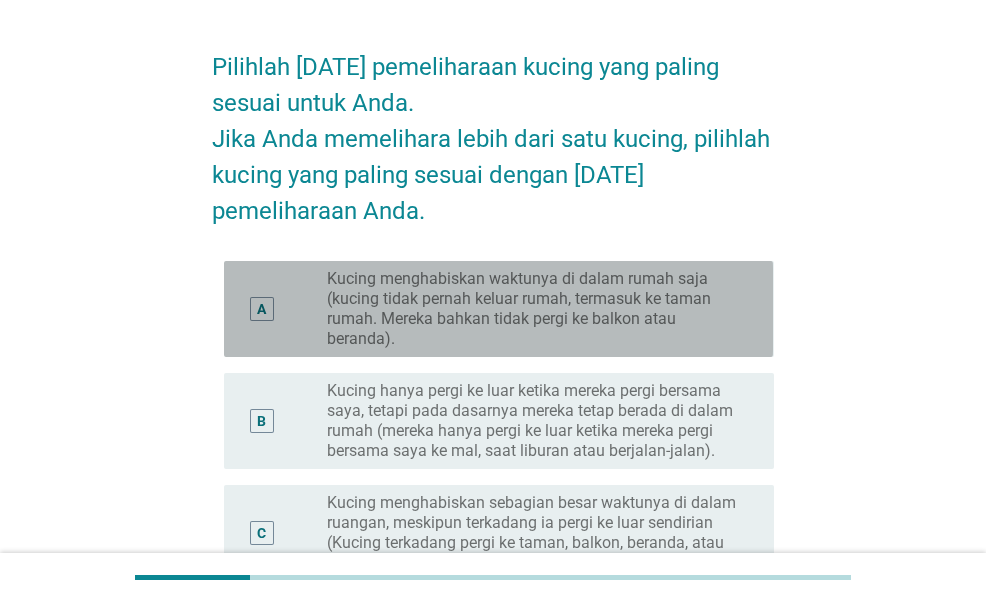 click on "Kucing menghabiskan waktunya di dalam rumah saja (kucing tidak pernah keluar rumah, termasuk ke taman rumah. Mereka bahkan tidak pergi ke balkon atau beranda)." at bounding box center [534, 309] 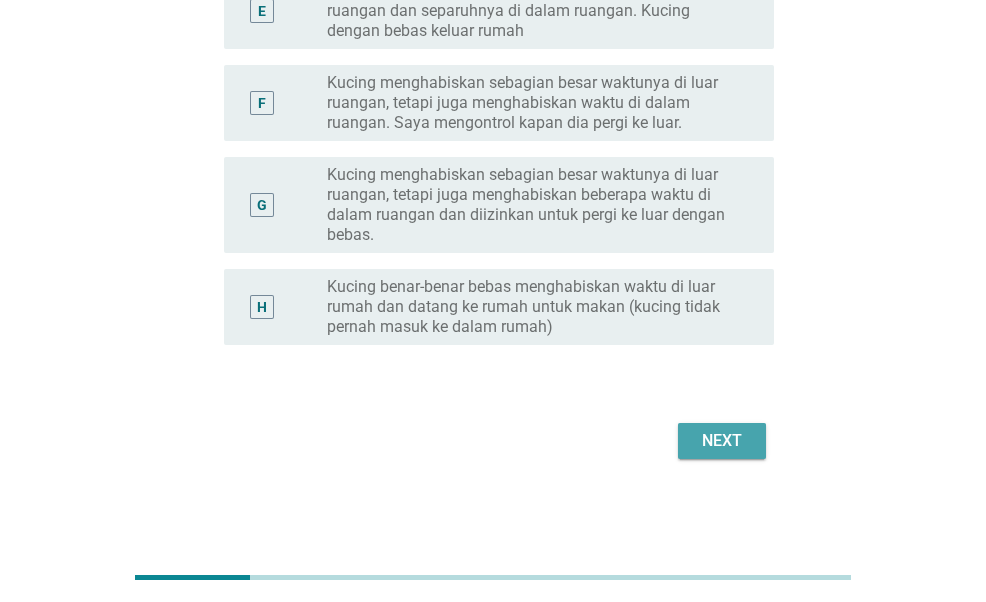 click on "Next" at bounding box center [722, 441] 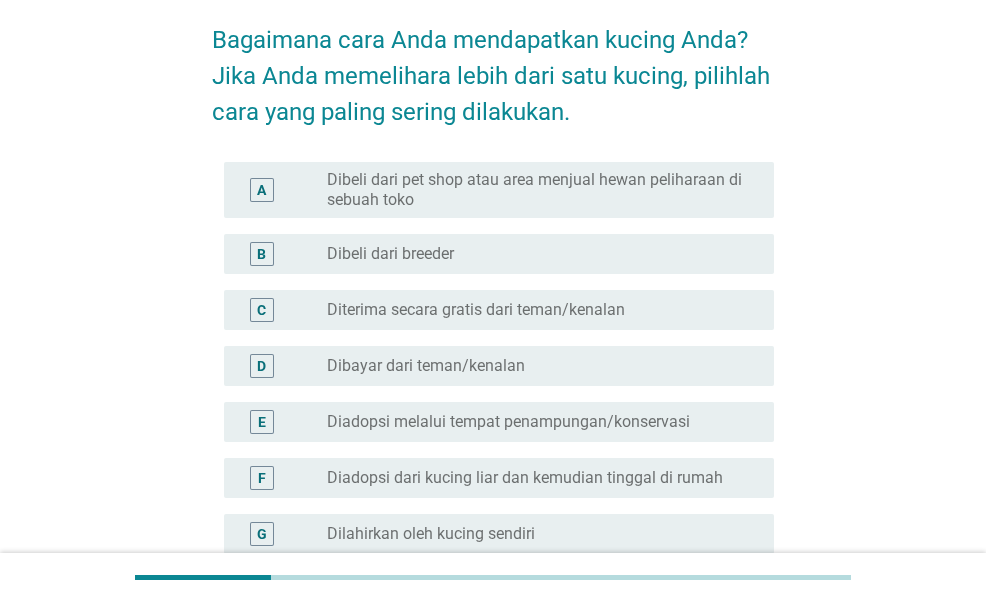scroll, scrollTop: 96, scrollLeft: 0, axis: vertical 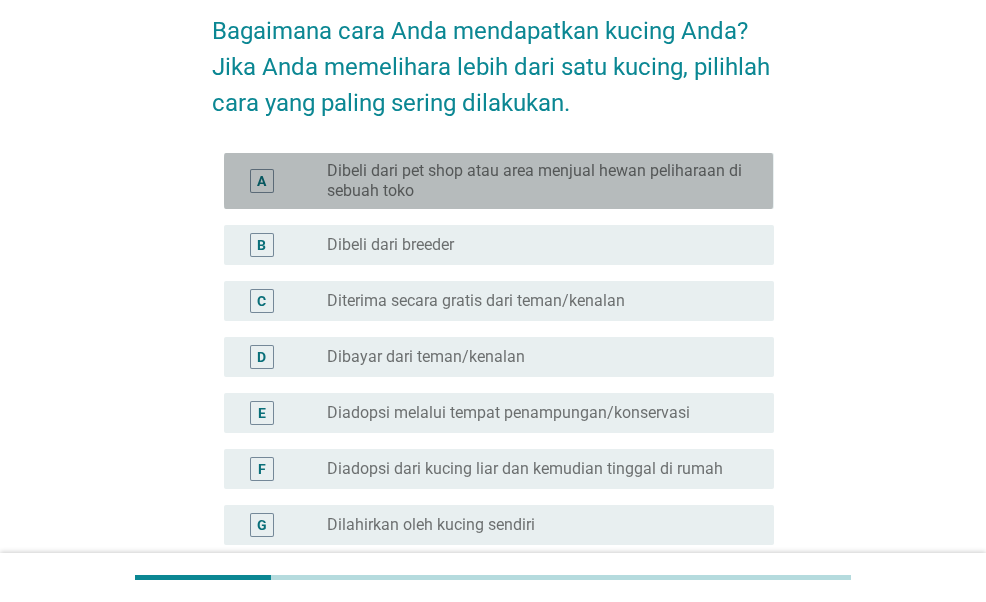 click on "Dibeli dari pet shop atau area menjual hewan peliharaan di sebuah toko" at bounding box center [534, 181] 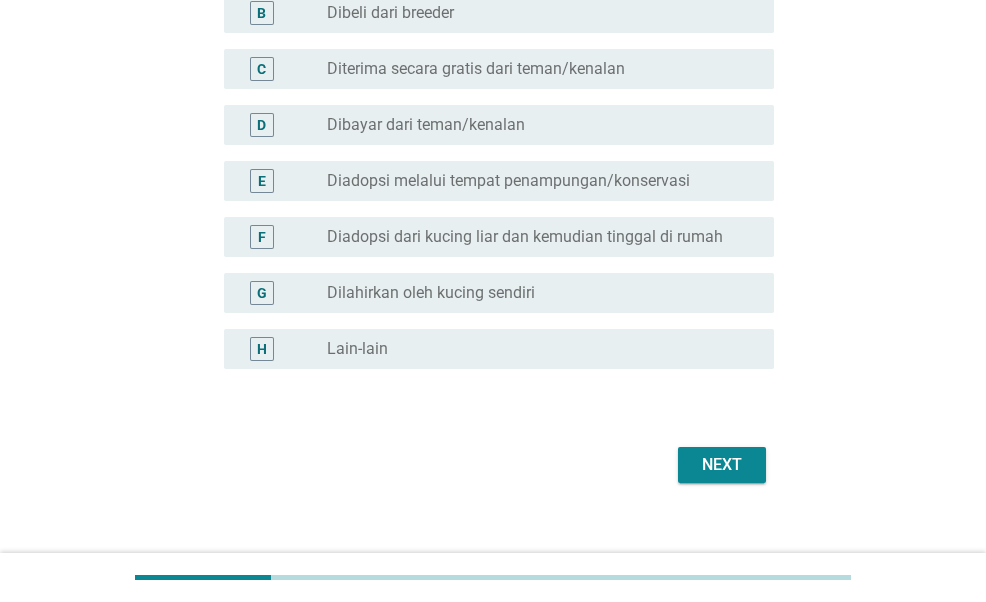 scroll, scrollTop: 352, scrollLeft: 0, axis: vertical 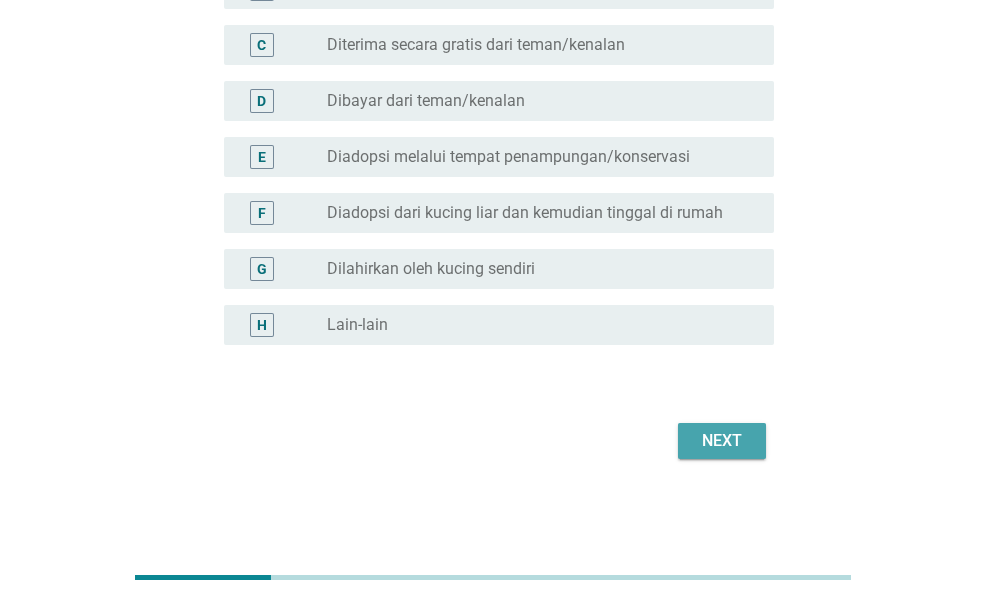 click on "Next" at bounding box center (722, 441) 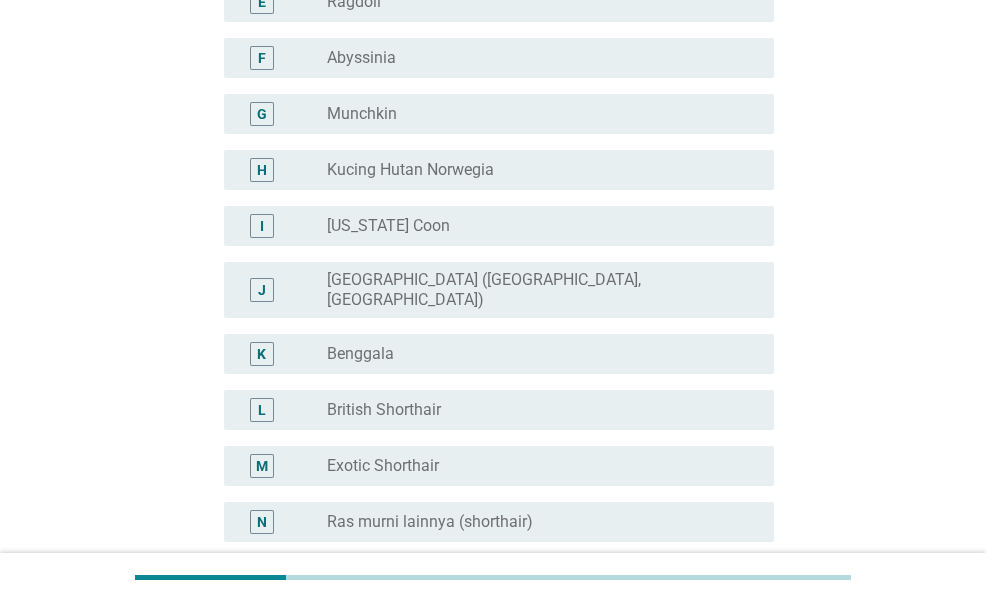scroll, scrollTop: 490, scrollLeft: 0, axis: vertical 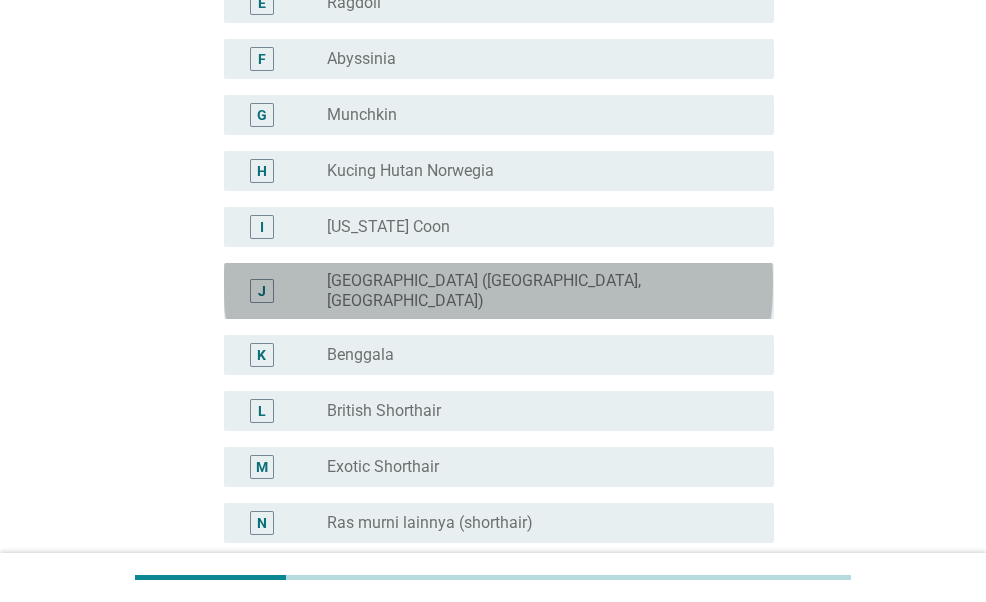 click on "radio_button_unchecked [GEOGRAPHIC_DATA] ([GEOGRAPHIC_DATA], [GEOGRAPHIC_DATA])" at bounding box center [534, 291] 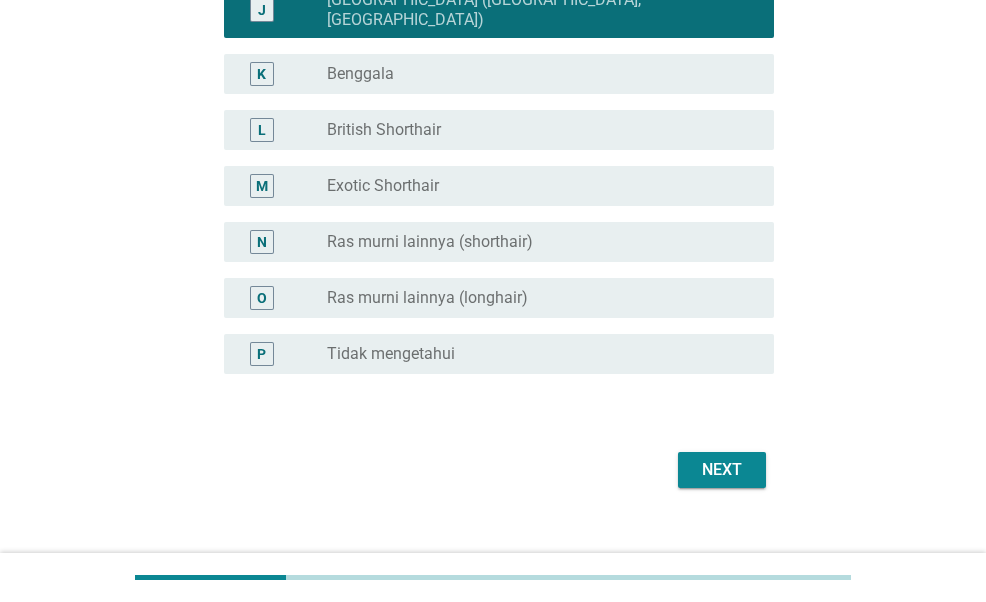 scroll, scrollTop: 784, scrollLeft: 0, axis: vertical 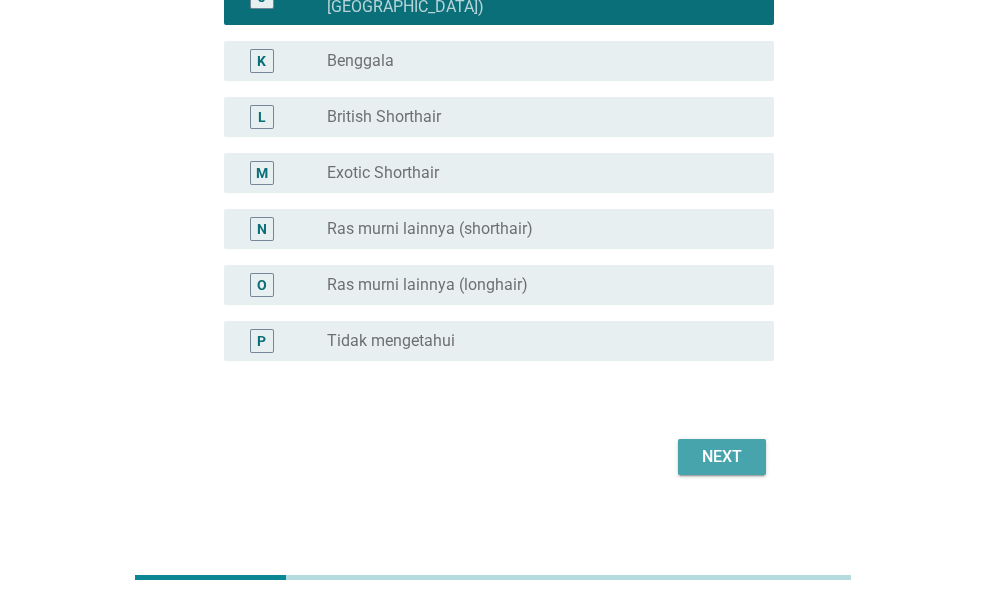 click on "Next" at bounding box center [722, 457] 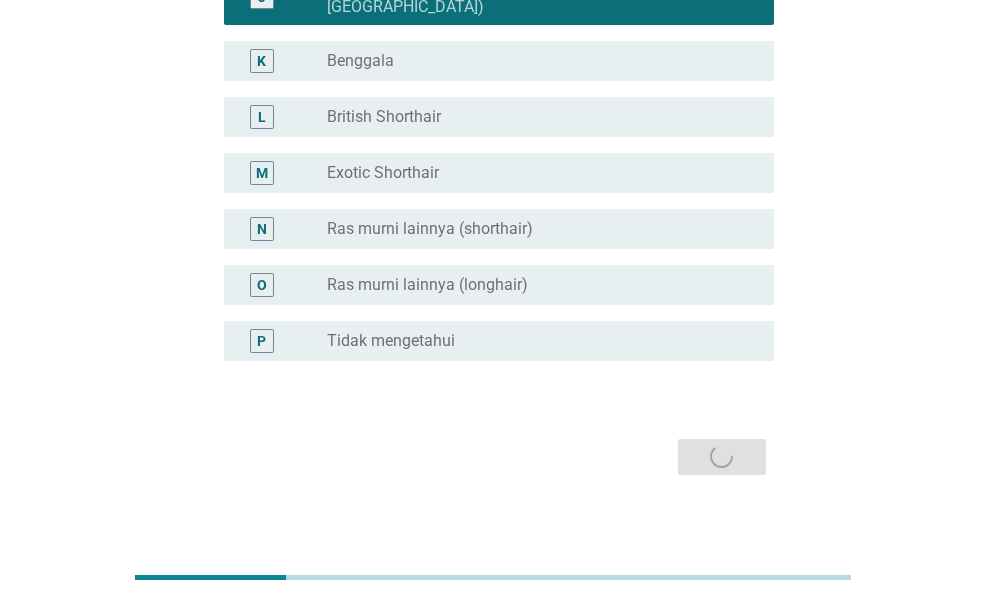 scroll, scrollTop: 0, scrollLeft: 0, axis: both 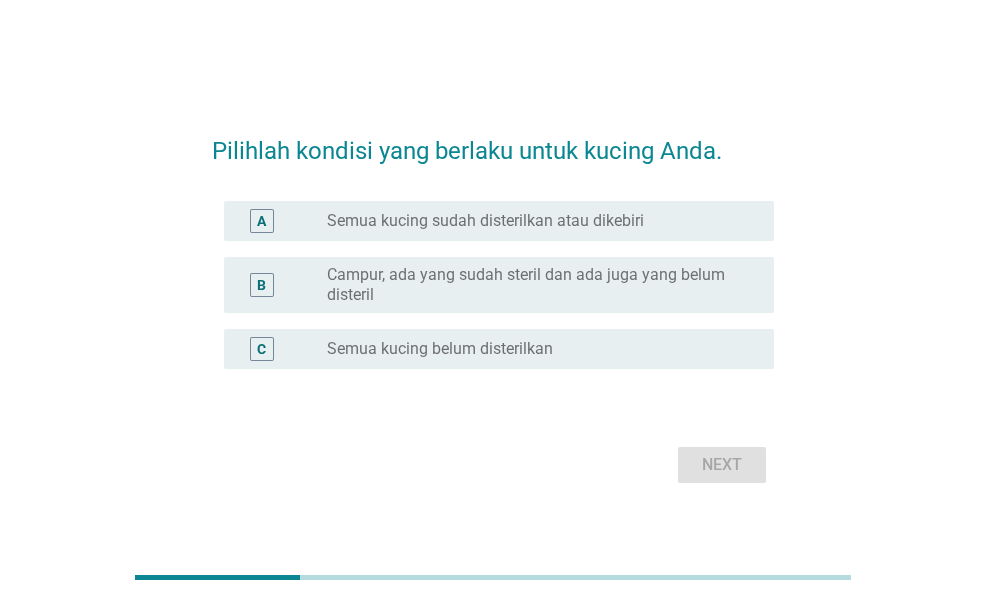 click on "radio_button_unchecked Semua kucing sudah disterilkan atau dikebiri" at bounding box center [534, 221] 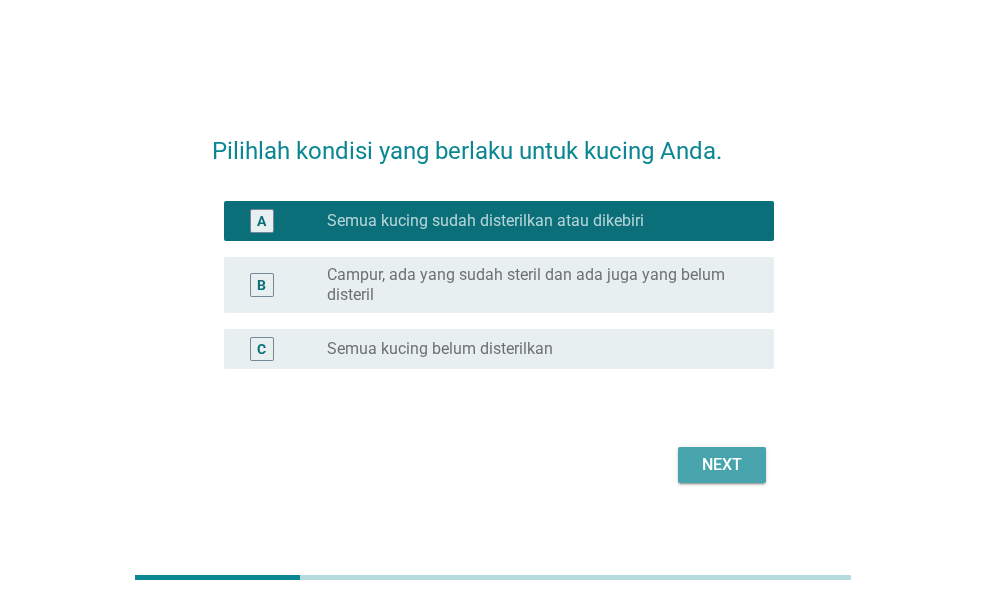 click on "Next" at bounding box center [722, 465] 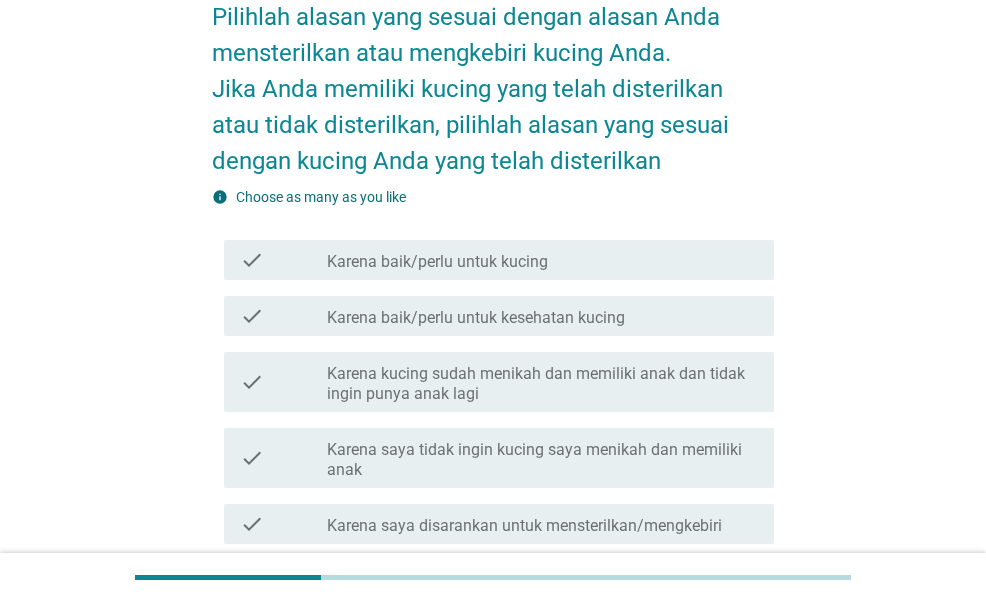 scroll, scrollTop: 115, scrollLeft: 0, axis: vertical 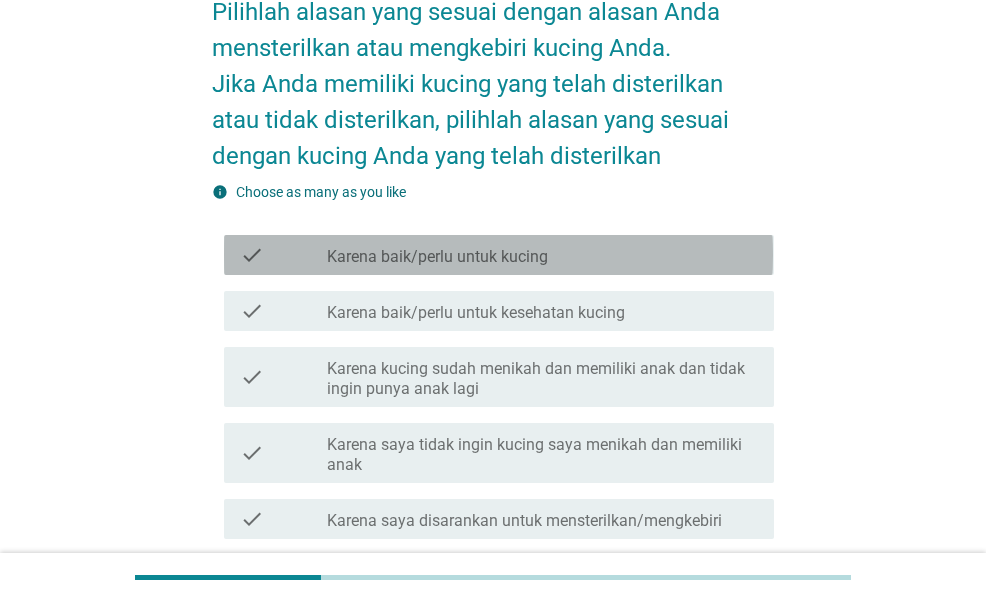 click on "check     check_box_outline_blank Karena baik/perlu untuk kucing" at bounding box center (498, 255) 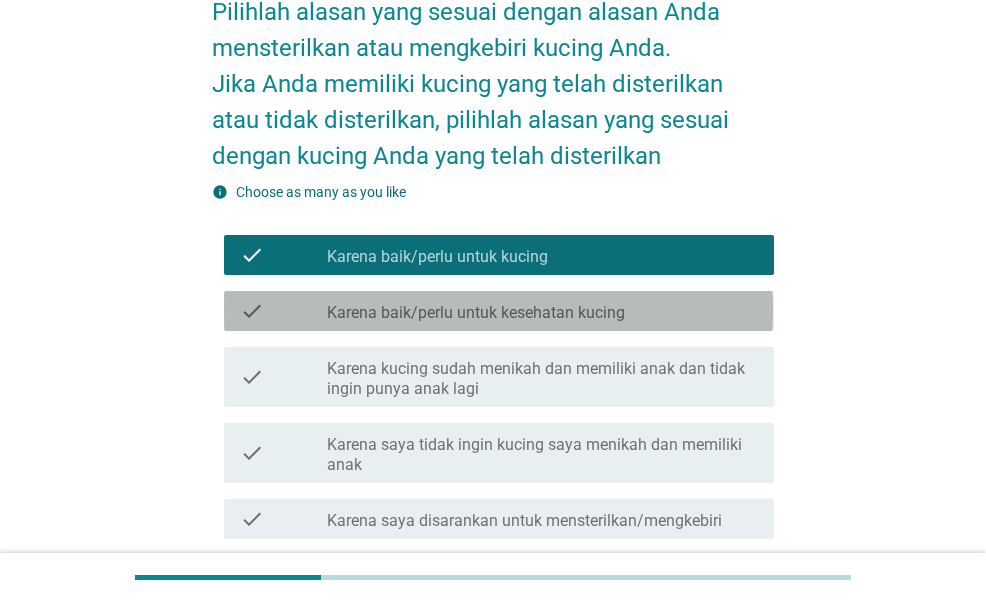 click on "check     check_box_outline_blank Karena baik/perlu untuk kesehatan kucing" at bounding box center (498, 311) 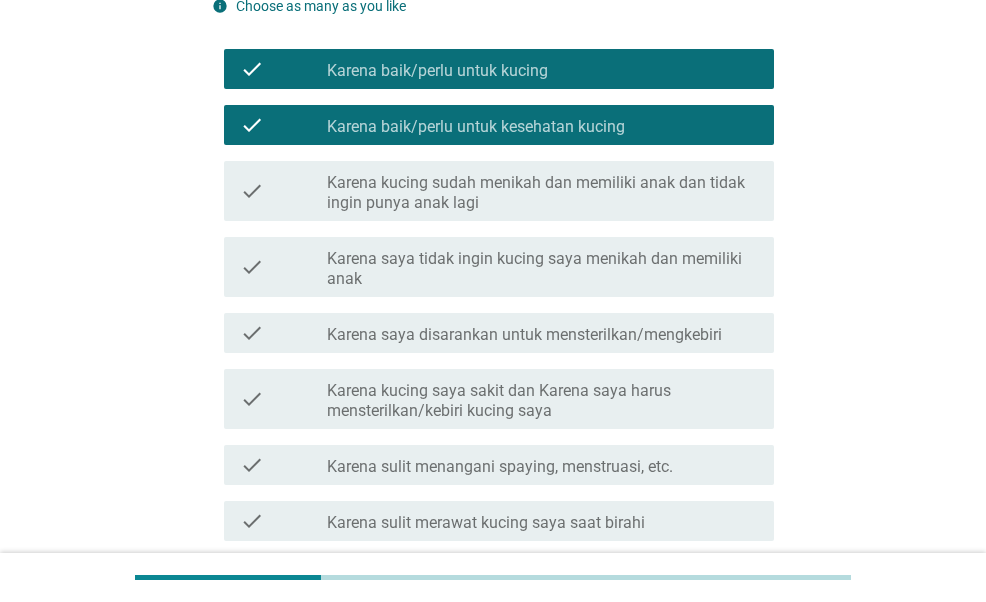scroll, scrollTop: 529, scrollLeft: 0, axis: vertical 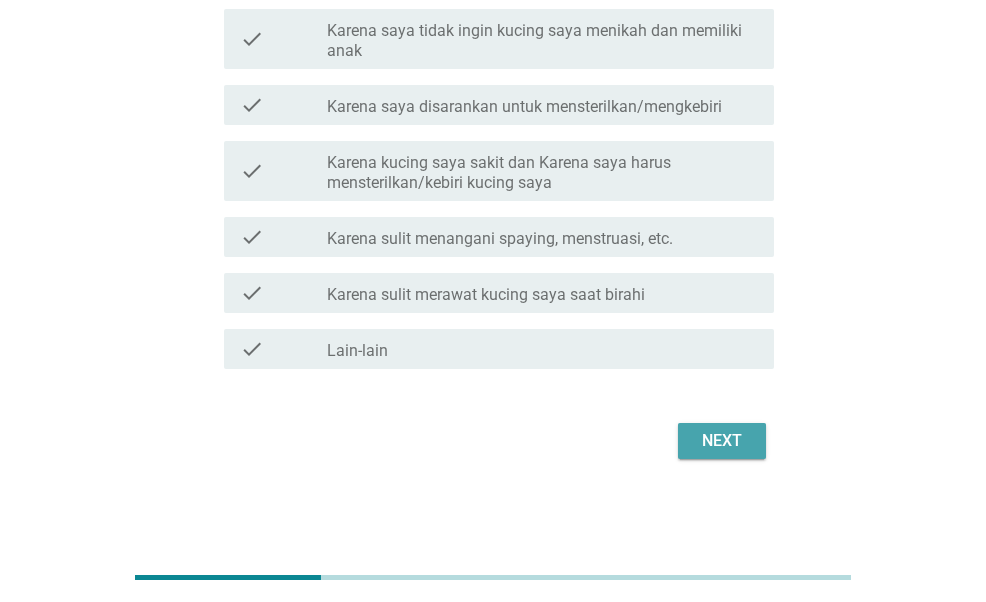 click on "Next" at bounding box center (722, 441) 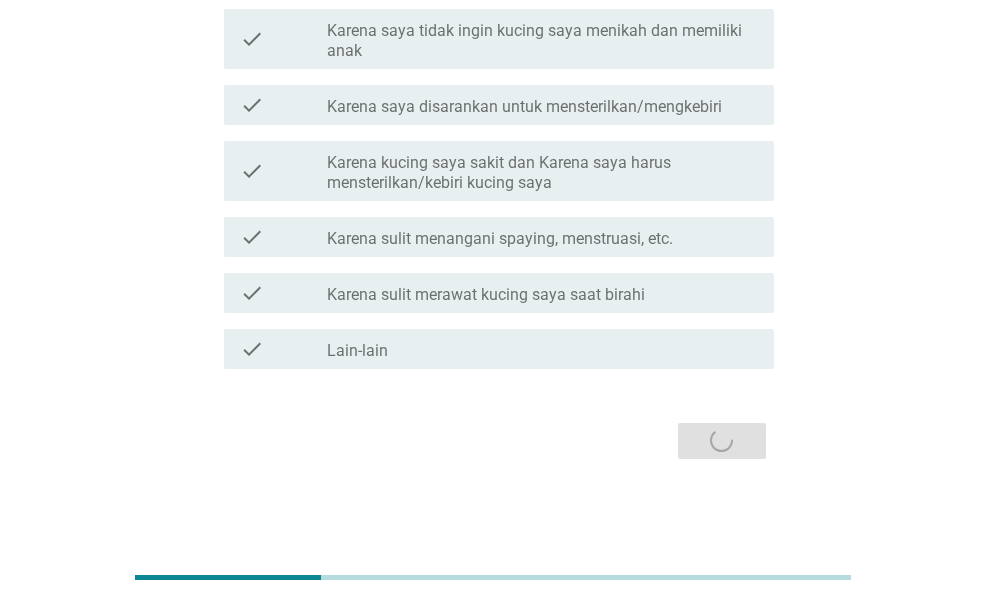 scroll, scrollTop: 0, scrollLeft: 0, axis: both 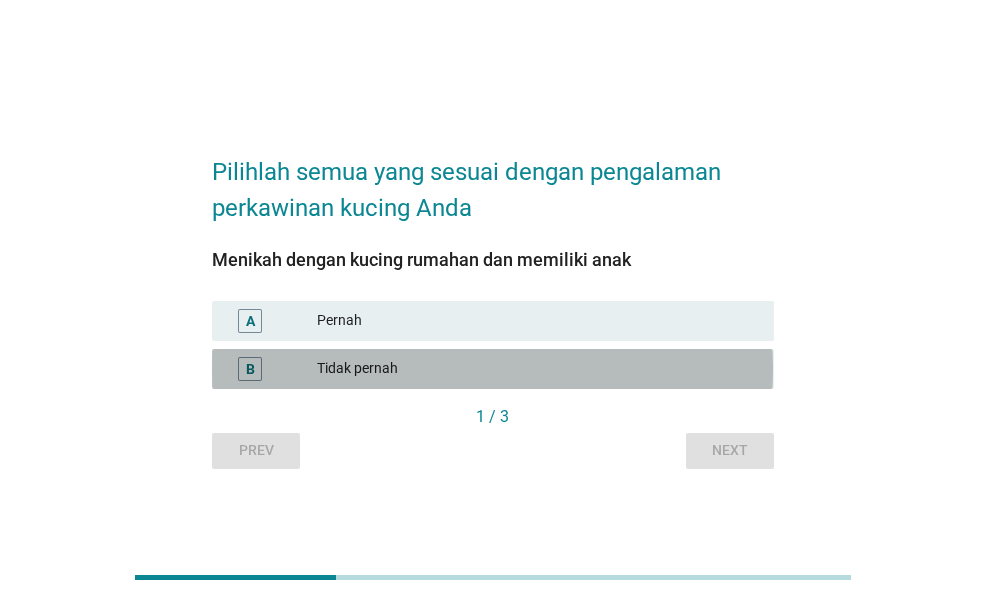 click on "Tidak pernah" at bounding box center (537, 369) 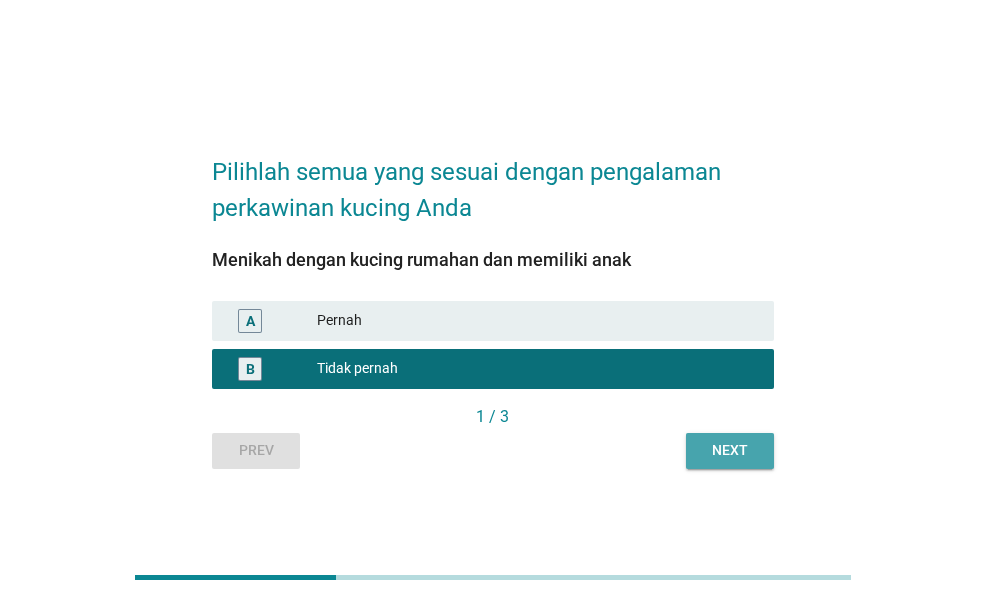 click on "Next" at bounding box center [730, 450] 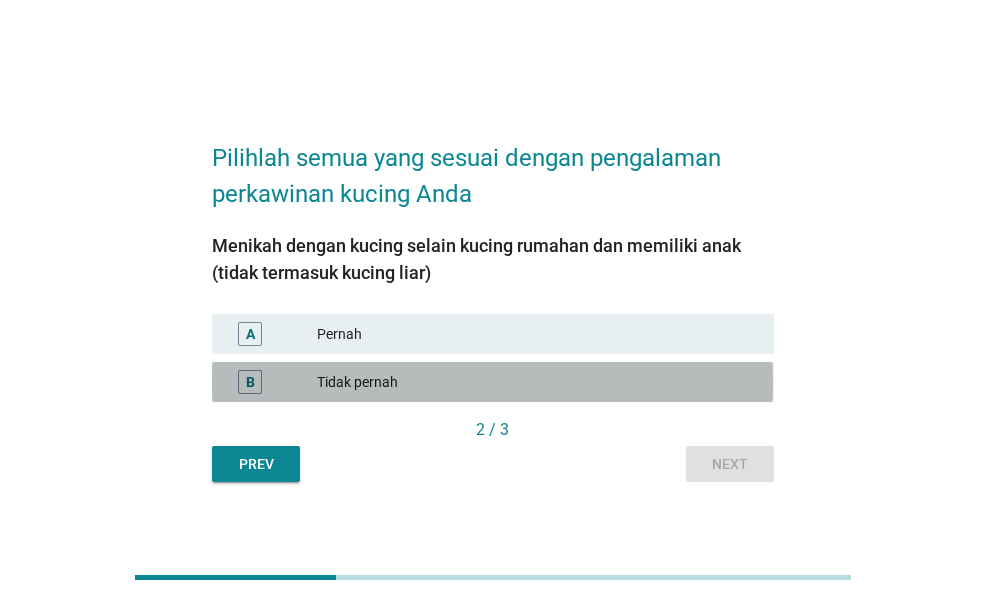 click on "Tidak pernah" at bounding box center (537, 382) 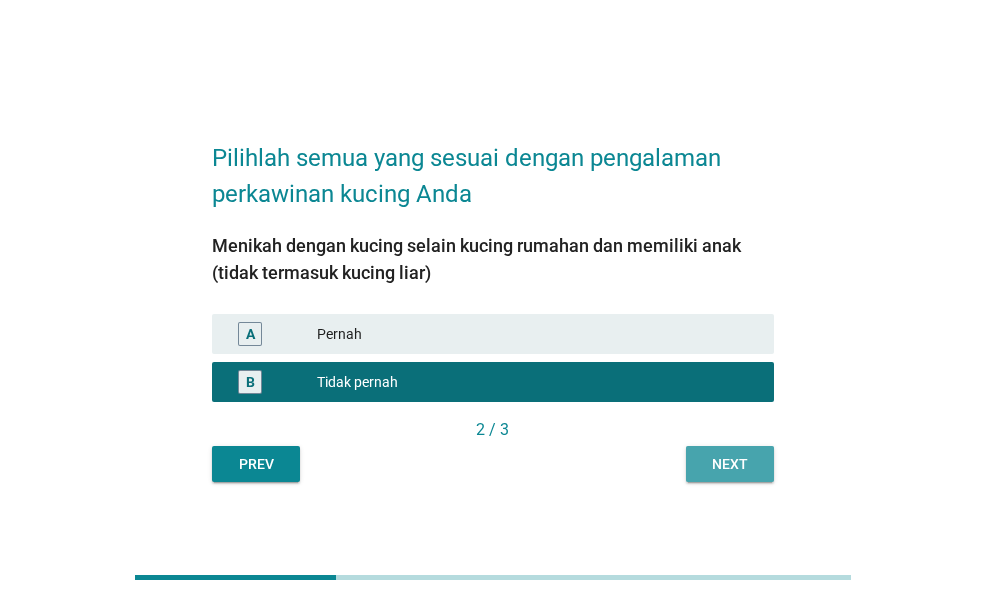 click on "Next" at bounding box center (730, 464) 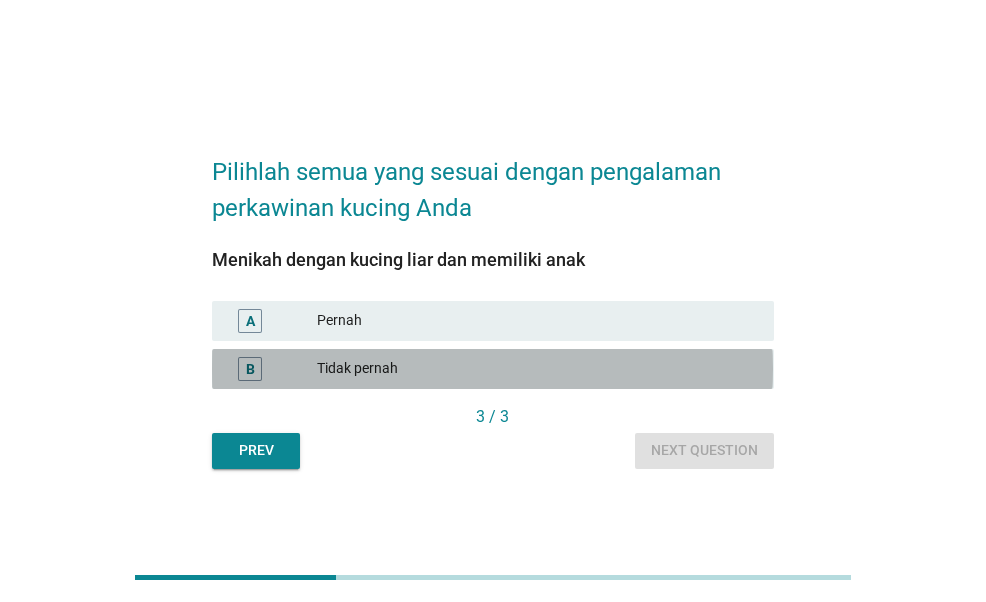 click on "Tidak pernah" at bounding box center [537, 369] 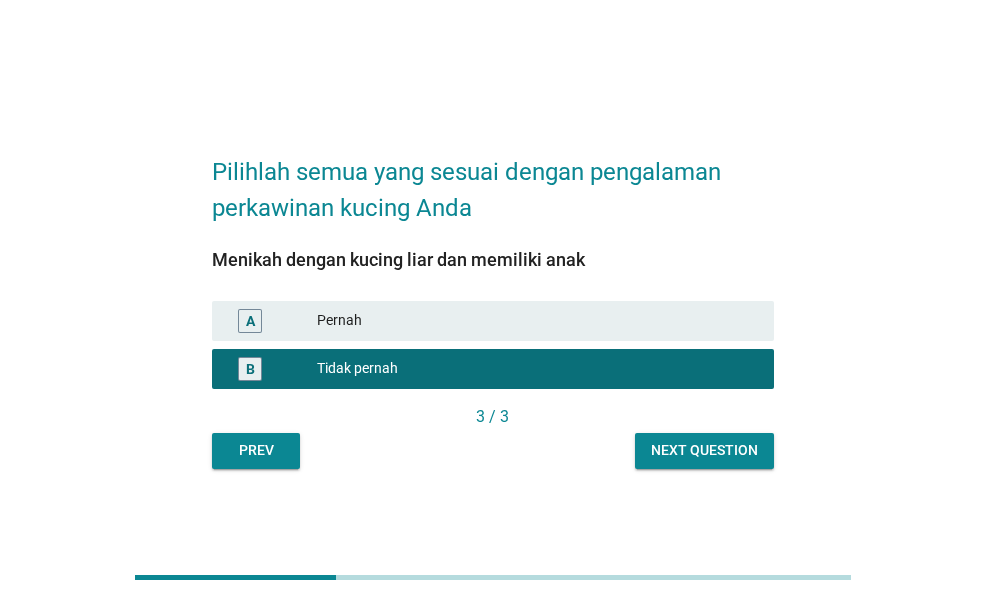 click on "Next question" at bounding box center (704, 451) 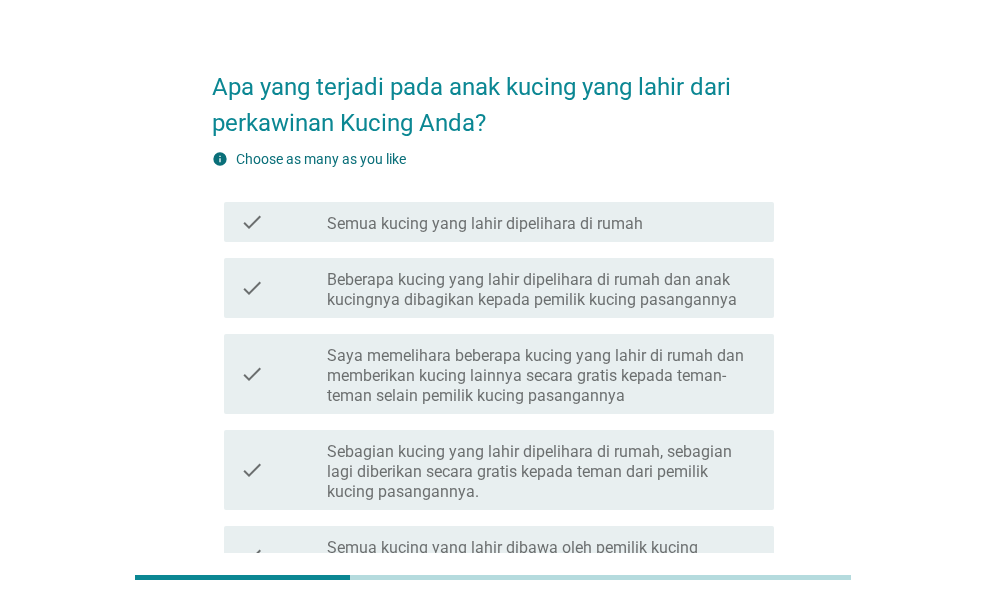 scroll, scrollTop: 0, scrollLeft: 0, axis: both 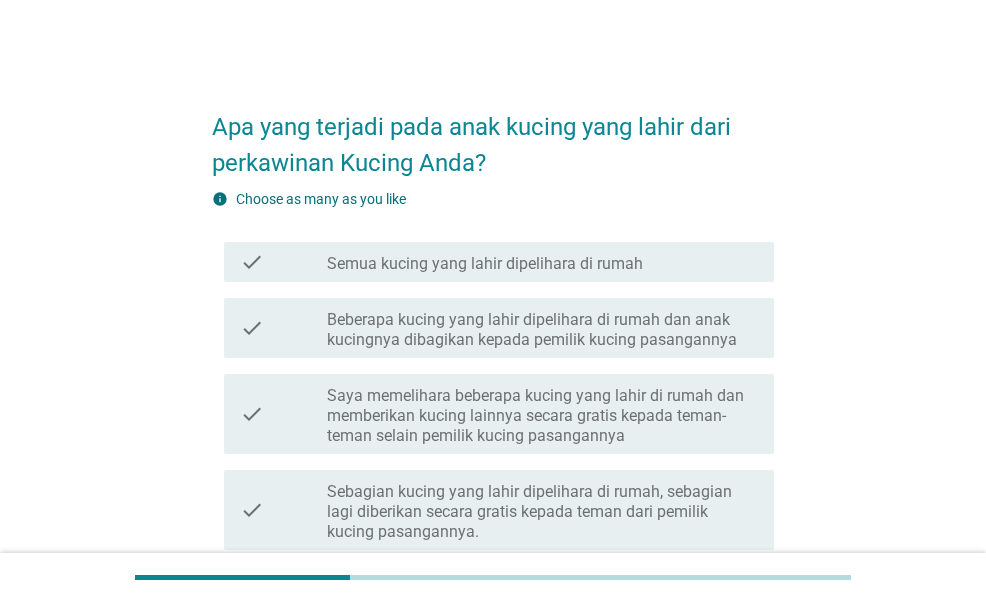 click on "Semua kucing yang lahir dipelihara di rumah" at bounding box center [485, 264] 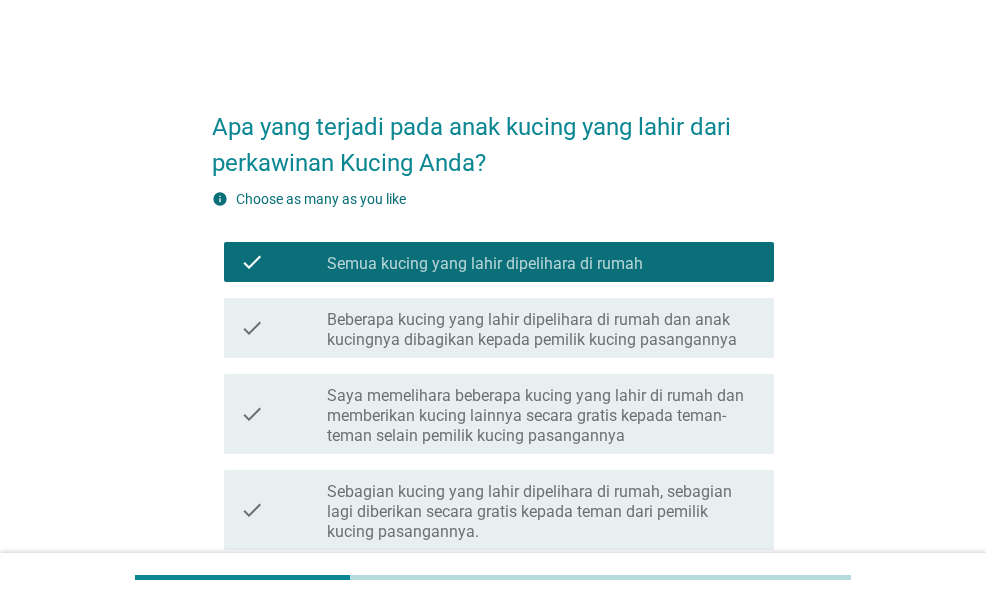 scroll, scrollTop: 485, scrollLeft: 0, axis: vertical 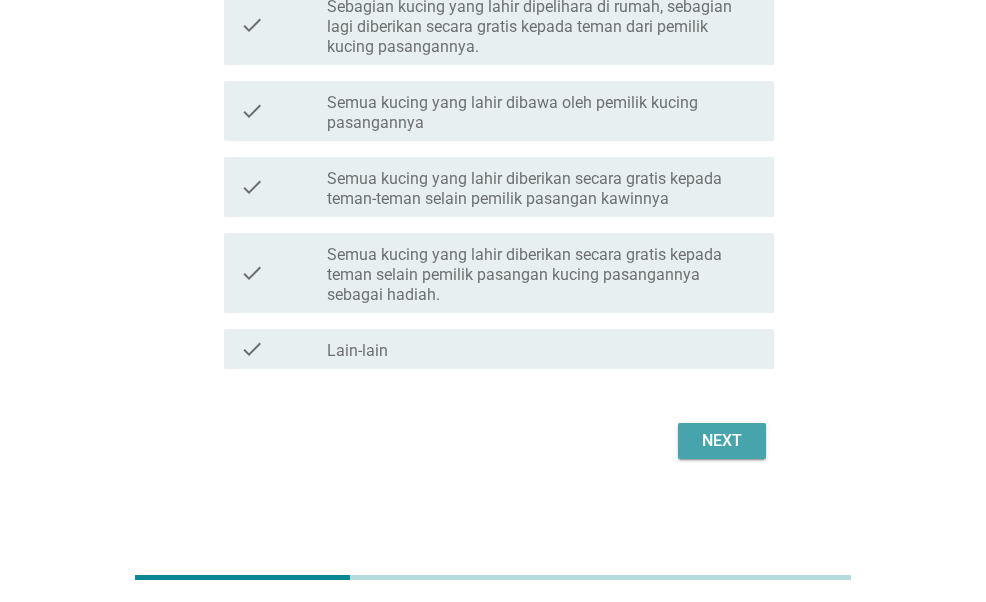 click on "Next" at bounding box center (722, 441) 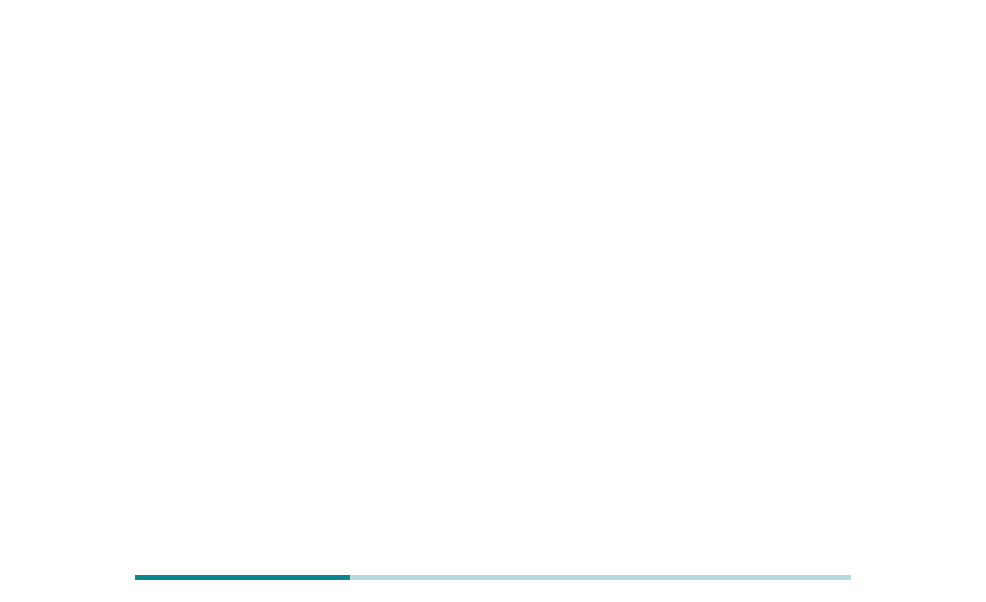 scroll, scrollTop: 0, scrollLeft: 0, axis: both 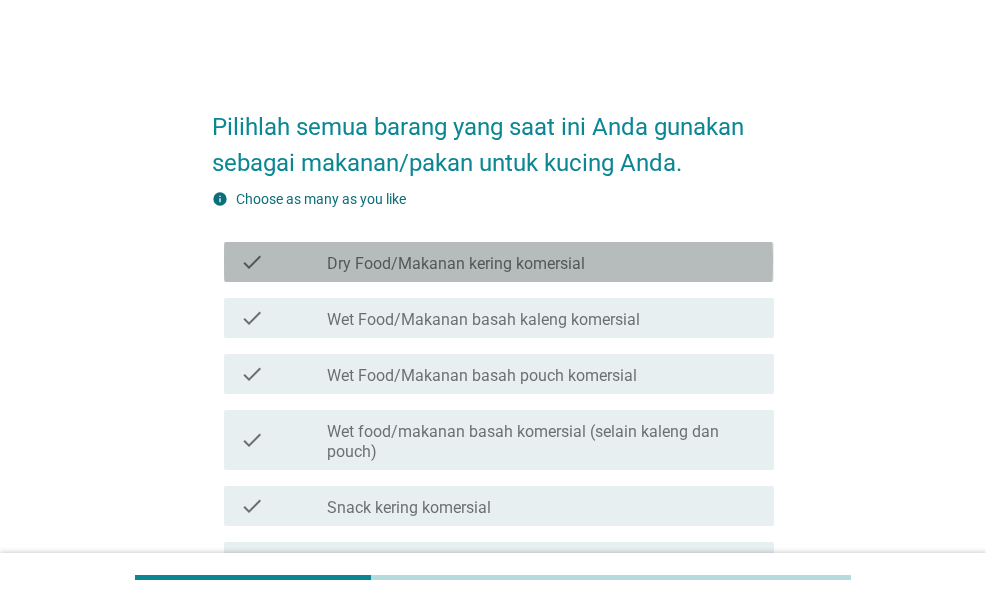 click on "Dry Food/Makanan kering komersial" at bounding box center [456, 264] 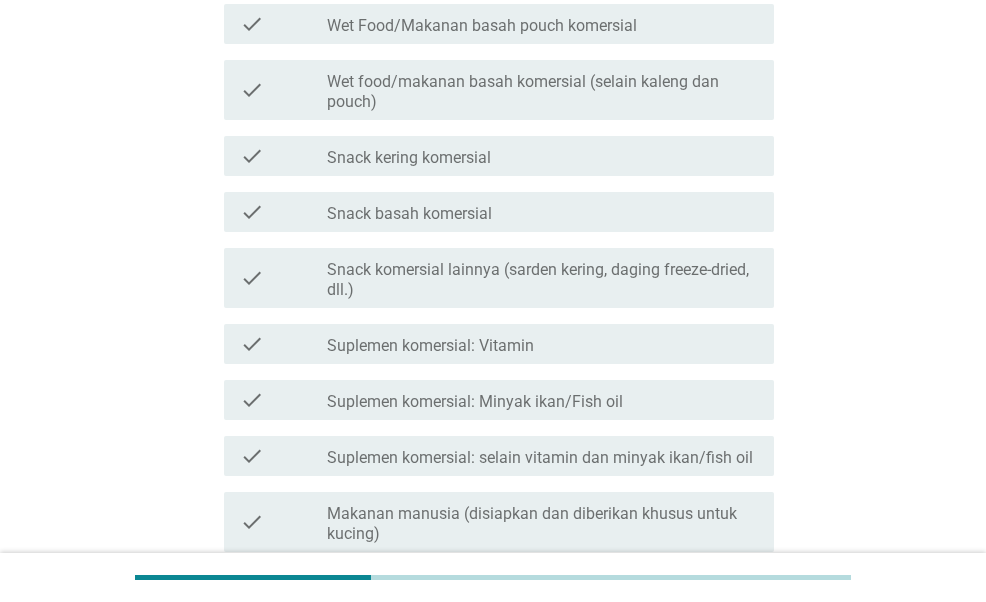 scroll, scrollTop: 348, scrollLeft: 0, axis: vertical 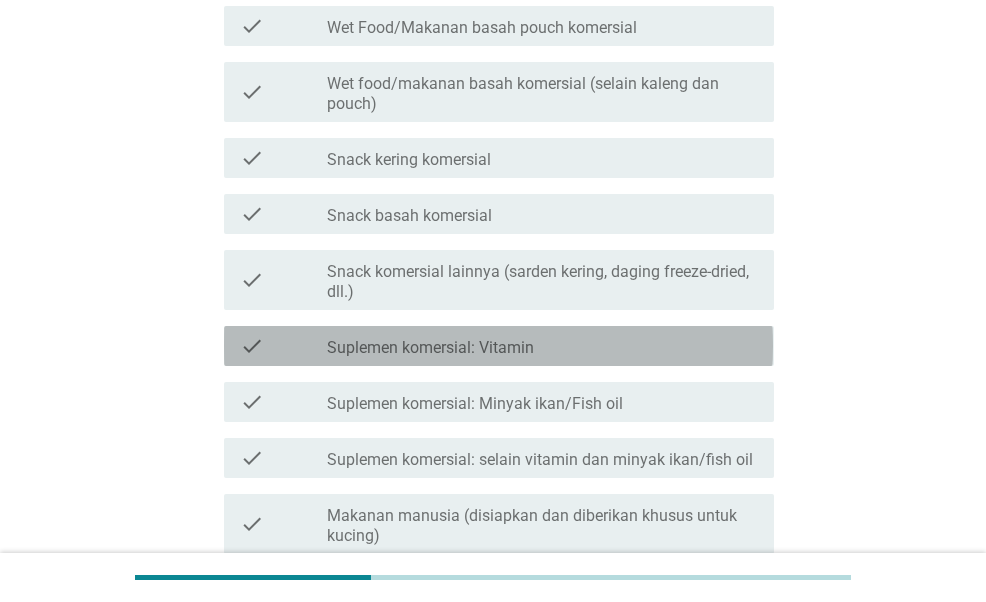 click on "Suplemen komersial: Vitamin" at bounding box center (430, 348) 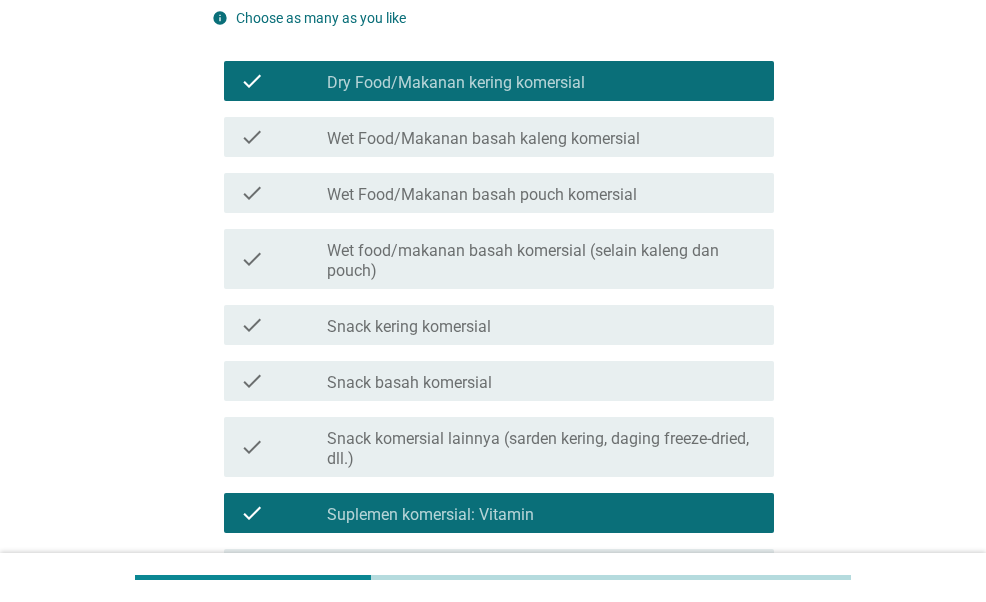 scroll, scrollTop: 168, scrollLeft: 0, axis: vertical 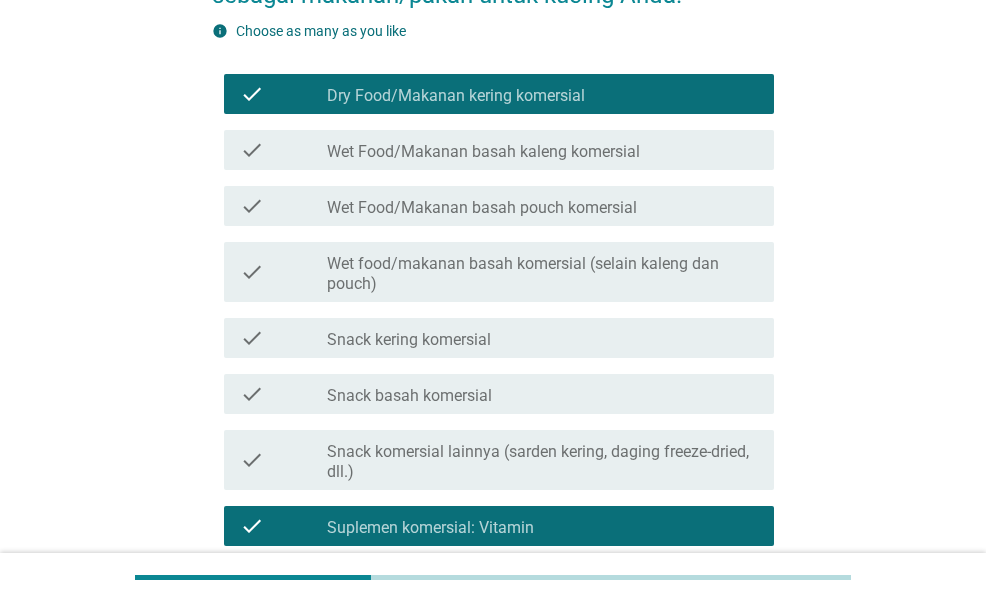 click on "Wet Food/Makanan basah kaleng komersial" at bounding box center (483, 152) 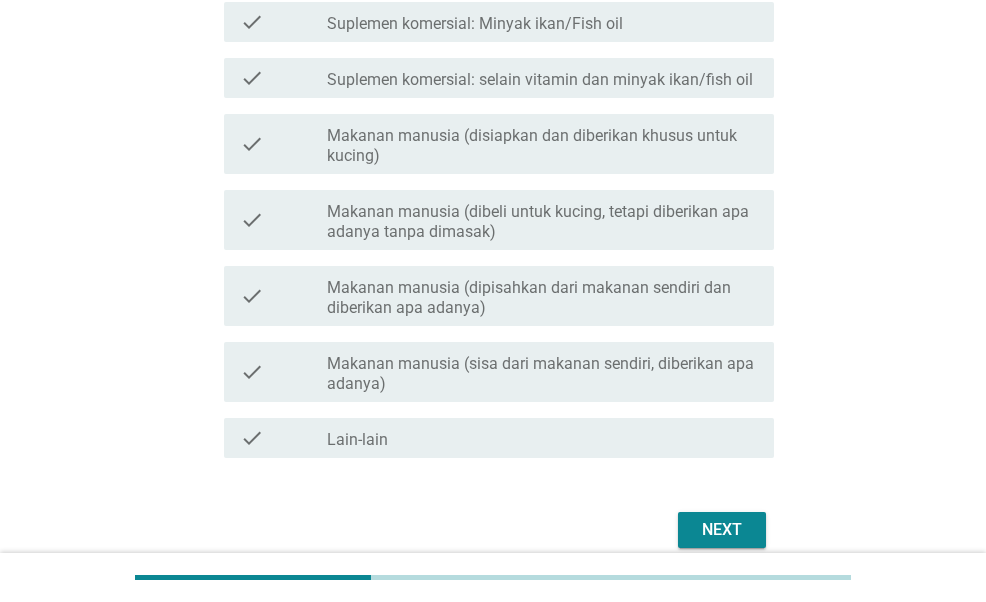 scroll, scrollTop: 817, scrollLeft: 0, axis: vertical 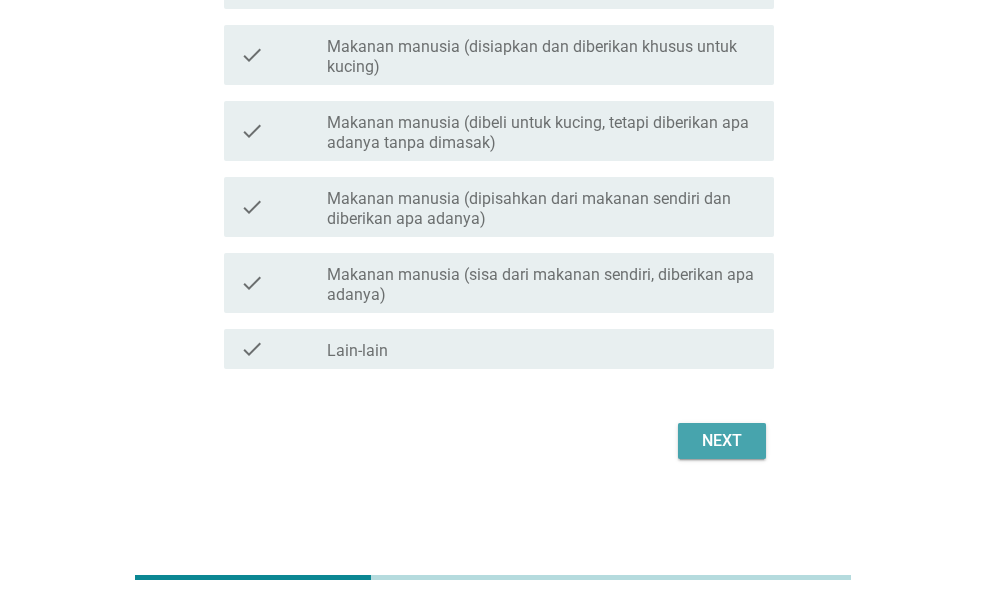 click on "Next" at bounding box center (722, 441) 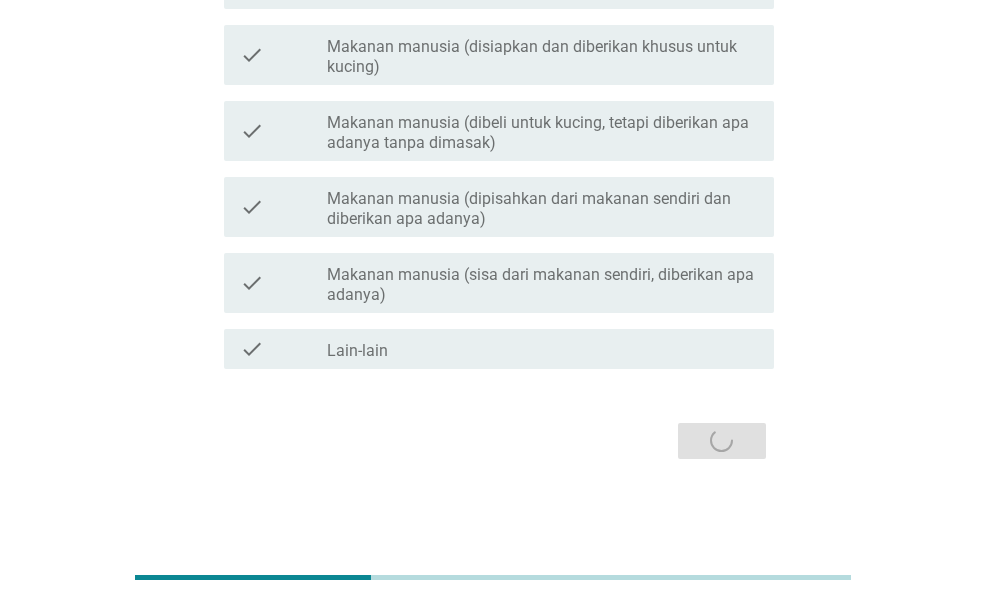 scroll, scrollTop: 0, scrollLeft: 0, axis: both 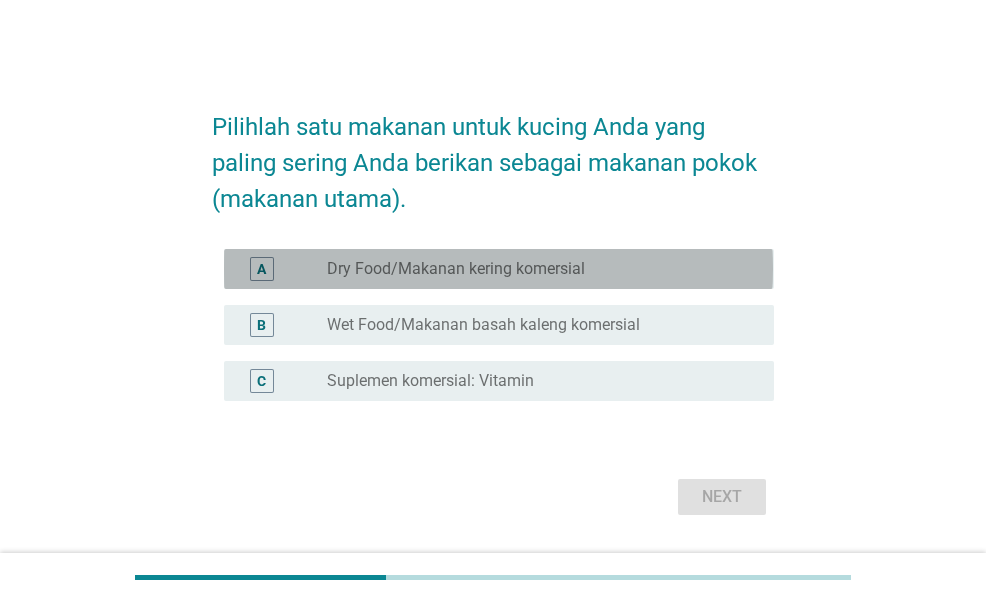 click on "radio_button_unchecked Dry Food/Makanan kering komersial" at bounding box center [542, 269] 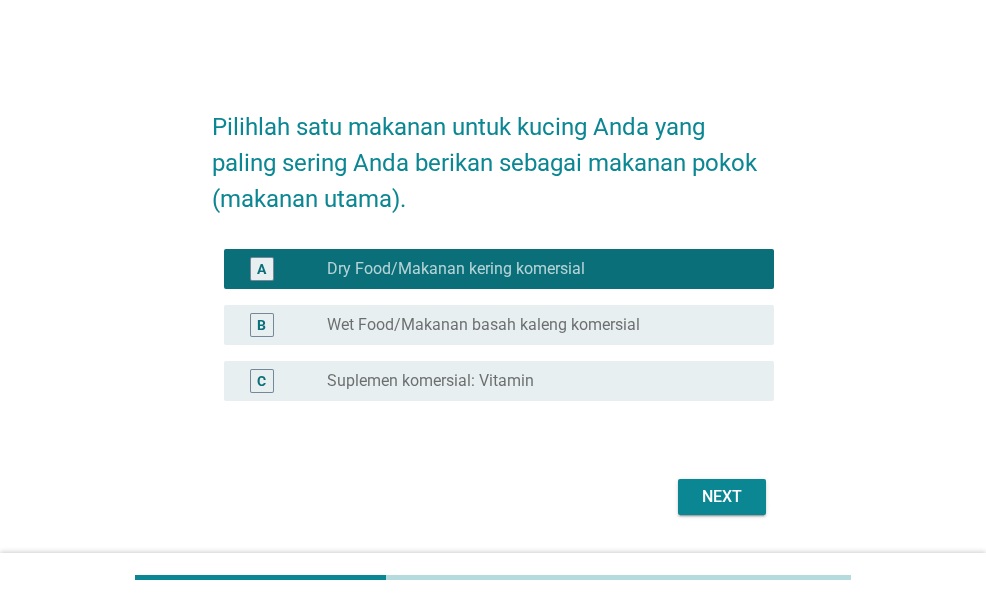 click on "C     radio_button_unchecked Suplemen komersial: Vitamin" at bounding box center (492, 381) 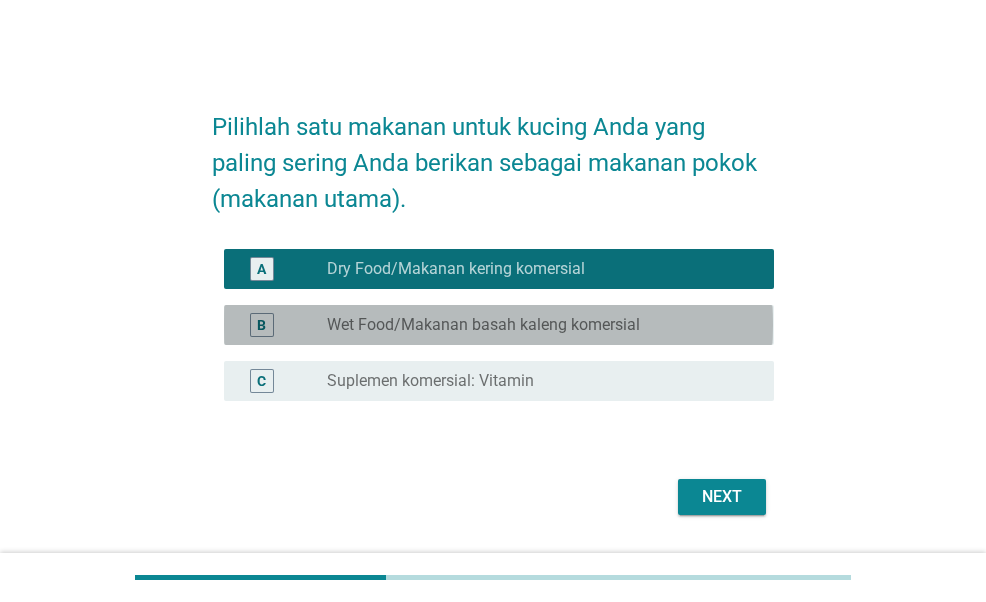 click on "Wet Food/Makanan basah kaleng komersial" at bounding box center [483, 325] 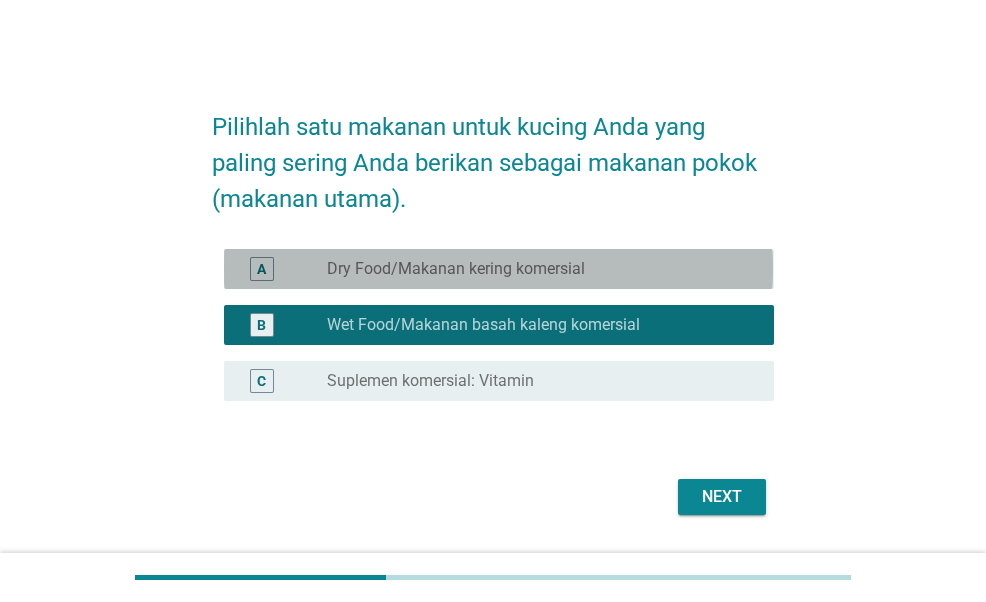 click on "radio_button_unchecked Dry Food/Makanan kering komersial" at bounding box center [534, 269] 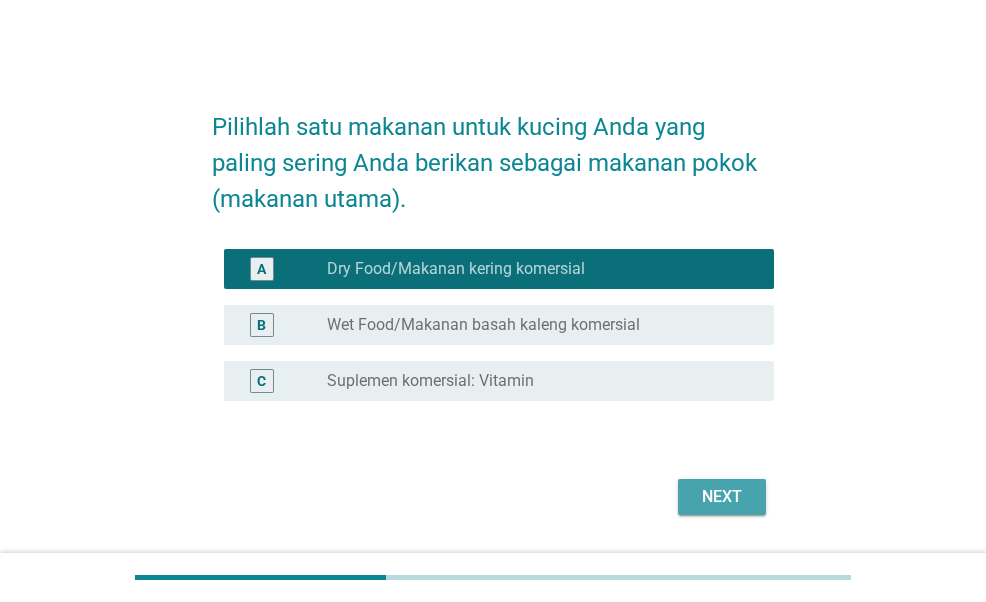 click on "Next" at bounding box center (722, 497) 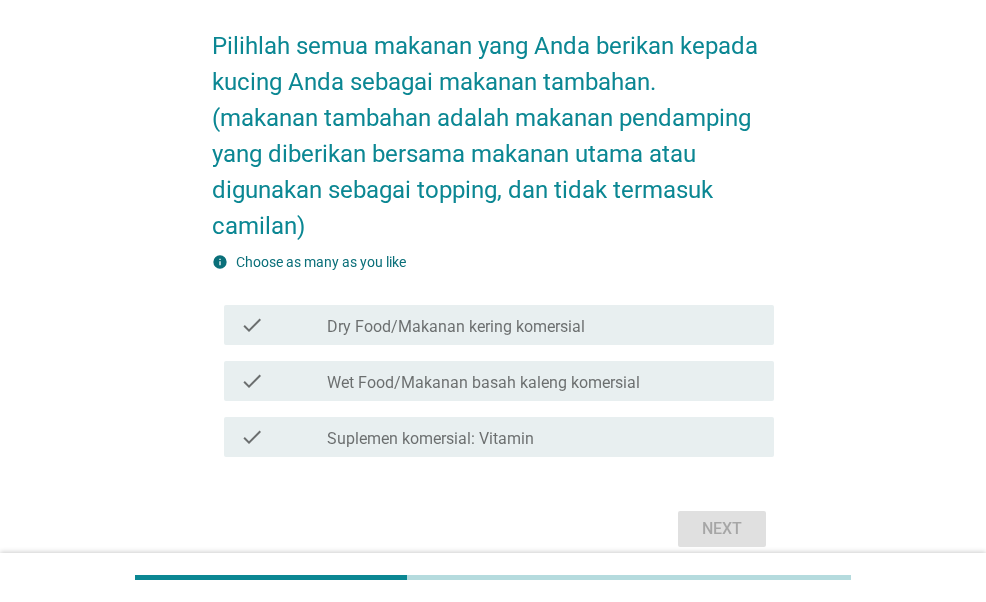 scroll, scrollTop: 84, scrollLeft: 0, axis: vertical 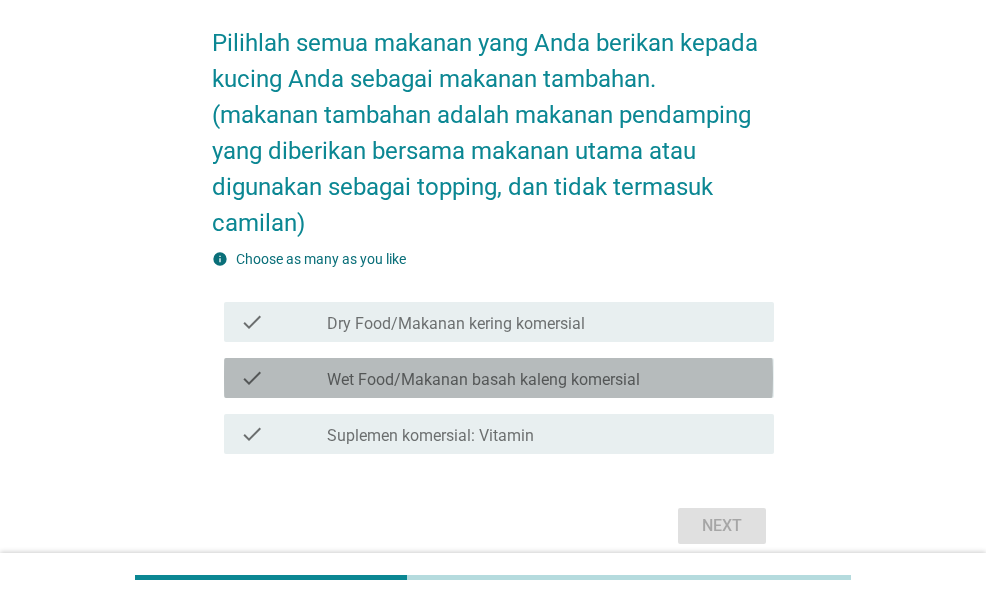 click on "Wet Food/Makanan basah kaleng komersial" at bounding box center [483, 380] 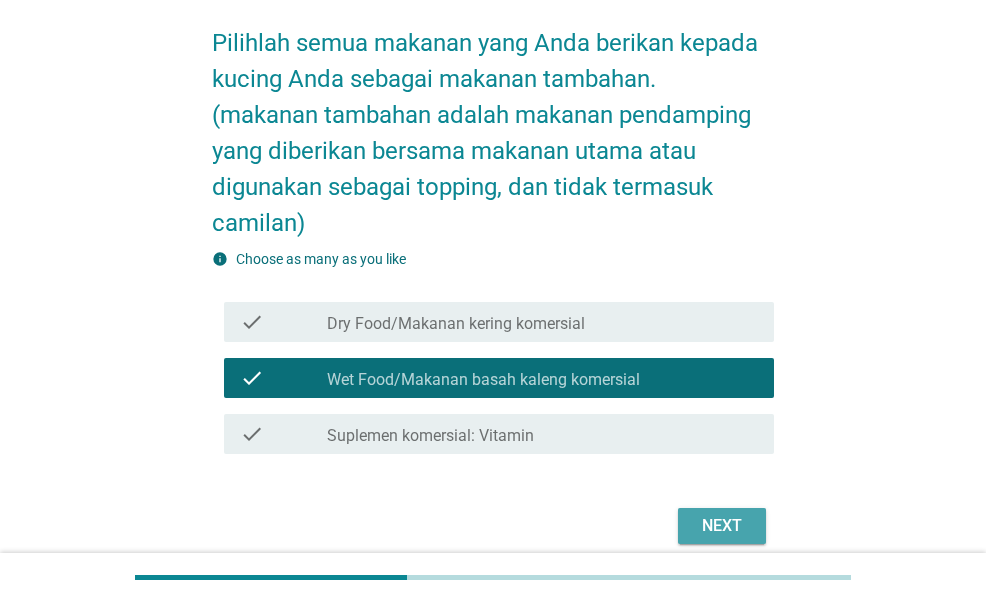 click on "Next" at bounding box center (722, 526) 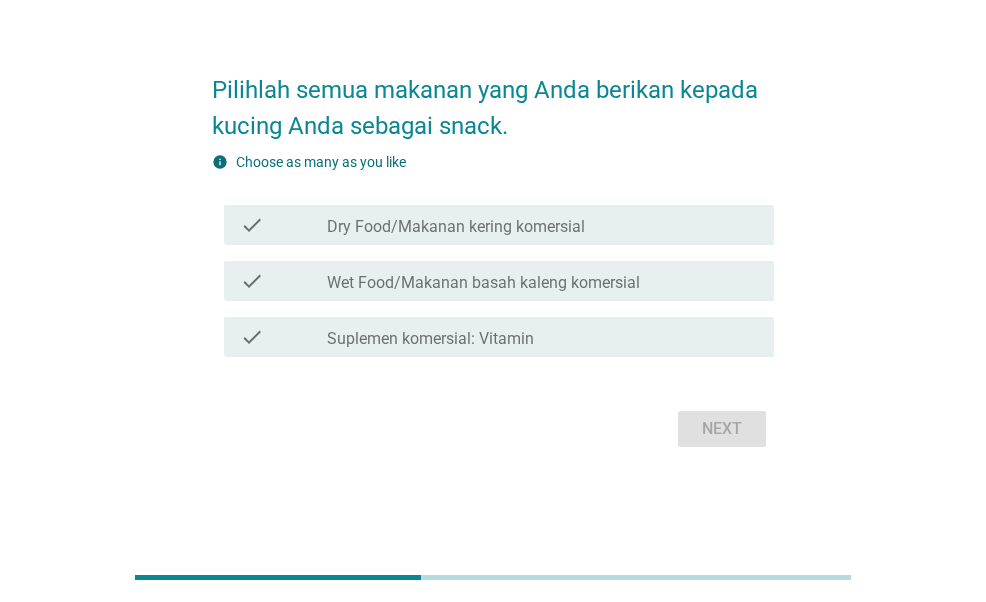 scroll, scrollTop: 0, scrollLeft: 0, axis: both 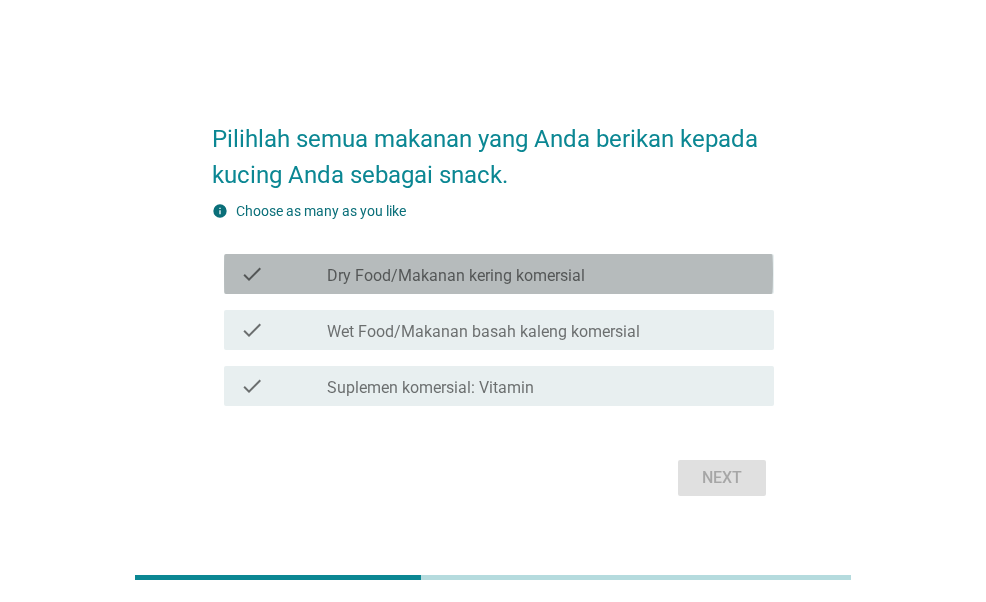 click on "Dry Food/Makanan kering komersial" at bounding box center [456, 276] 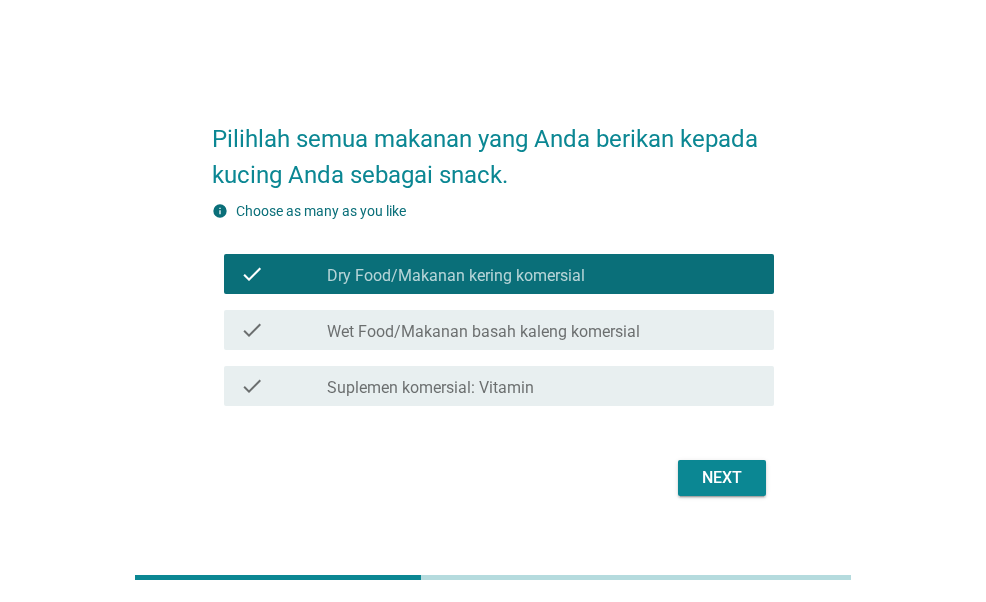 click on "check     check_box Wet Food/Makanan basah kaleng komersial" at bounding box center [492, 330] 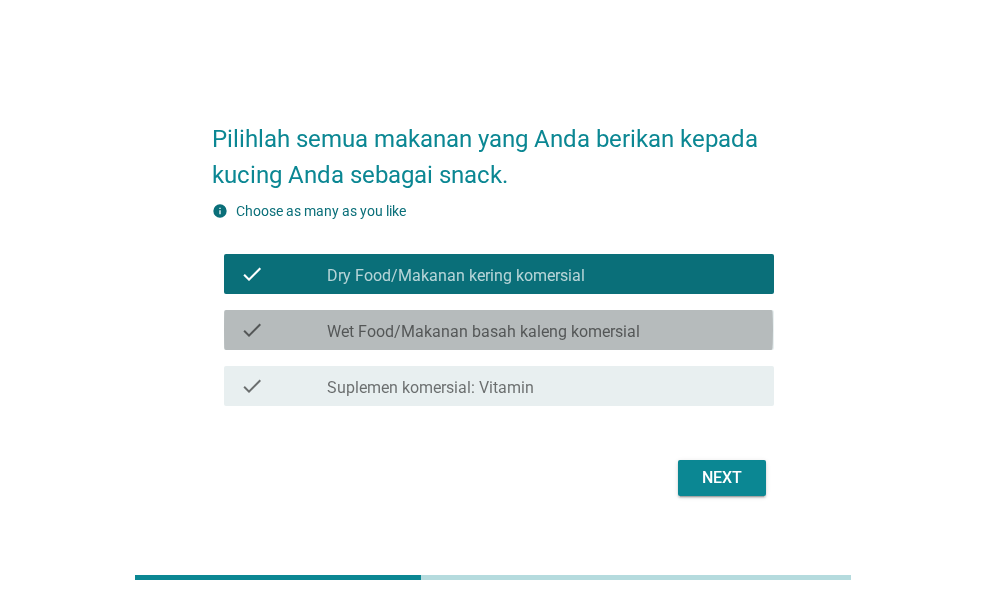 click on "Wet Food/Makanan basah kaleng komersial" at bounding box center [483, 332] 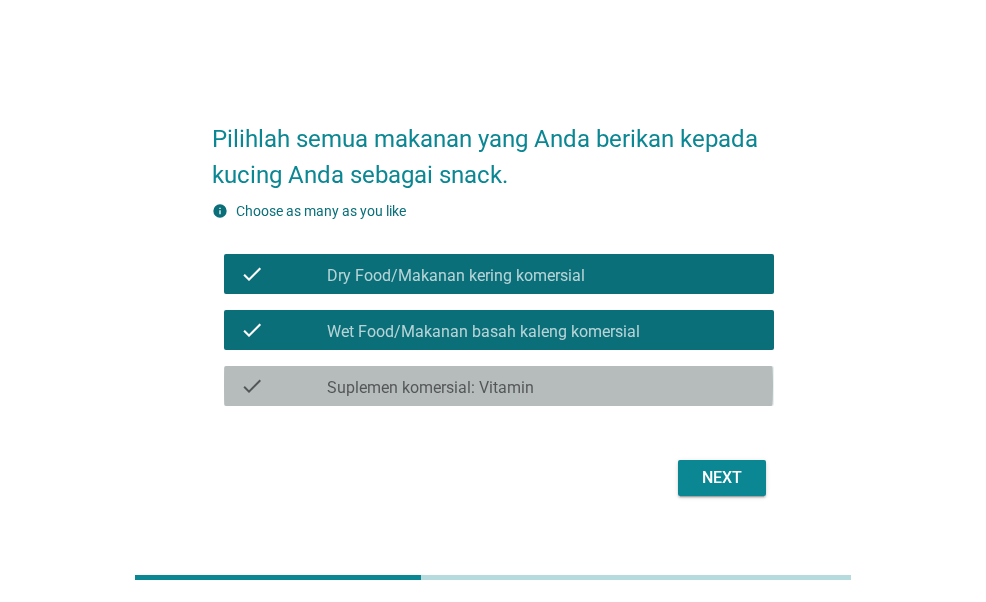 click on "check_box_outline_blank Suplemen komersial: Vitamin" at bounding box center [542, 386] 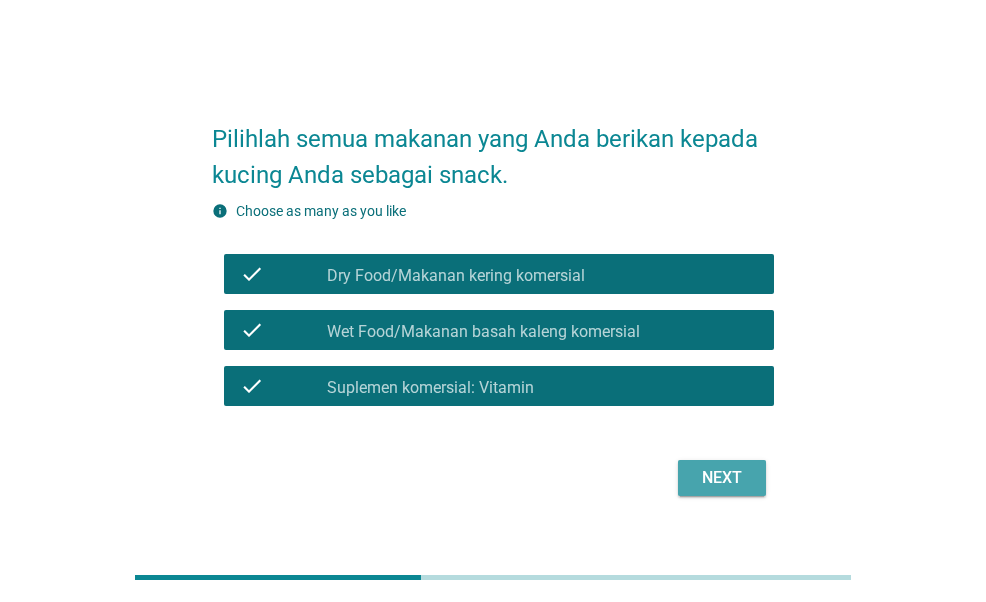 click on "Next" at bounding box center (722, 478) 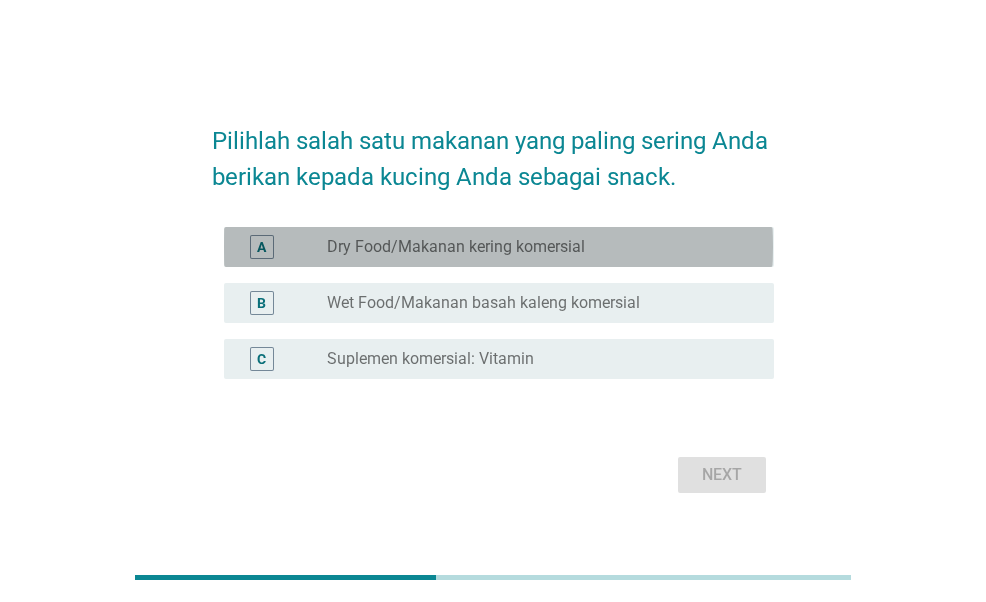 click on "radio_button_unchecked Dry Food/Makanan kering komersial" at bounding box center [534, 247] 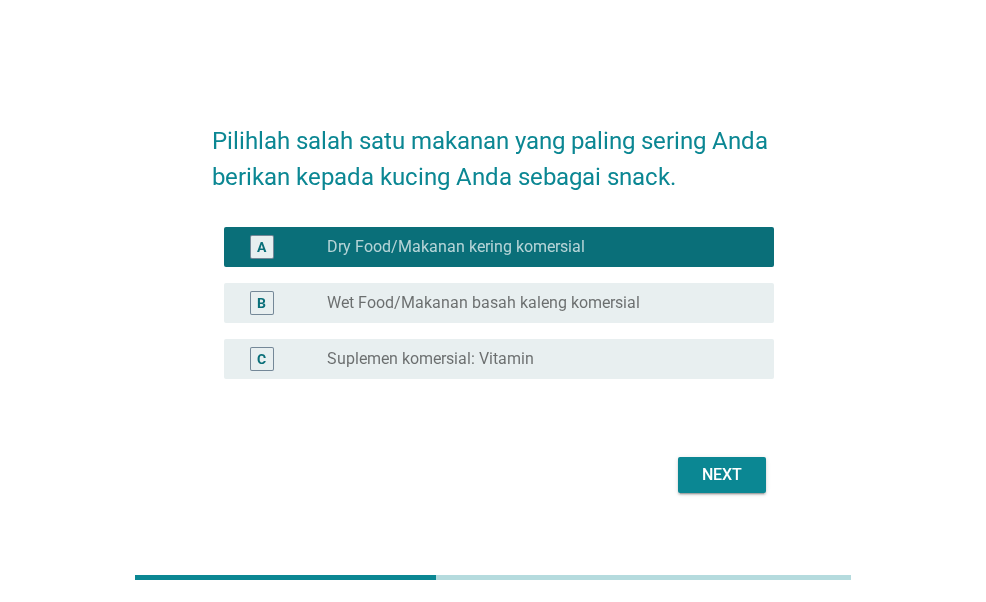 click on "radio_button_unchecked Wet Food/Makanan basah kaleng komersial" at bounding box center (534, 303) 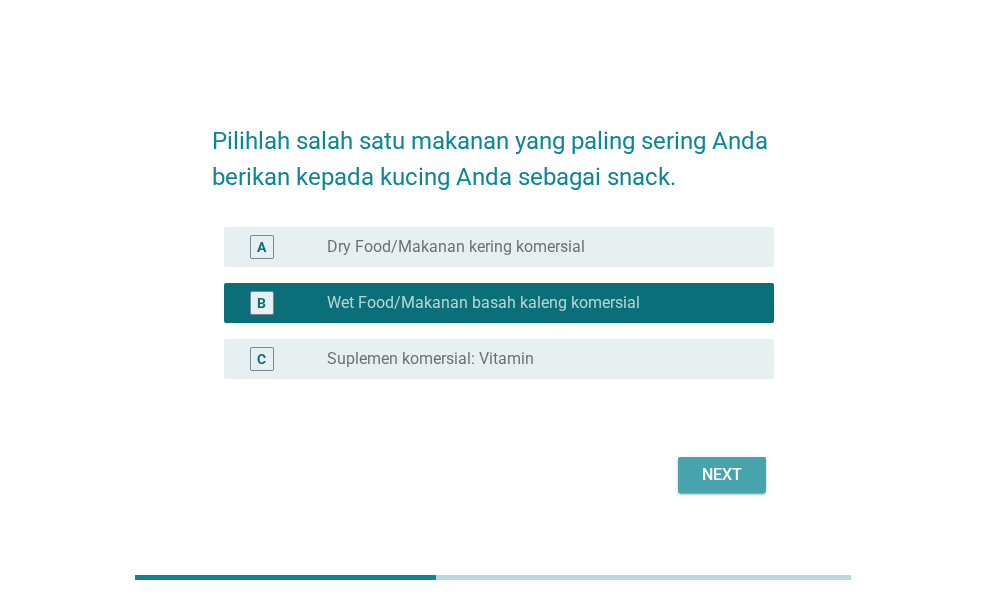 click on "Next" at bounding box center (722, 475) 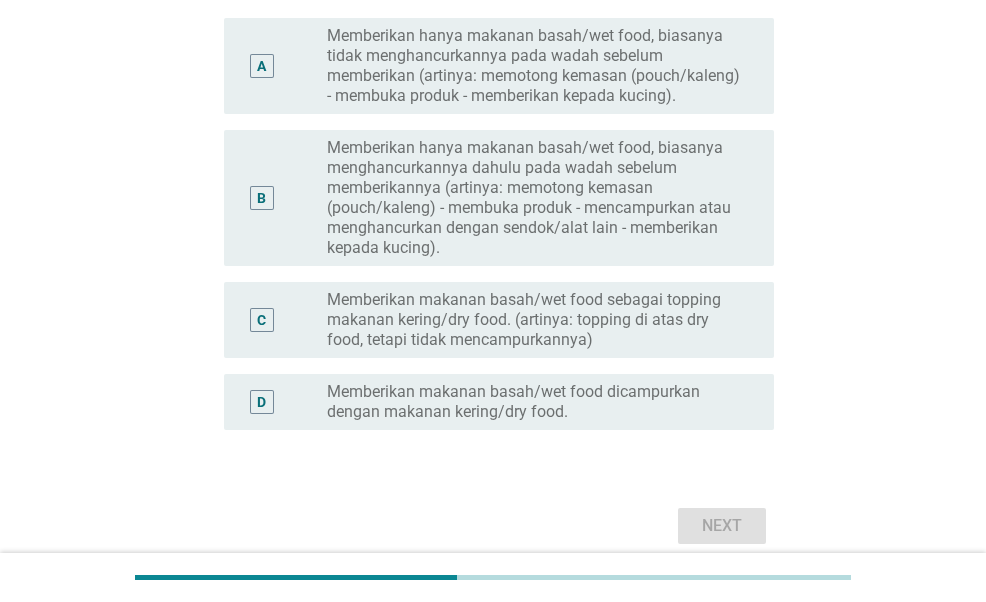 scroll, scrollTop: 194, scrollLeft: 0, axis: vertical 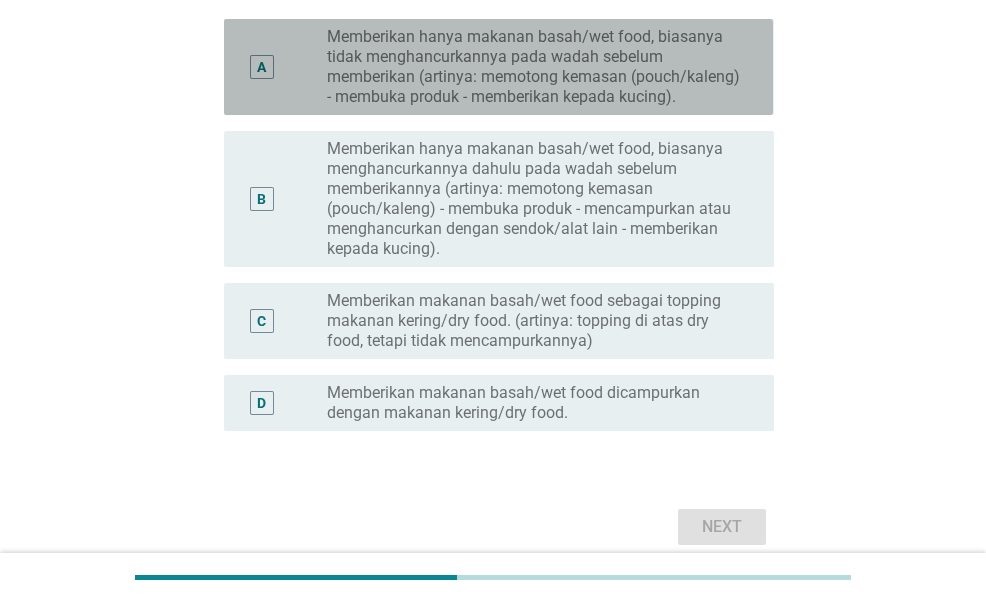 click on "Memberikan hanya makanan basah/wet food, biasanya tidak menghancurkannya pada wadah sebelum memberikan (artinya: memotong kemasan (pouch/kaleng) - membuka produk - memberikan kepada kucing)." at bounding box center (534, 67) 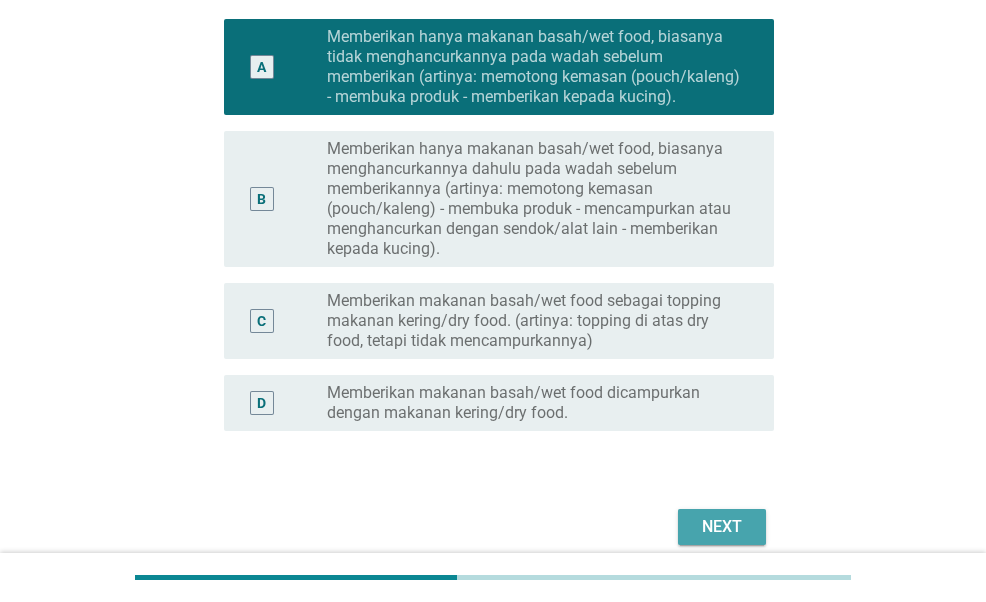 click on "Next" at bounding box center [722, 527] 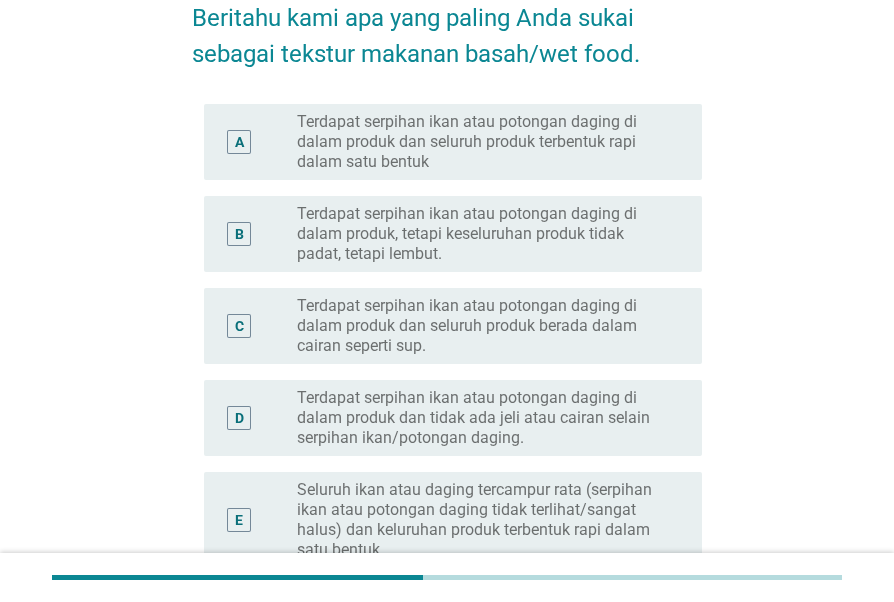 scroll, scrollTop: 102, scrollLeft: 0, axis: vertical 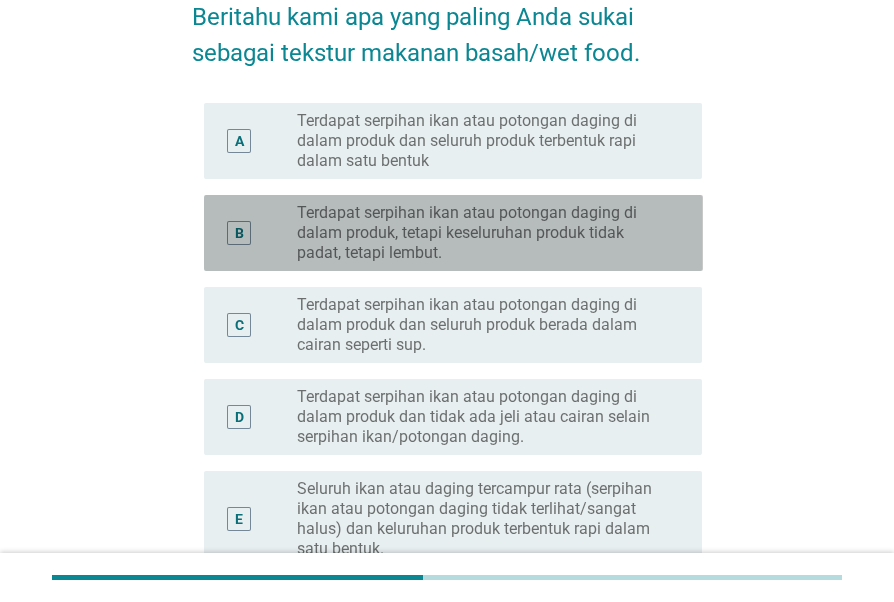 click on "Terdapat serpihan ikan atau potongan daging di dalam produk, tetapi keseluruhan produk tidak padat, tetapi lembut." at bounding box center [483, 233] 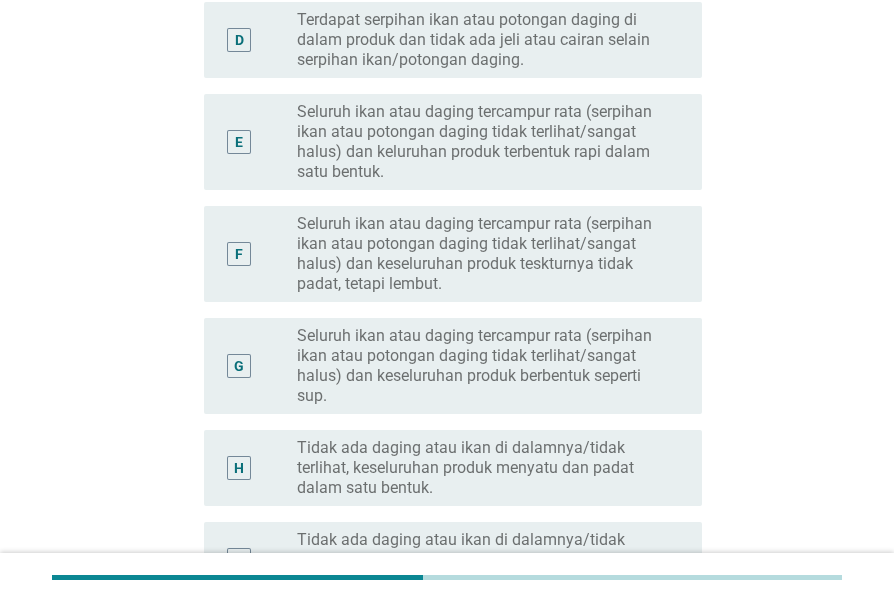 scroll, scrollTop: 816, scrollLeft: 0, axis: vertical 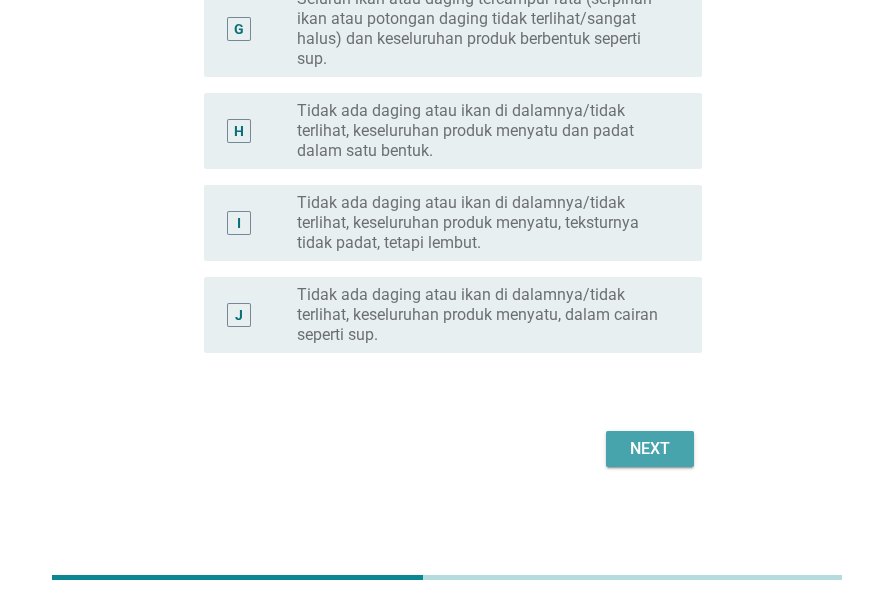 click on "Next" at bounding box center (650, 449) 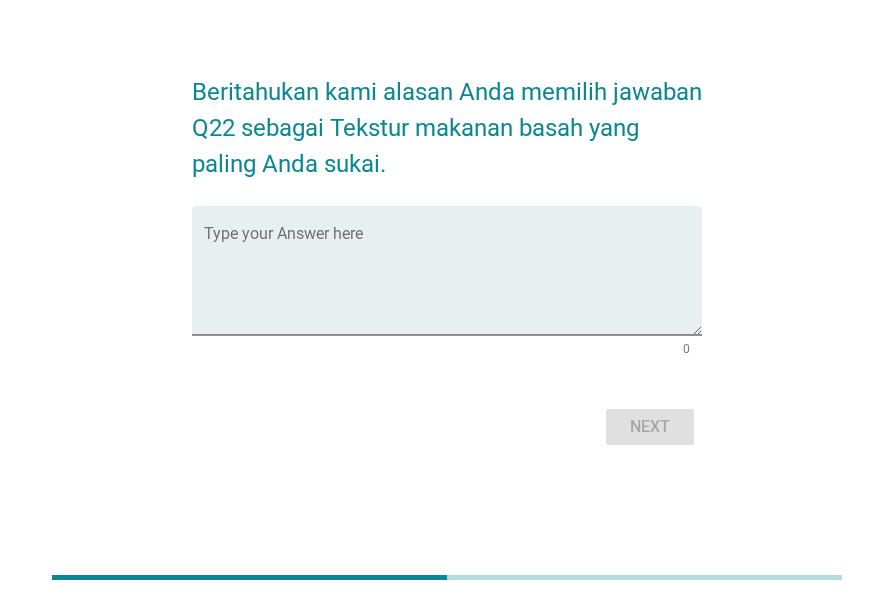 scroll, scrollTop: 0, scrollLeft: 0, axis: both 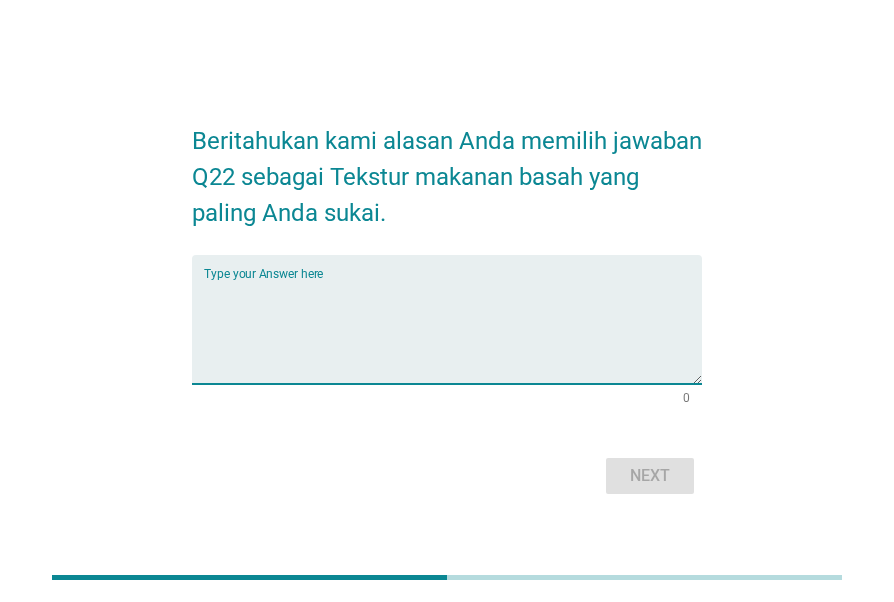 click at bounding box center [453, 331] 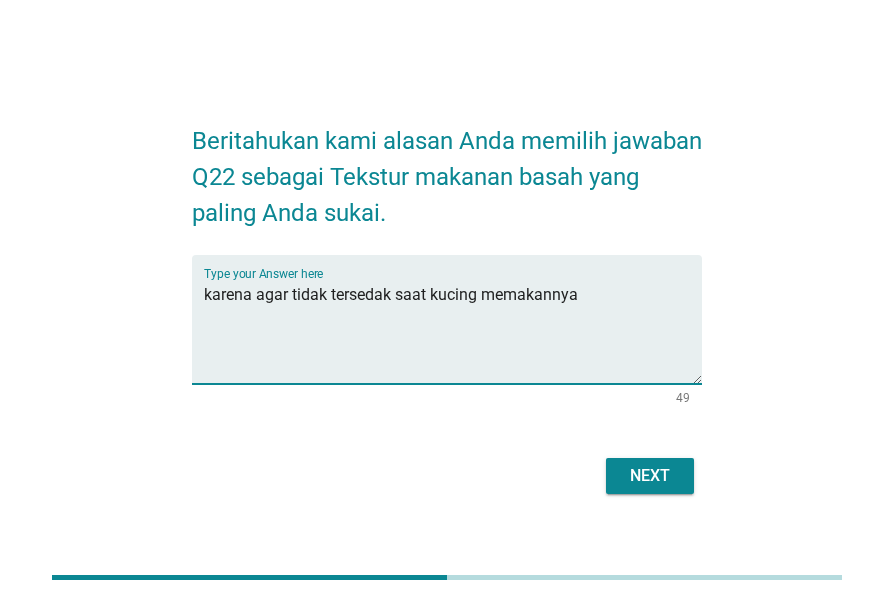 type on "karena agar tidak tersedak saat kucing memakannya" 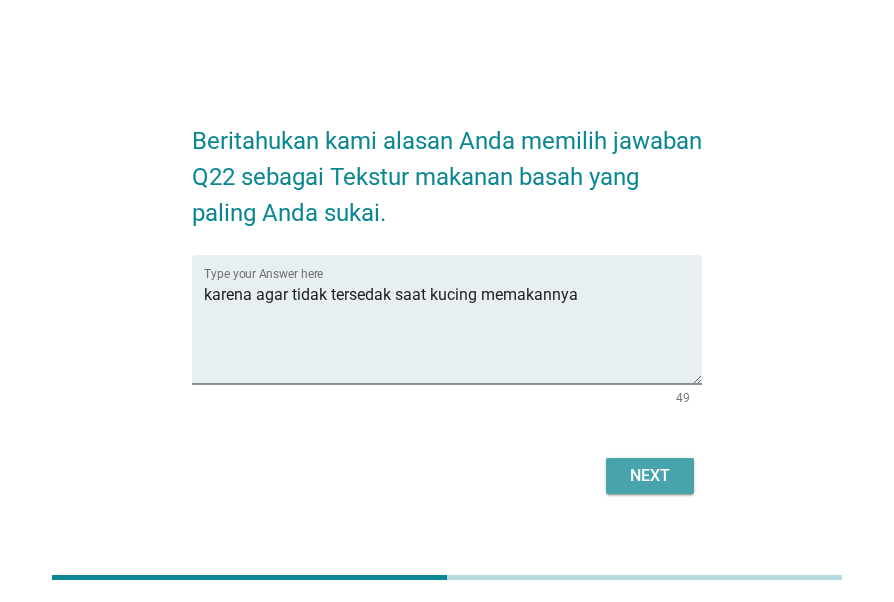click on "Next" at bounding box center [650, 476] 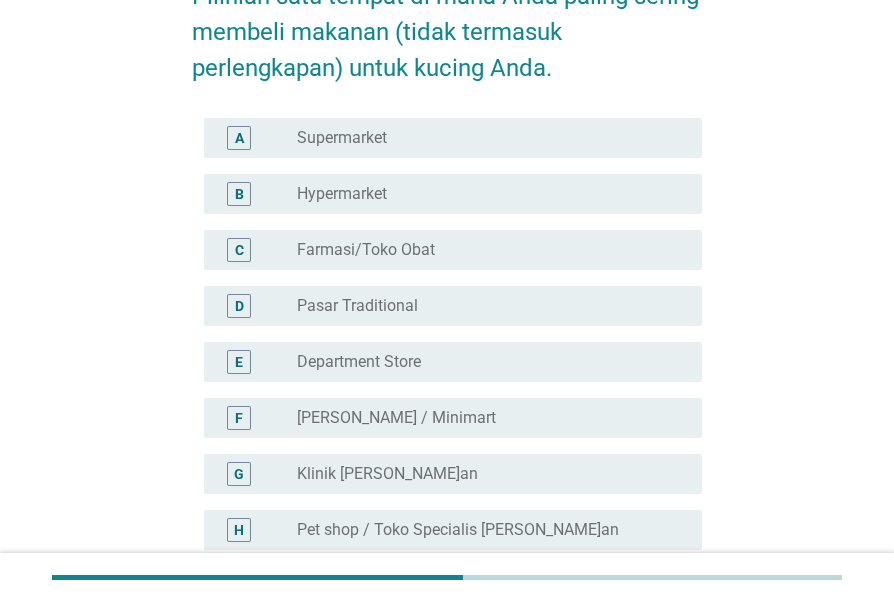 scroll, scrollTop: 132, scrollLeft: 0, axis: vertical 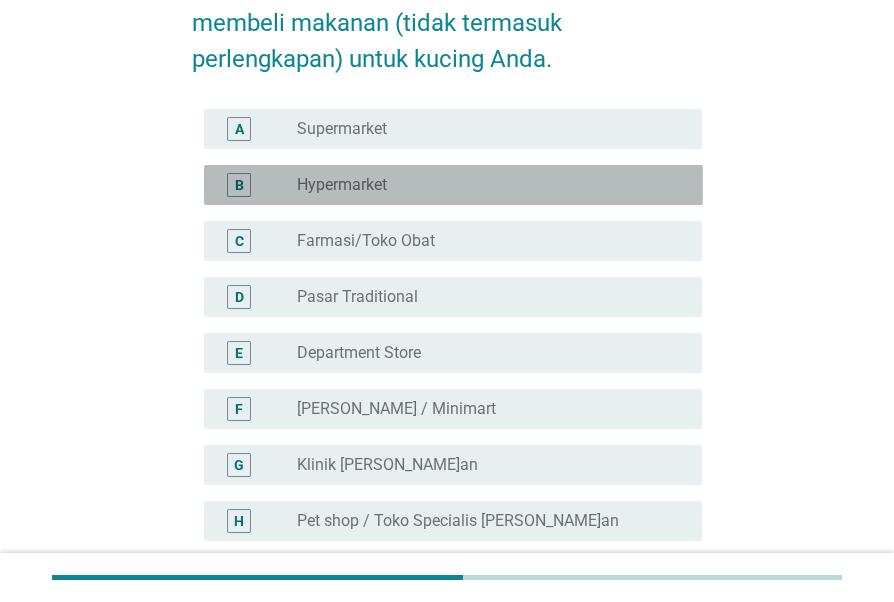 click on "radio_button_unchecked Hypermarket" at bounding box center [483, 185] 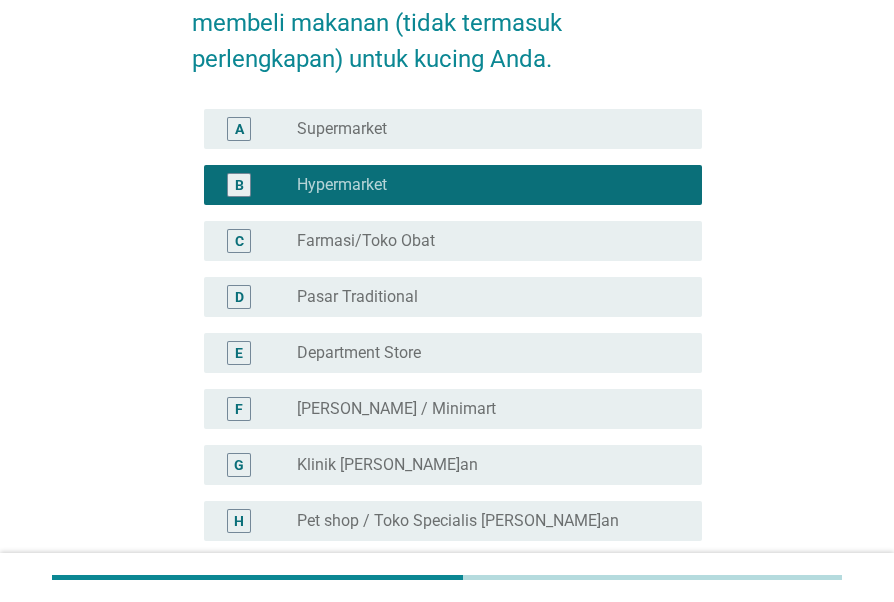 scroll, scrollTop: 262, scrollLeft: 0, axis: vertical 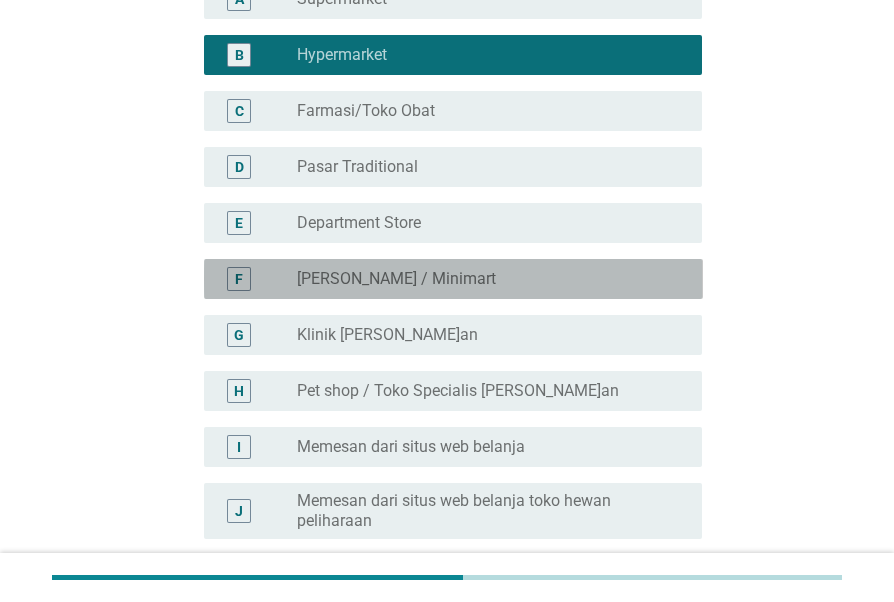 click on "[PERSON_NAME] / Minimart" at bounding box center [396, 279] 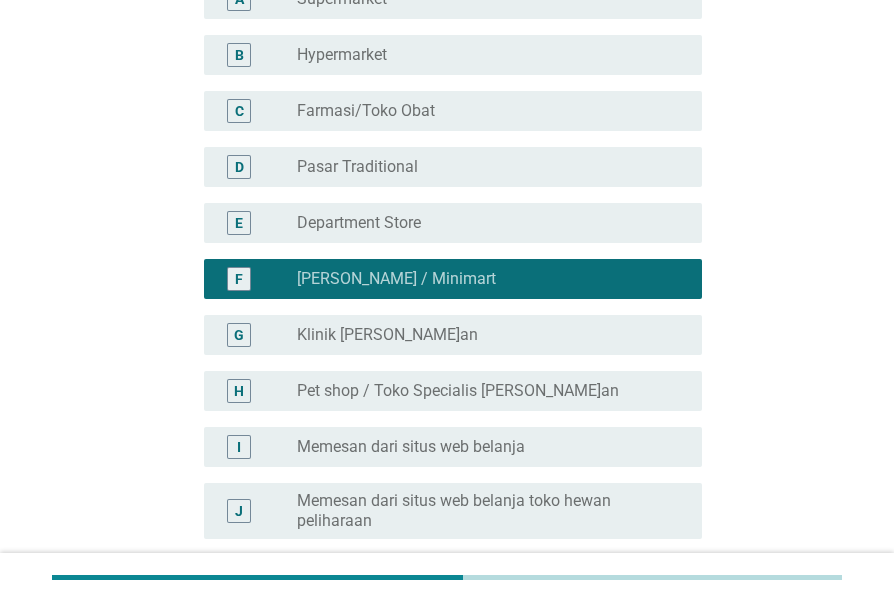 scroll, scrollTop: 270, scrollLeft: 0, axis: vertical 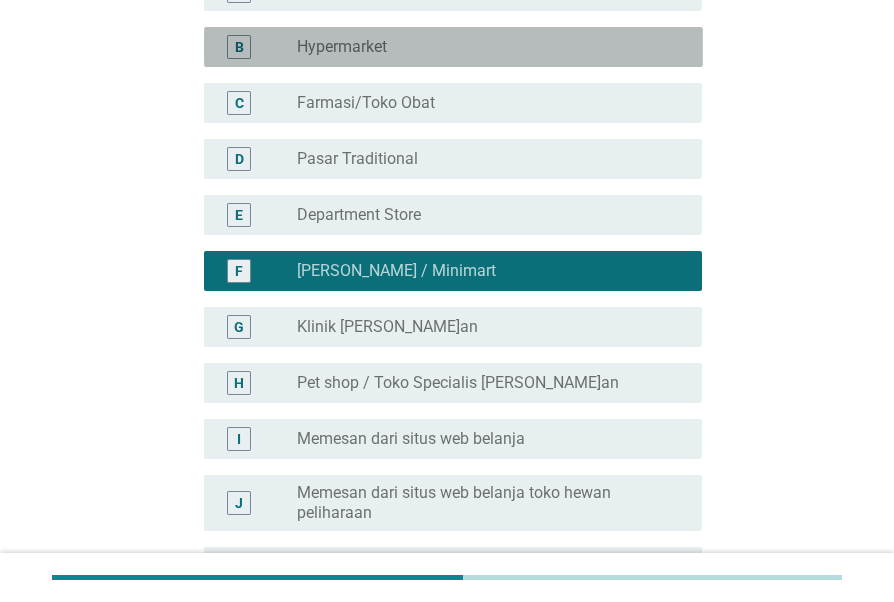 click on "radio_button_unchecked Hypermarket" at bounding box center (483, 47) 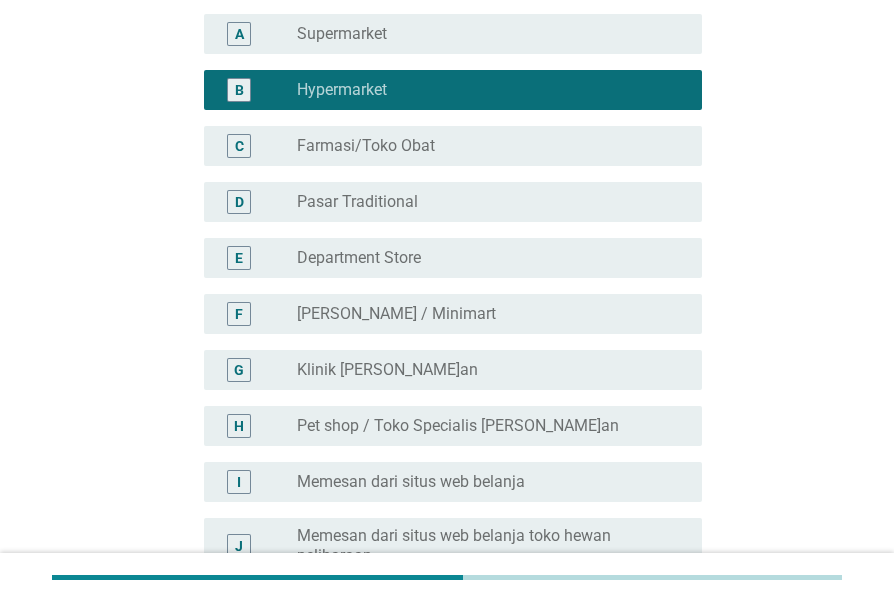 scroll, scrollTop: 228, scrollLeft: 0, axis: vertical 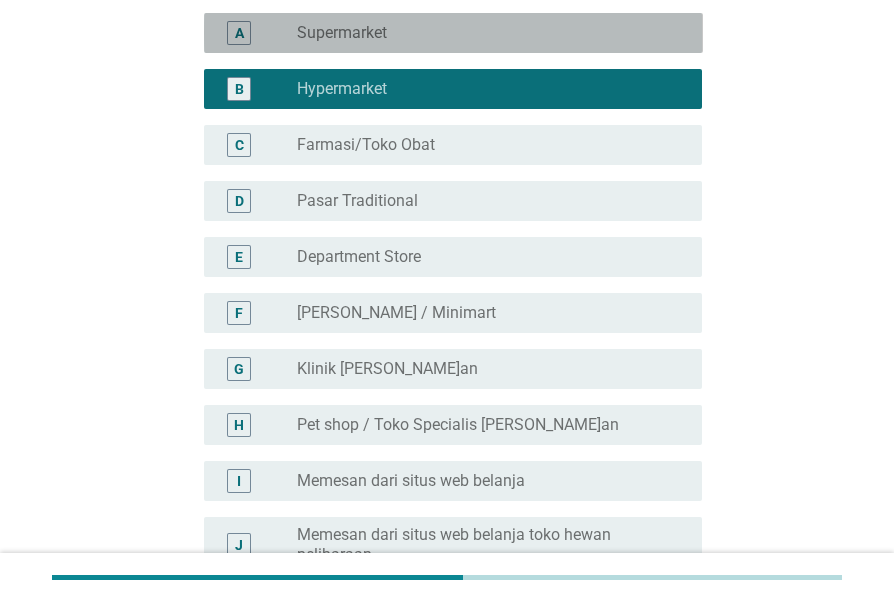 click on "A     radio_button_unchecked Supermarket" at bounding box center (453, 33) 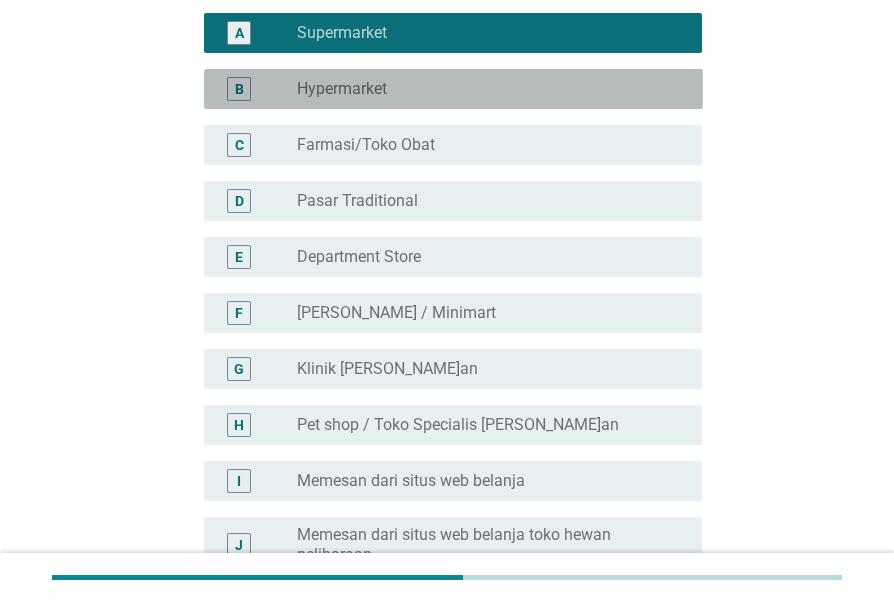 click on "radio_button_unchecked Hypermarket" at bounding box center [483, 89] 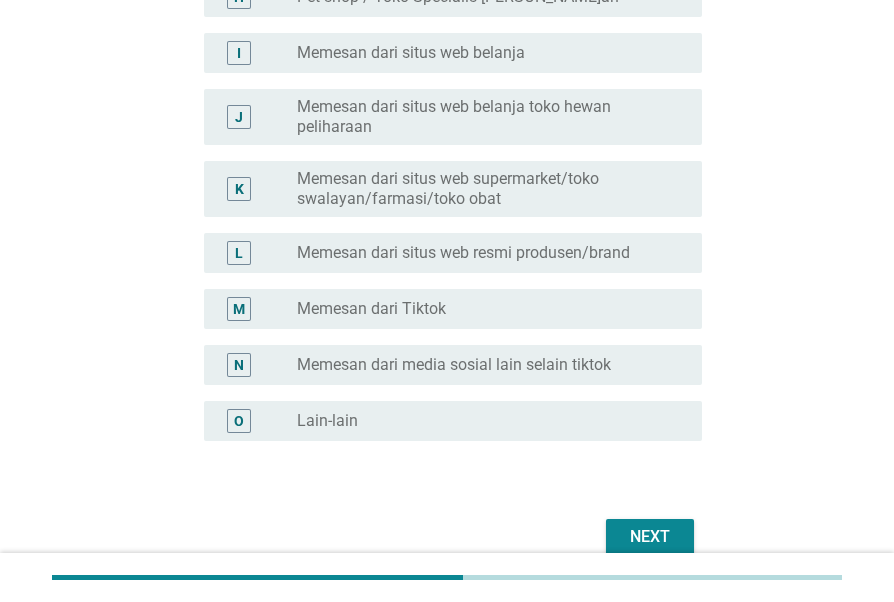 scroll, scrollTop: 744, scrollLeft: 0, axis: vertical 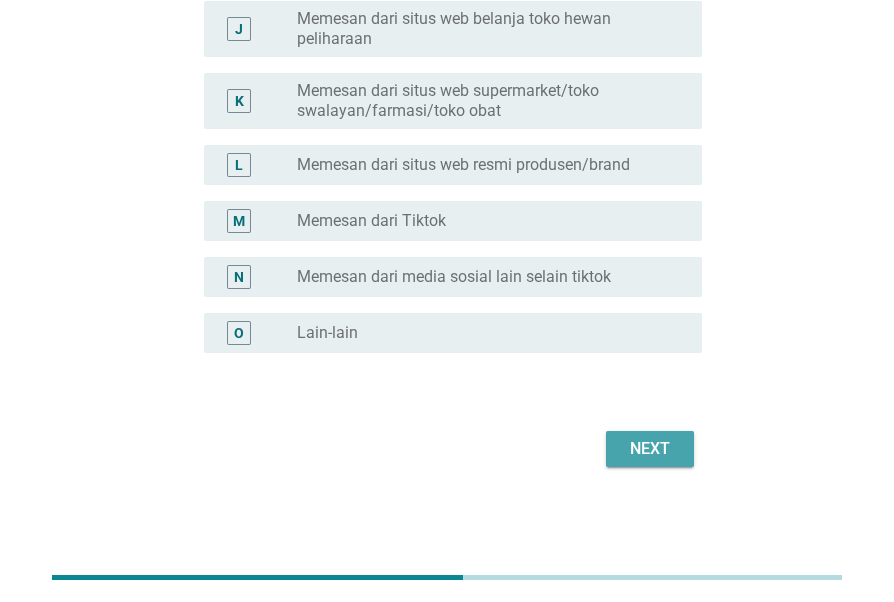 click on "Next" at bounding box center [650, 449] 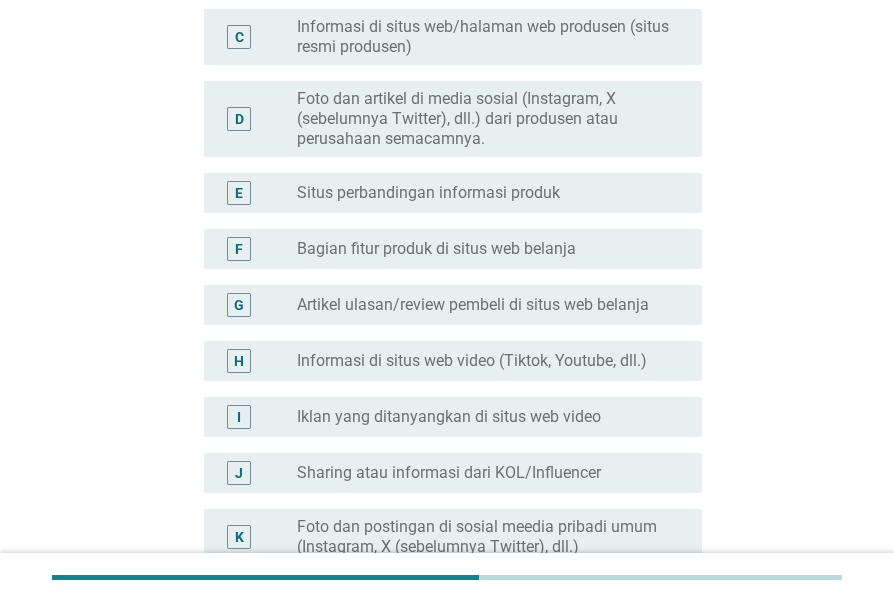scroll, scrollTop: 346, scrollLeft: 0, axis: vertical 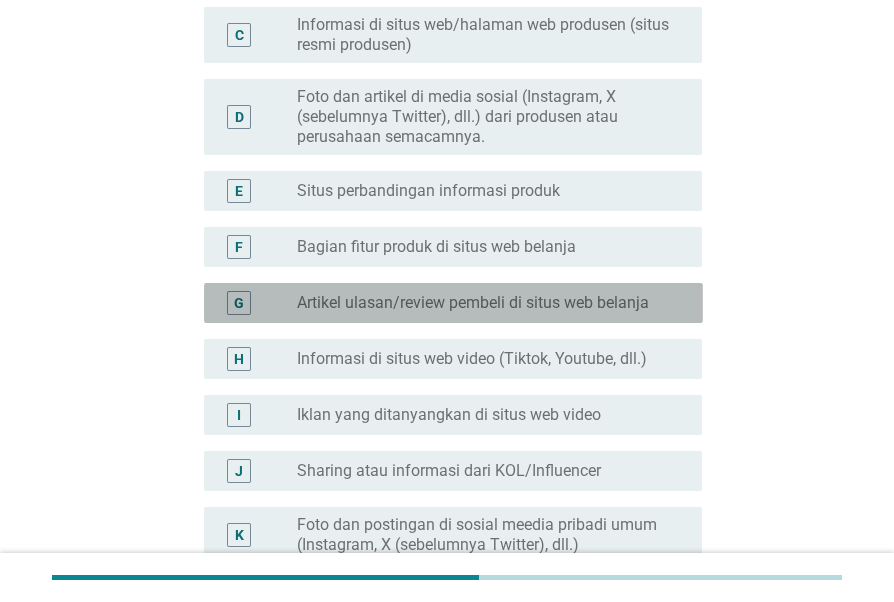 click on "Artikel ulasan/review pembeli di situs web belanja" at bounding box center [473, 303] 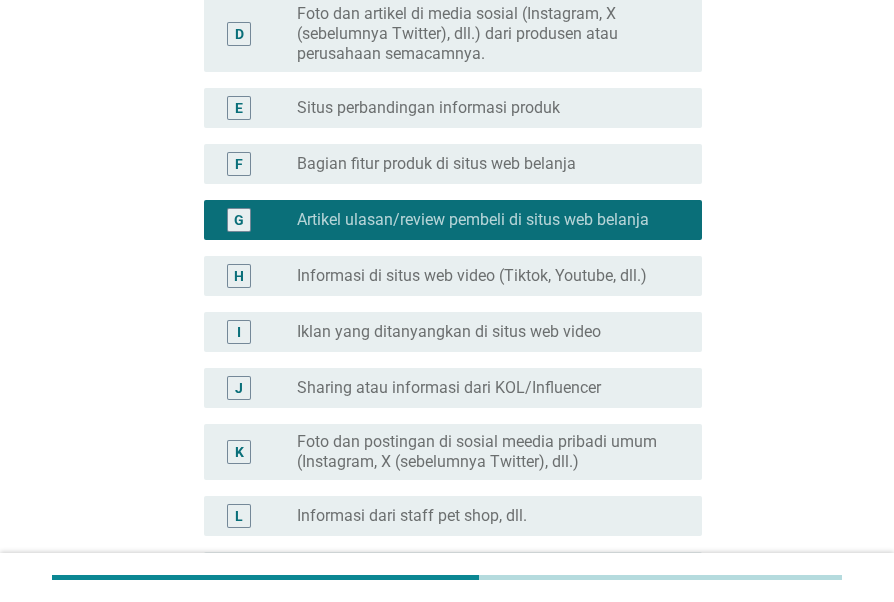 scroll, scrollTop: 530, scrollLeft: 0, axis: vertical 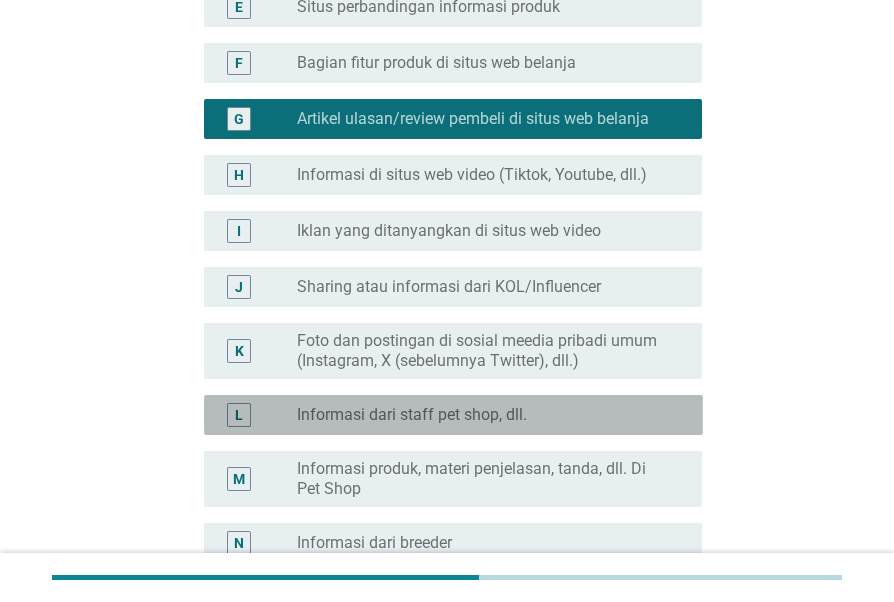 click on "radio_button_unchecked Informasi dari staff pet shop, dll." at bounding box center (483, 415) 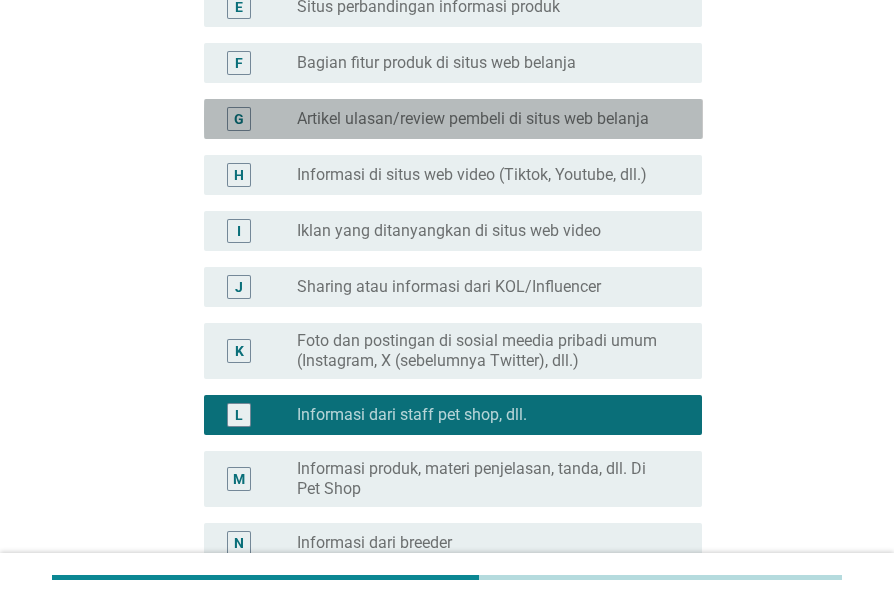 click on "G     radio_button_unchecked Artikel ulasan/review pembeli di situs web belanja" at bounding box center [453, 119] 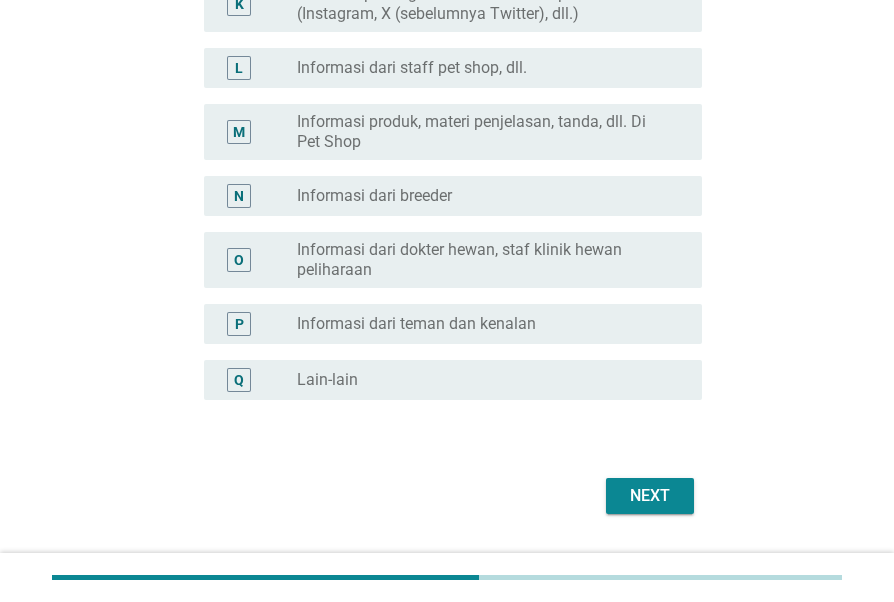 scroll, scrollTop: 924, scrollLeft: 0, axis: vertical 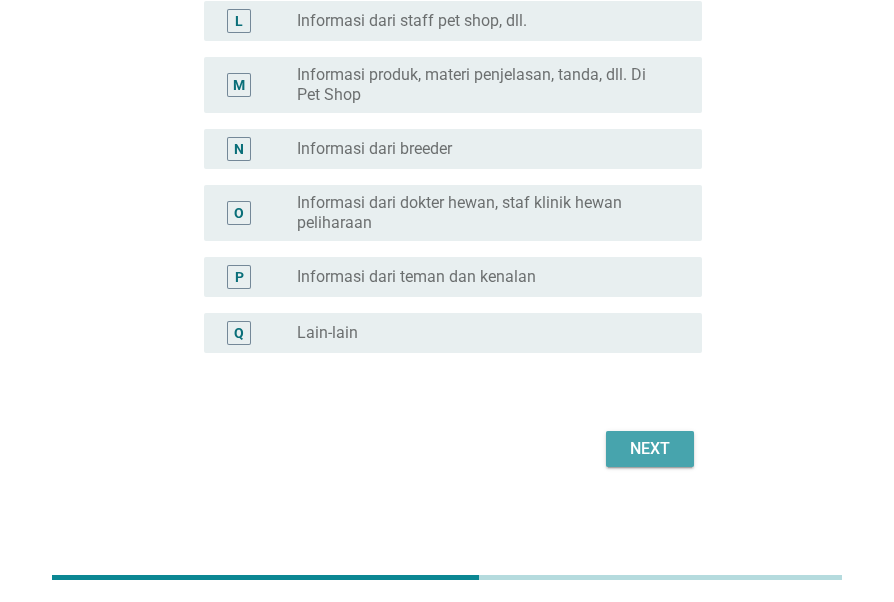 click on "Next" at bounding box center (650, 449) 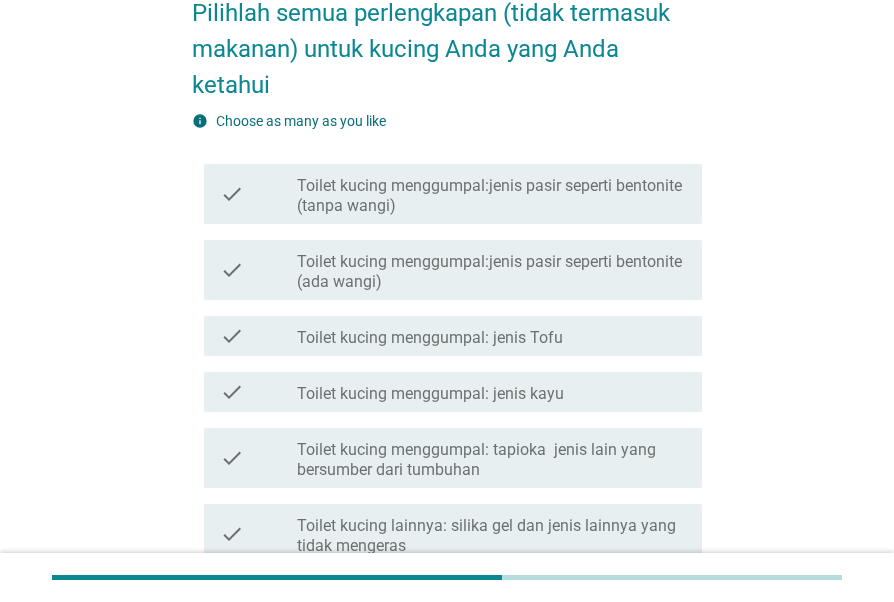 scroll, scrollTop: 106, scrollLeft: 0, axis: vertical 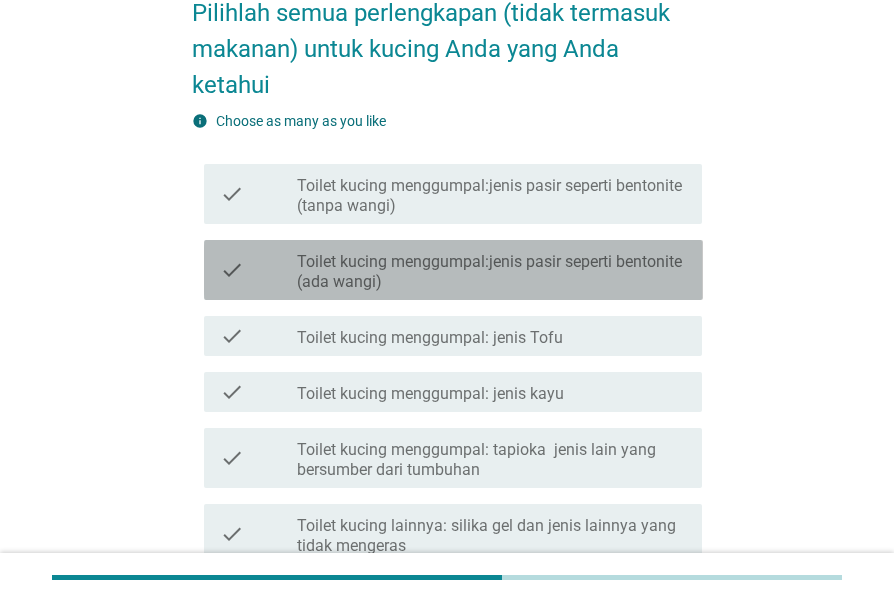 click on "Toilet kucing menggumpal:jenis pasir seperti bentonite (ada wangi)" at bounding box center [491, 272] 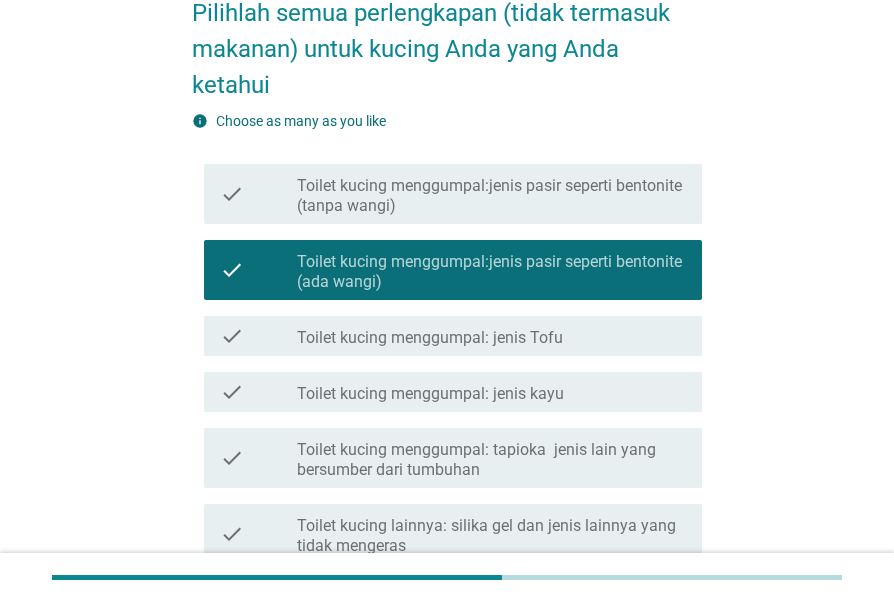 click on "Toilet kucing menggumpal:jenis pasir seperti bentonite (tanpa wangi)" at bounding box center (491, 196) 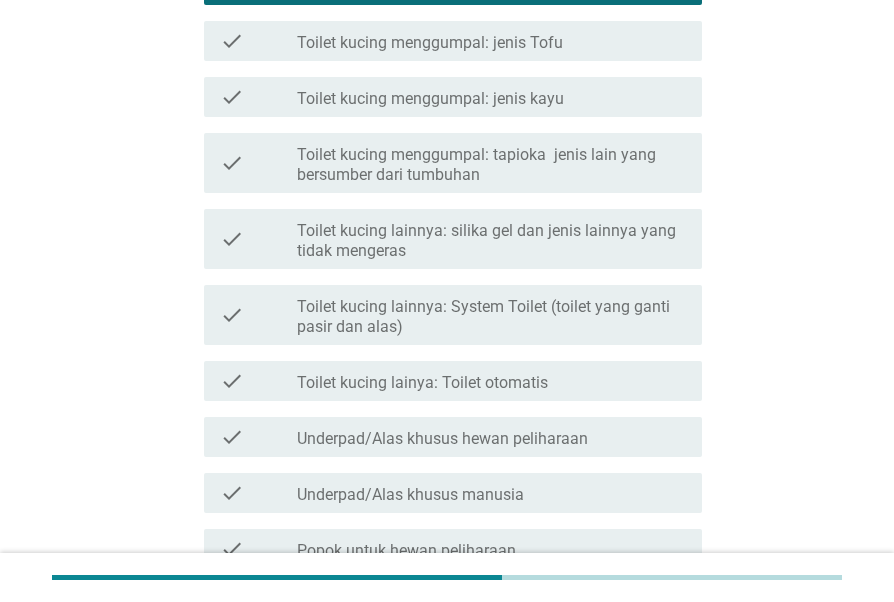 scroll, scrollTop: 403, scrollLeft: 0, axis: vertical 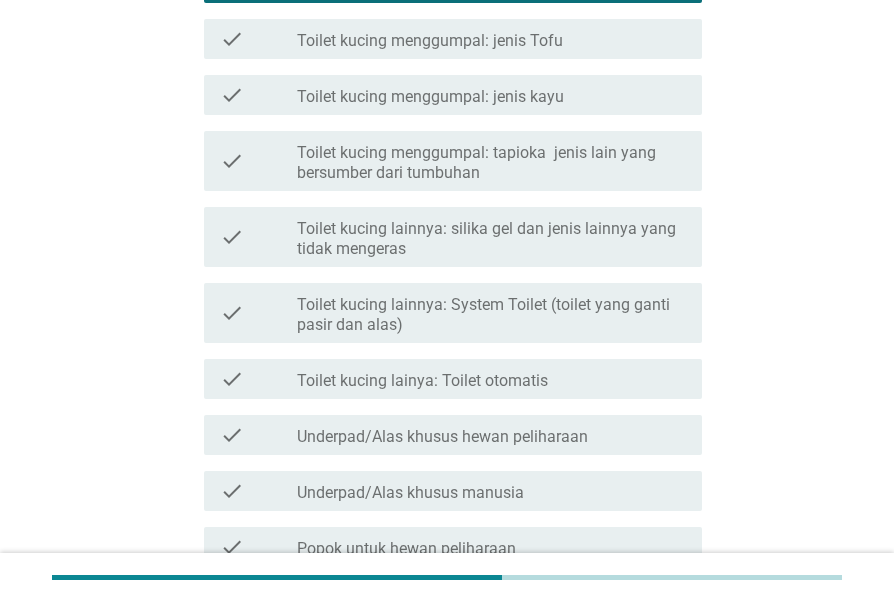 click on "Toilet kucing lainnya: System Toilet (toilet yang ganti pasir dan alas)" at bounding box center (491, 315) 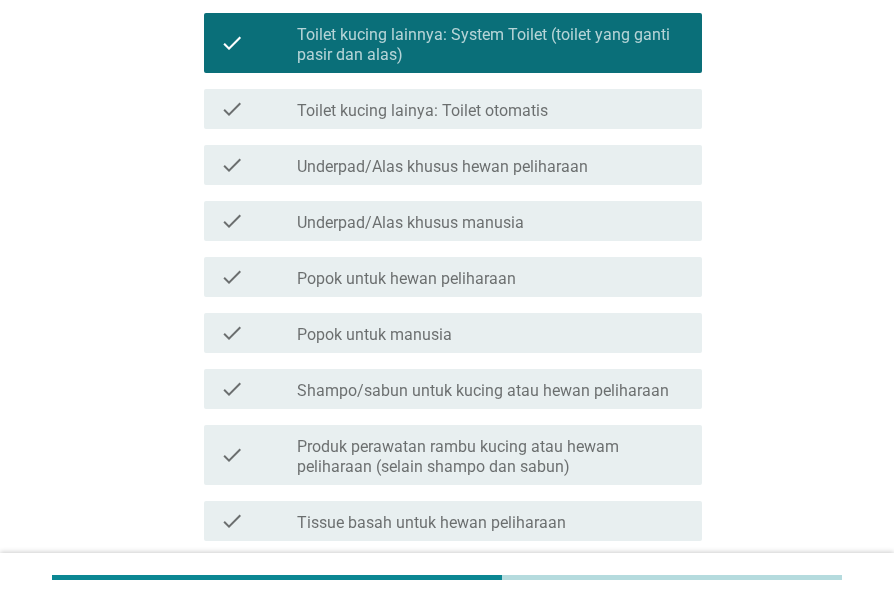 scroll, scrollTop: 675, scrollLeft: 0, axis: vertical 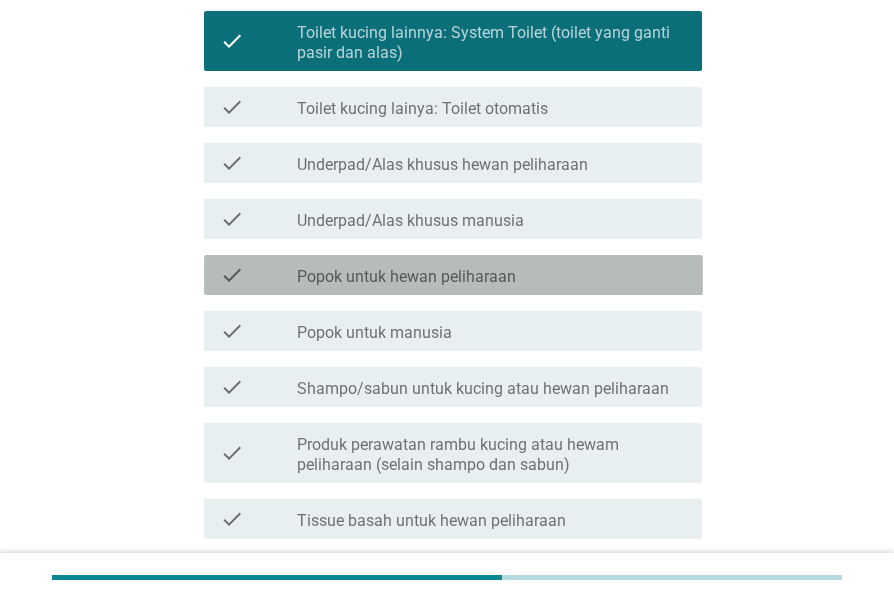 click on "check_box_outline_blank Popok untuk hewan peliharaan" at bounding box center [491, 275] 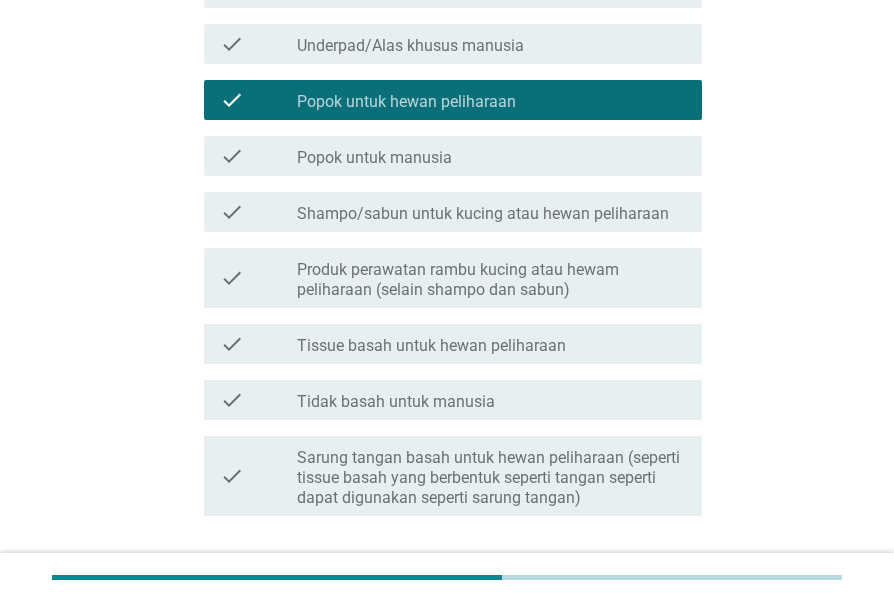 scroll, scrollTop: 855, scrollLeft: 0, axis: vertical 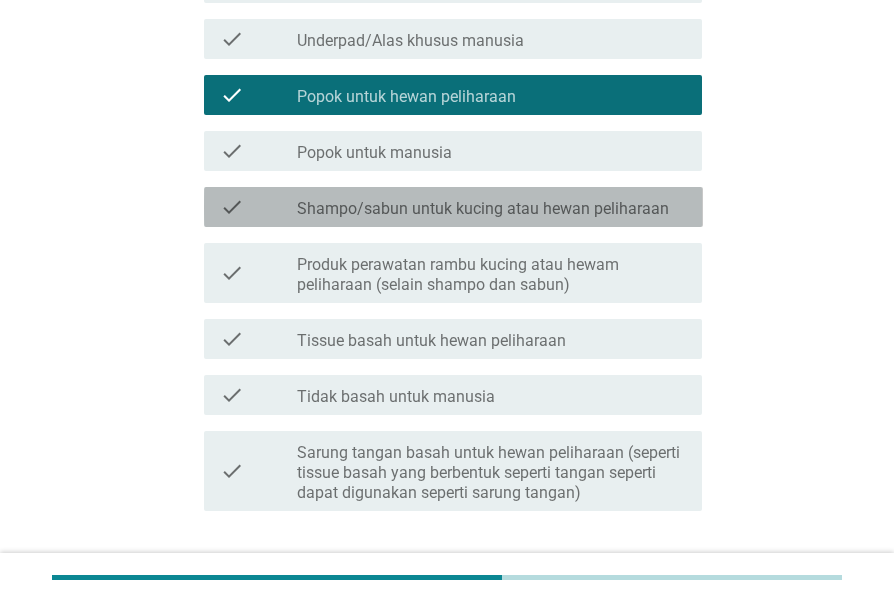 click on "check     check_box_outline_blank Shampo/sabun untuk kucing atau hewan peliharaan" at bounding box center (453, 207) 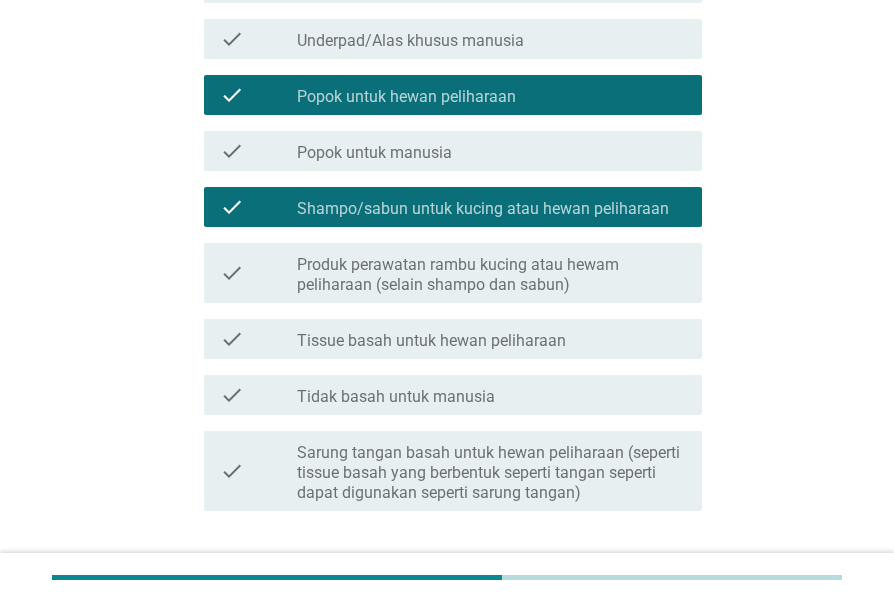 scroll, scrollTop: 989, scrollLeft: 0, axis: vertical 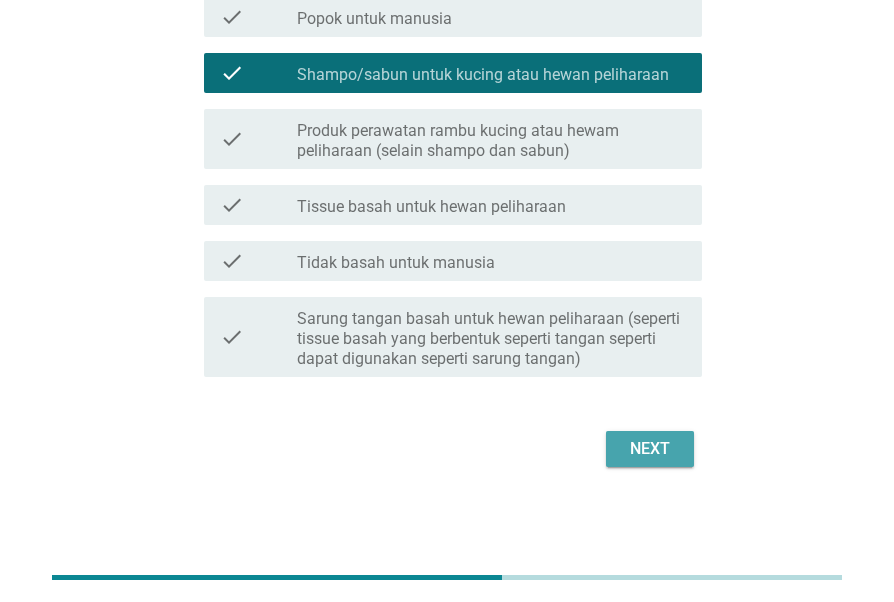 click on "Next" at bounding box center [650, 449] 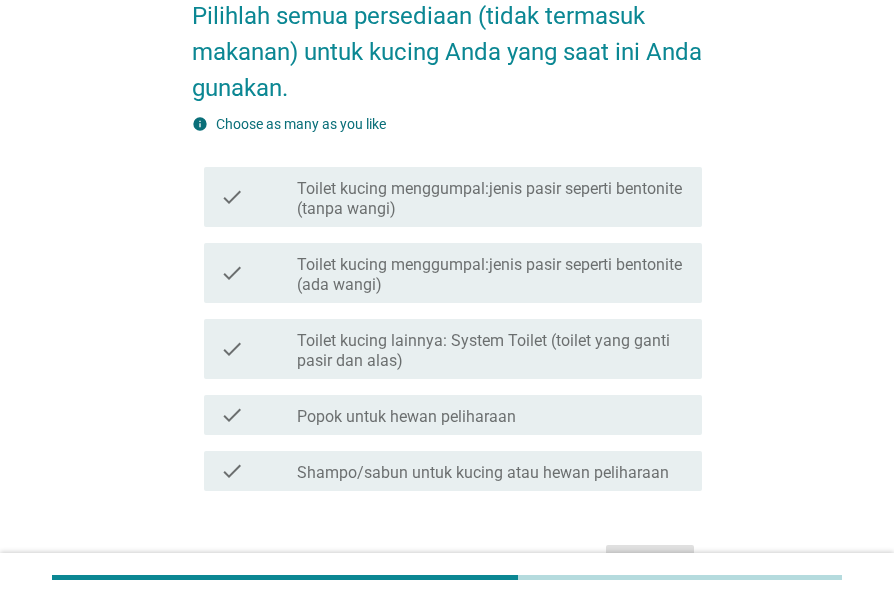 scroll, scrollTop: 104, scrollLeft: 0, axis: vertical 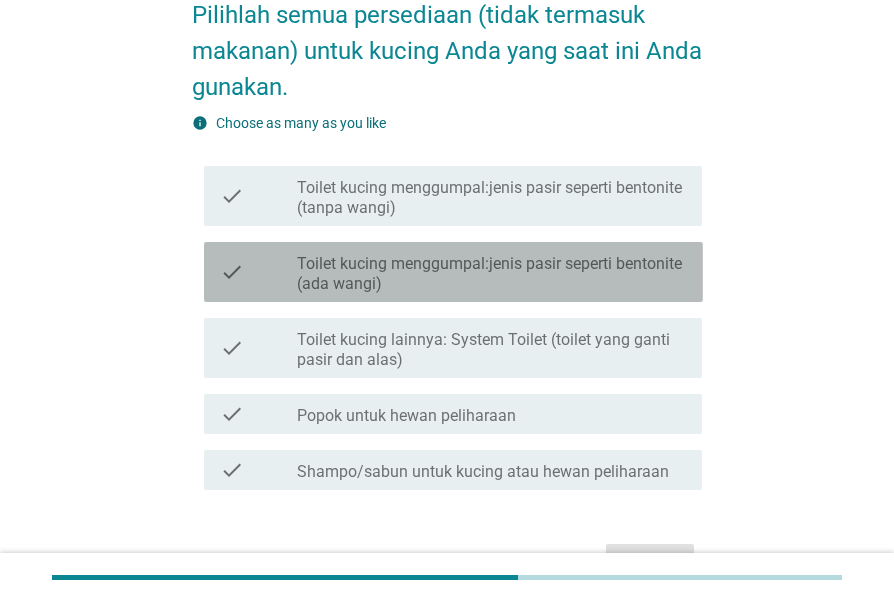 click on "Toilet kucing menggumpal:jenis pasir seperti bentonite (ada wangi)" at bounding box center [491, 274] 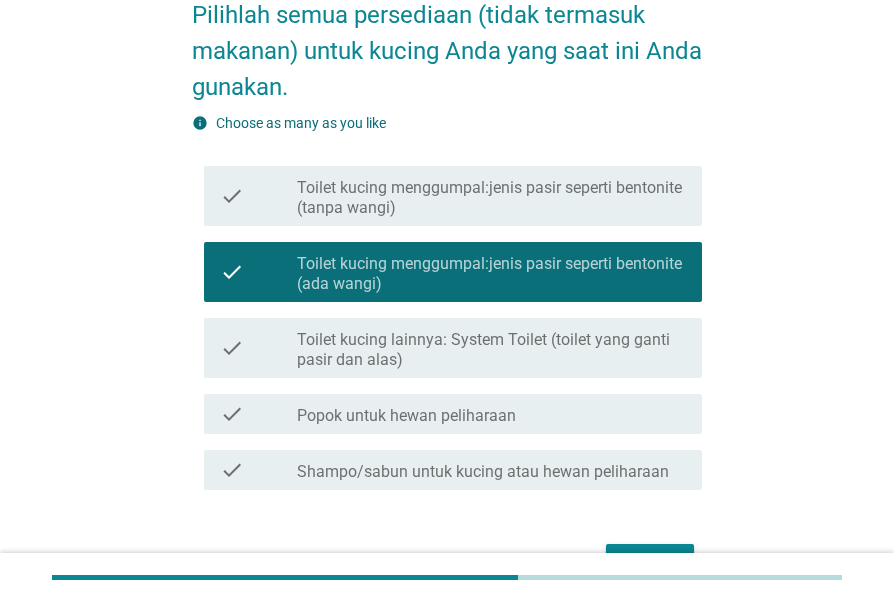 click on "Popok untuk hewan peliharaan" at bounding box center (406, 416) 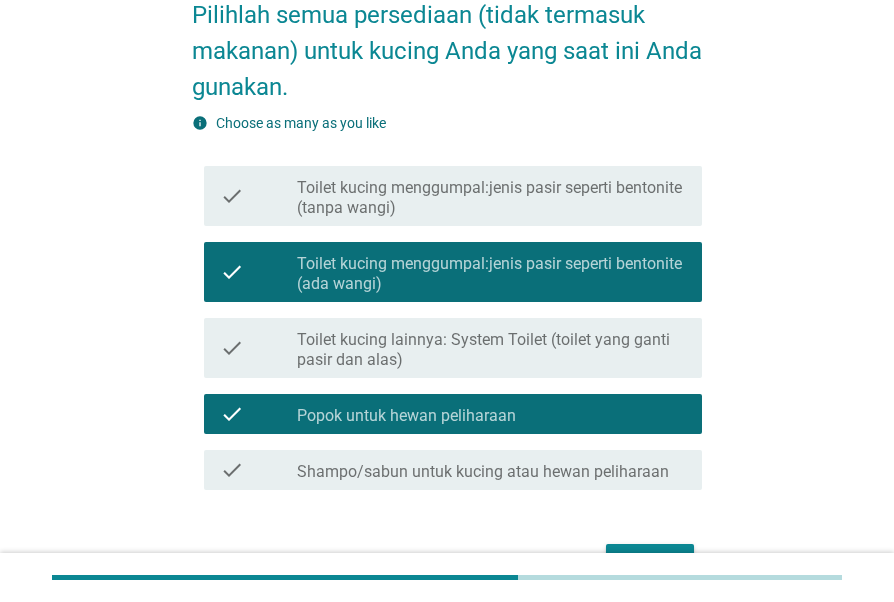 click on "Shampo/sabun untuk kucing atau hewan peliharaan" at bounding box center [483, 472] 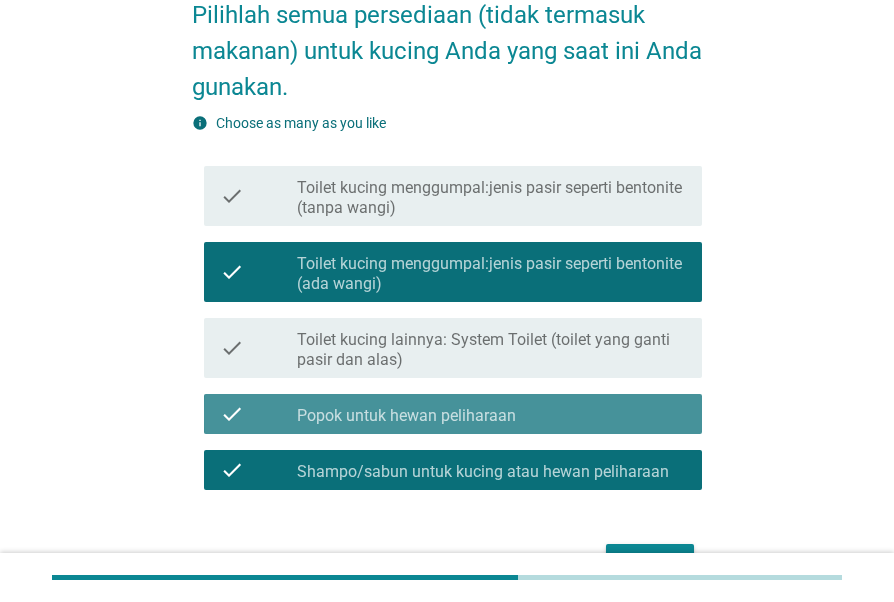 click on "check_box Popok untuk hewan peliharaan" at bounding box center (491, 414) 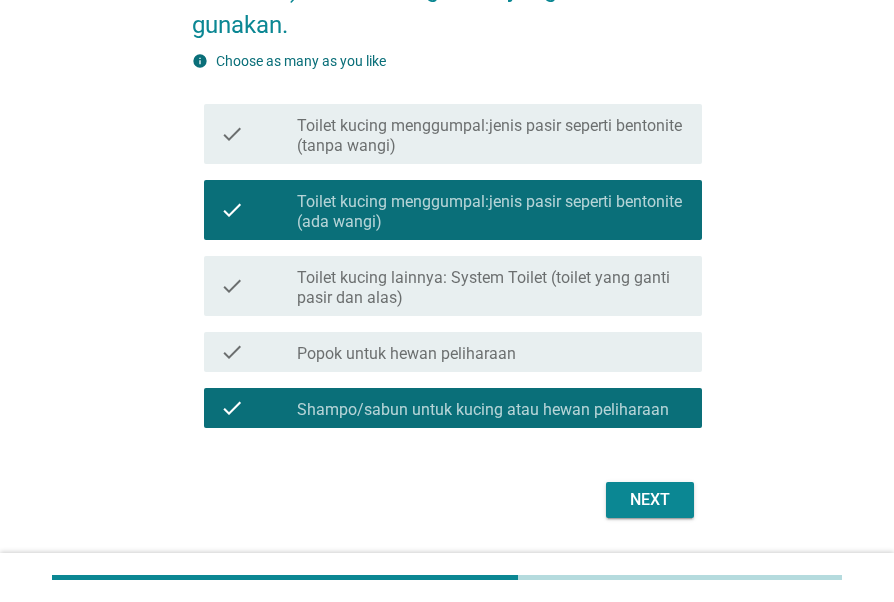scroll, scrollTop: 167, scrollLeft: 0, axis: vertical 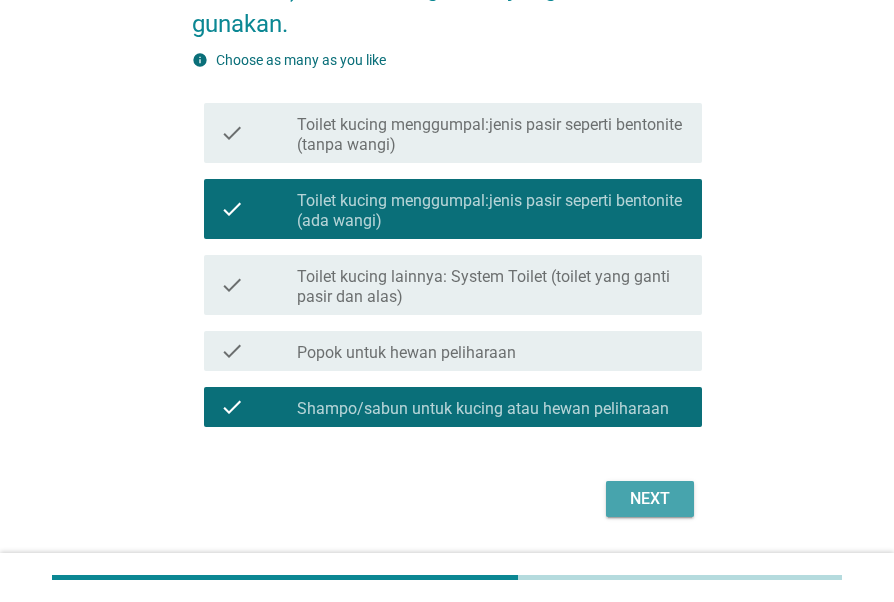 click on "Next" at bounding box center [650, 499] 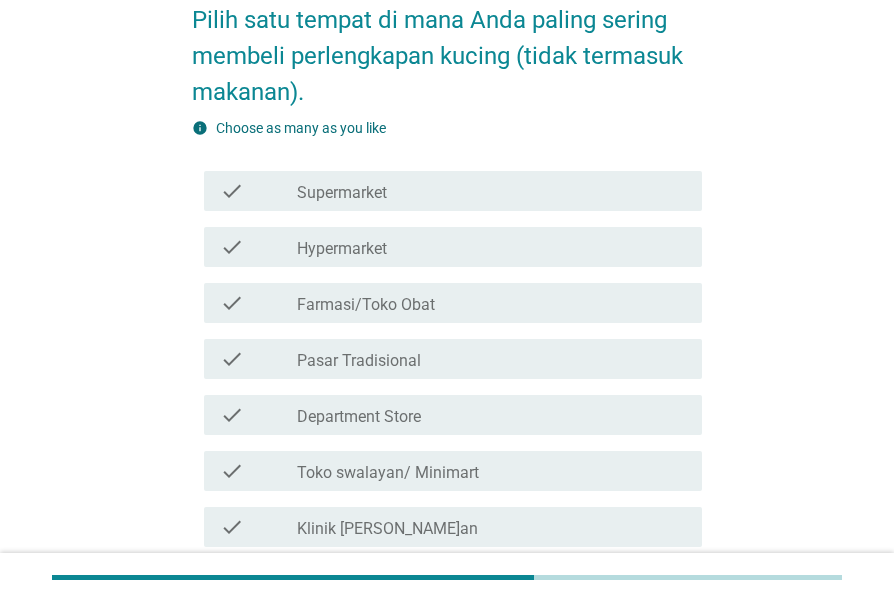 scroll, scrollTop: 100, scrollLeft: 0, axis: vertical 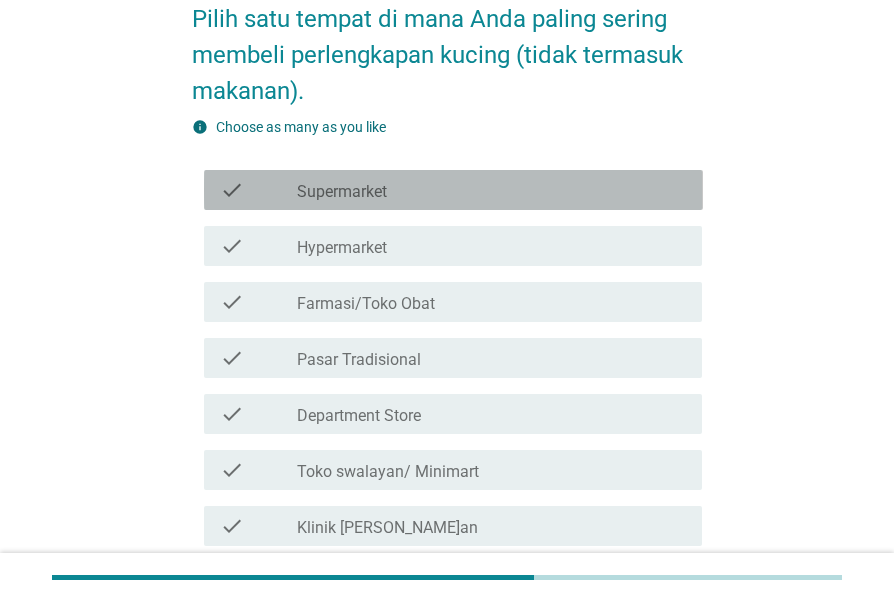 click on "check     check_box_outline_blank Supermarket" at bounding box center [453, 190] 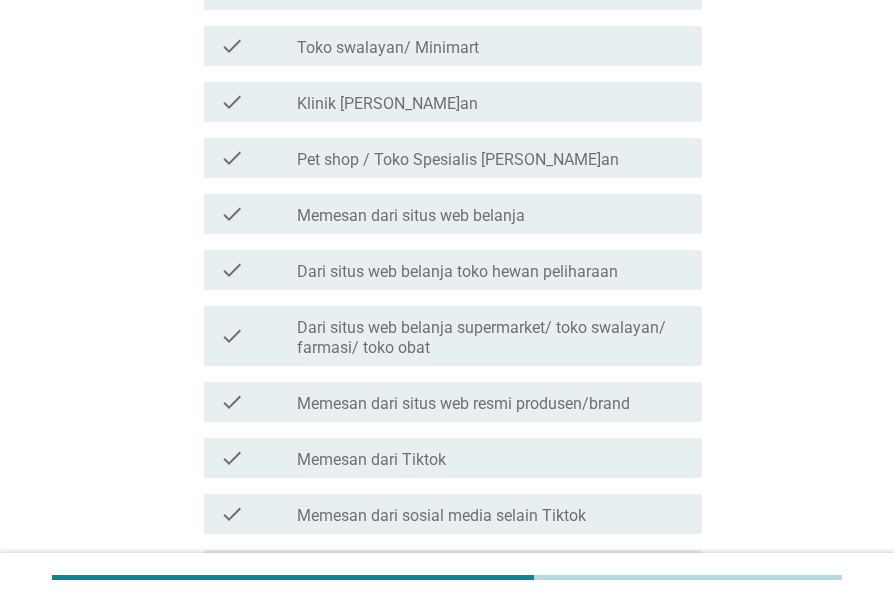scroll, scrollTop: 737, scrollLeft: 0, axis: vertical 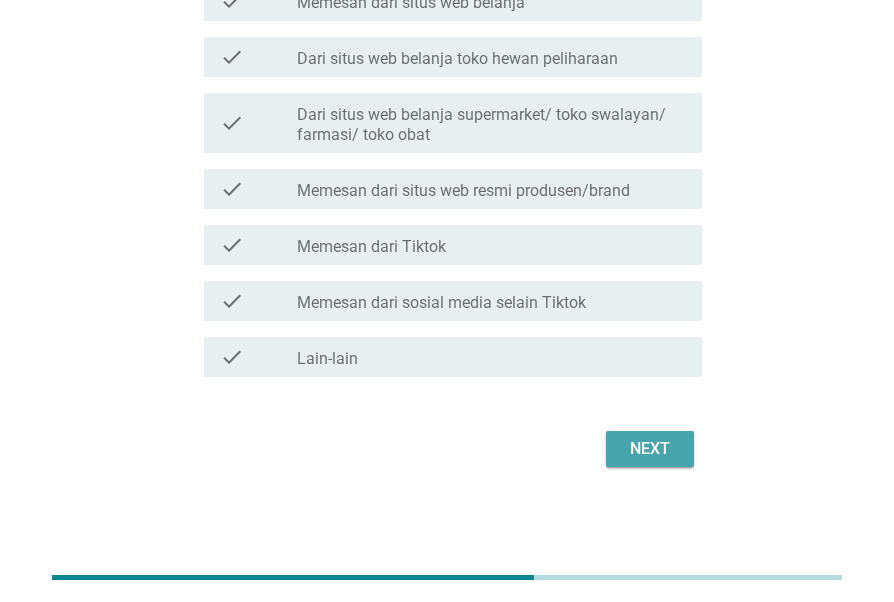 click on "Next" at bounding box center (650, 449) 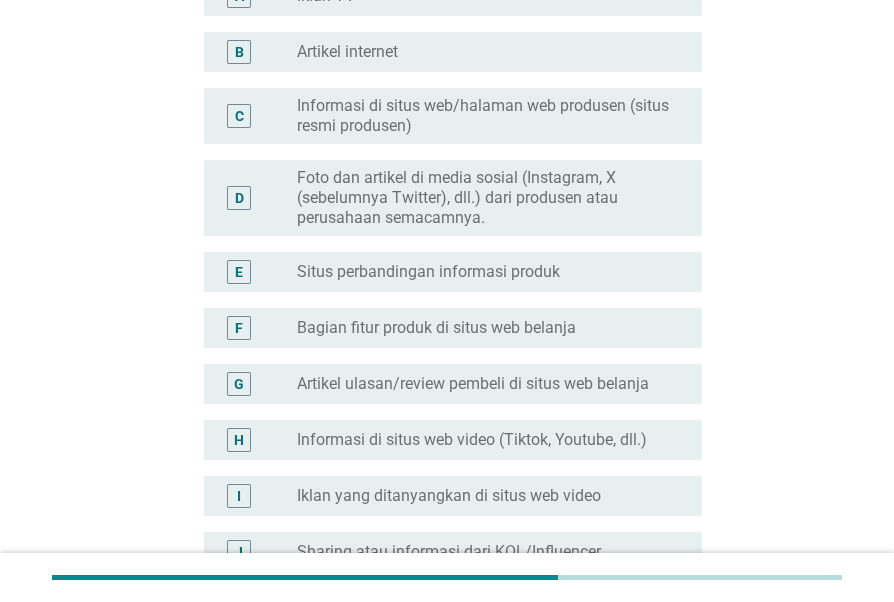 scroll, scrollTop: 313, scrollLeft: 0, axis: vertical 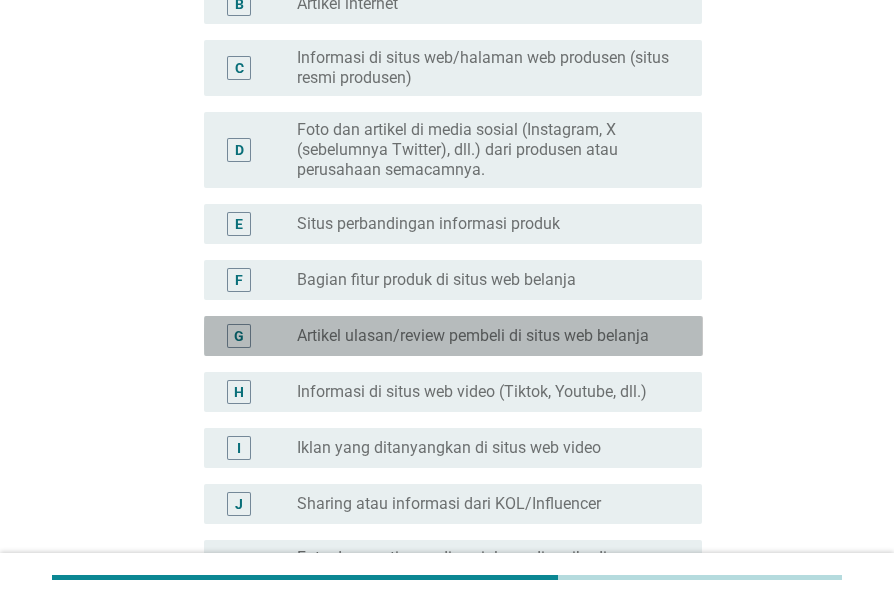 click on "G     radio_button_unchecked Artikel ulasan/review pembeli di situs web belanja" at bounding box center [453, 336] 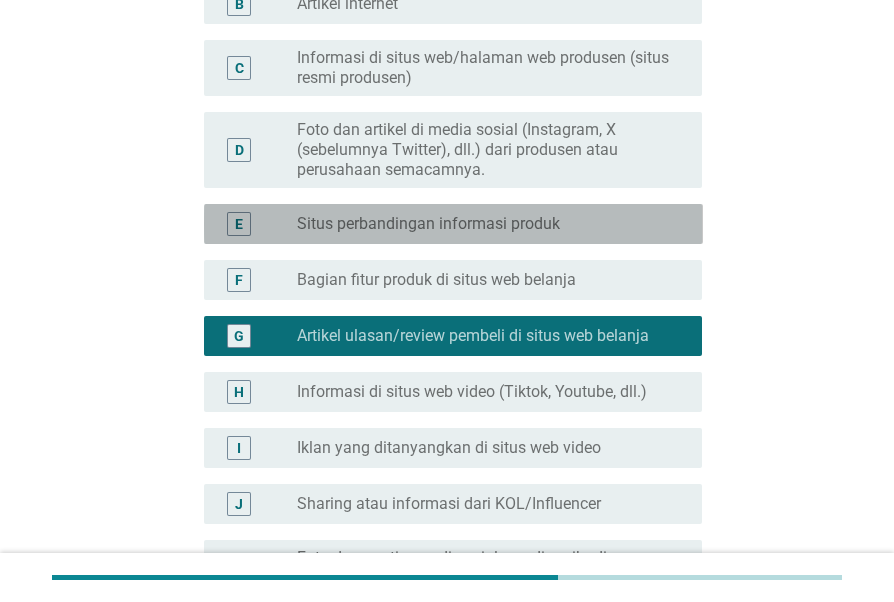 click on "Situs perbandingan informasi produk" at bounding box center [428, 224] 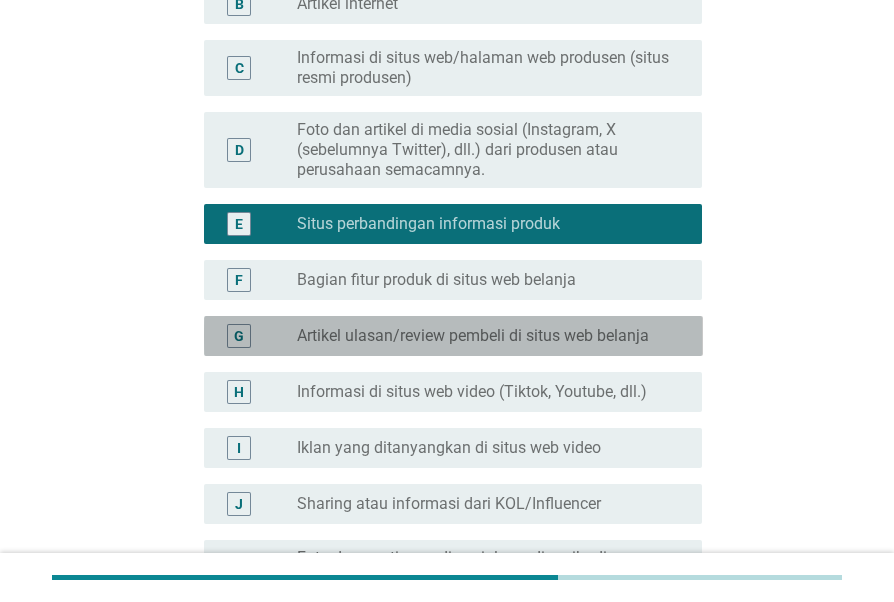 click on "radio_button_unchecked Artikel ulasan/review pembeli di situs web belanja" at bounding box center (491, 336) 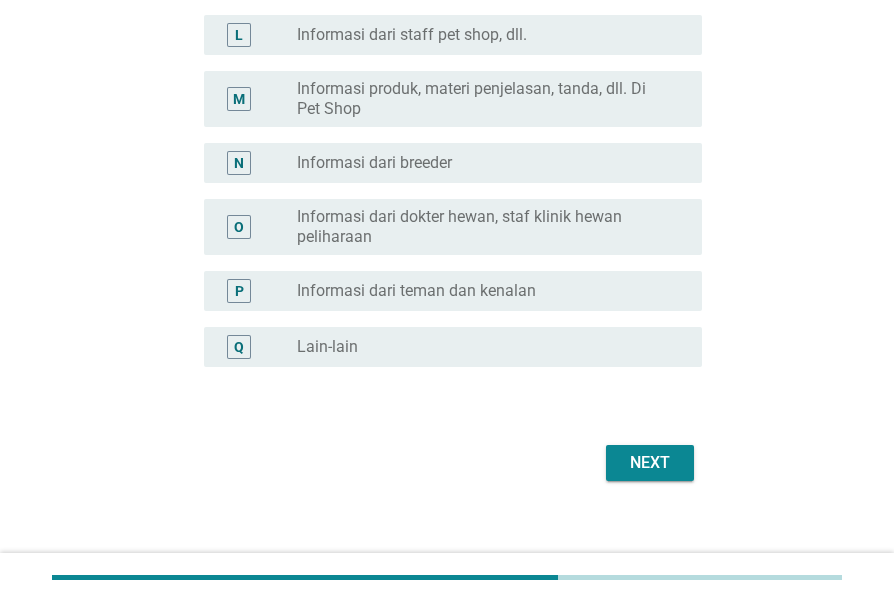 scroll, scrollTop: 924, scrollLeft: 0, axis: vertical 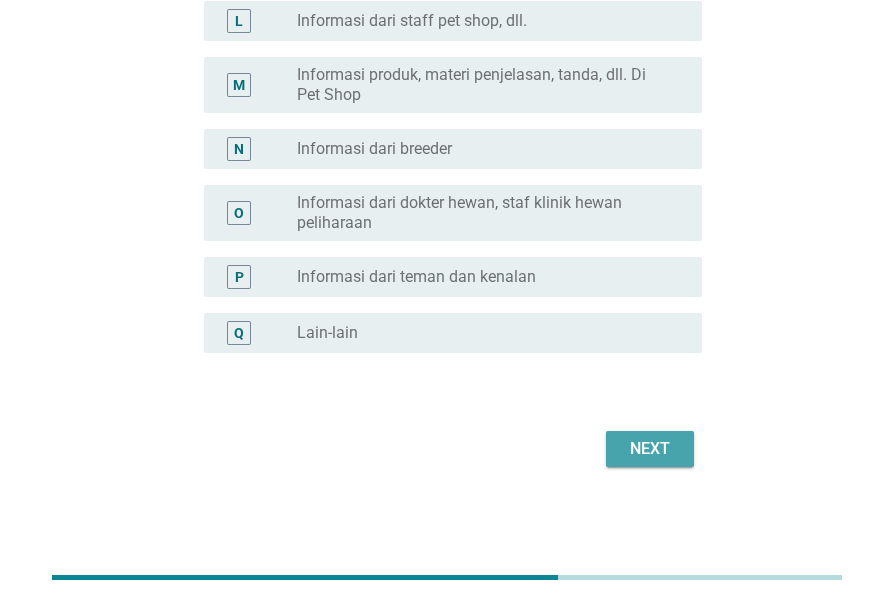 click on "Next" at bounding box center (650, 449) 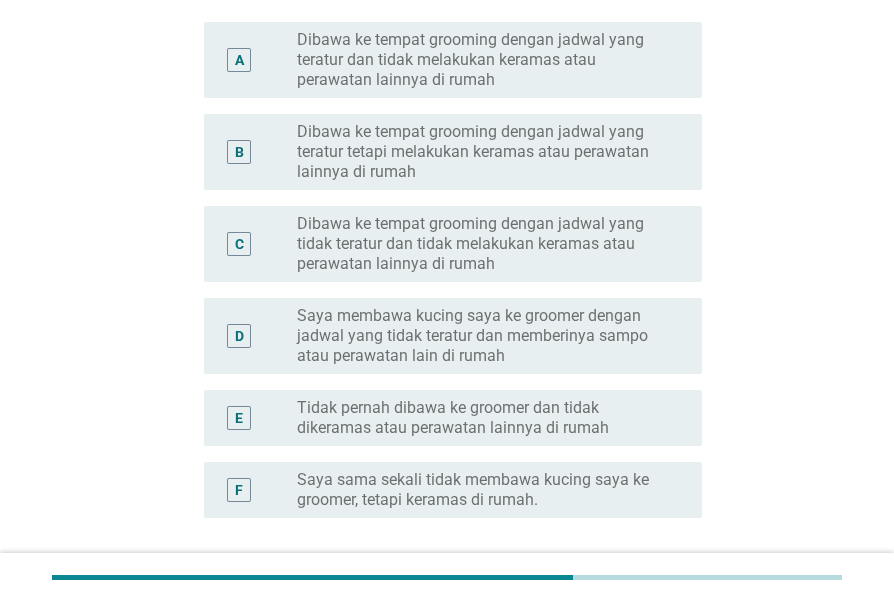 scroll, scrollTop: 398, scrollLeft: 0, axis: vertical 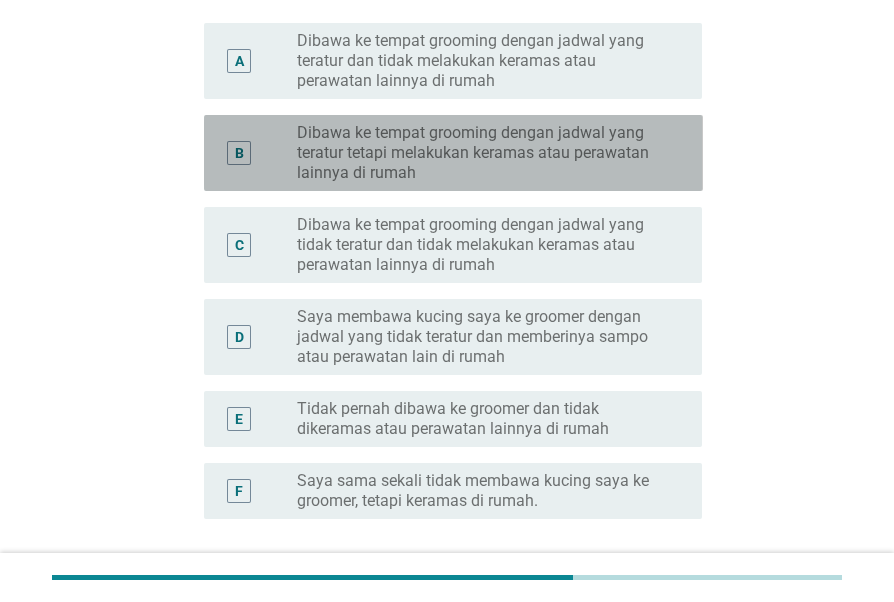 click on "Dibawa ke tempat grooming dengan jadwal yang teratur tetapi melakukan keramas atau perawatan lainnya di rumah" at bounding box center [483, 153] 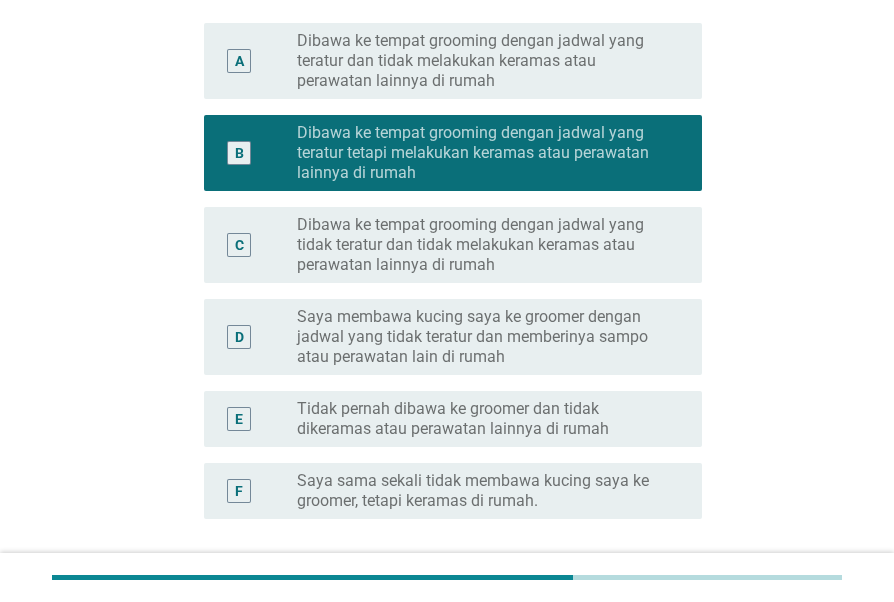 scroll, scrollTop: 550, scrollLeft: 0, axis: vertical 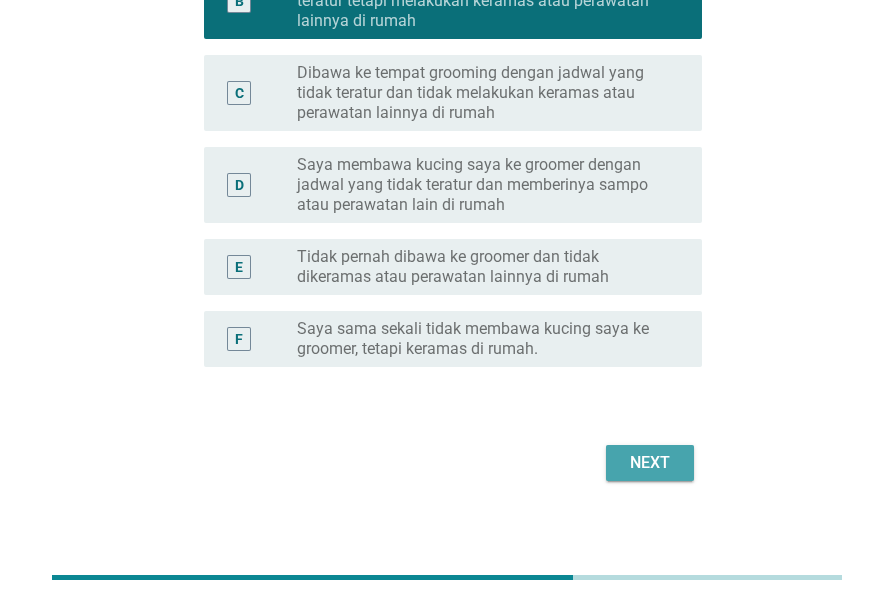 click on "Next" at bounding box center [650, 463] 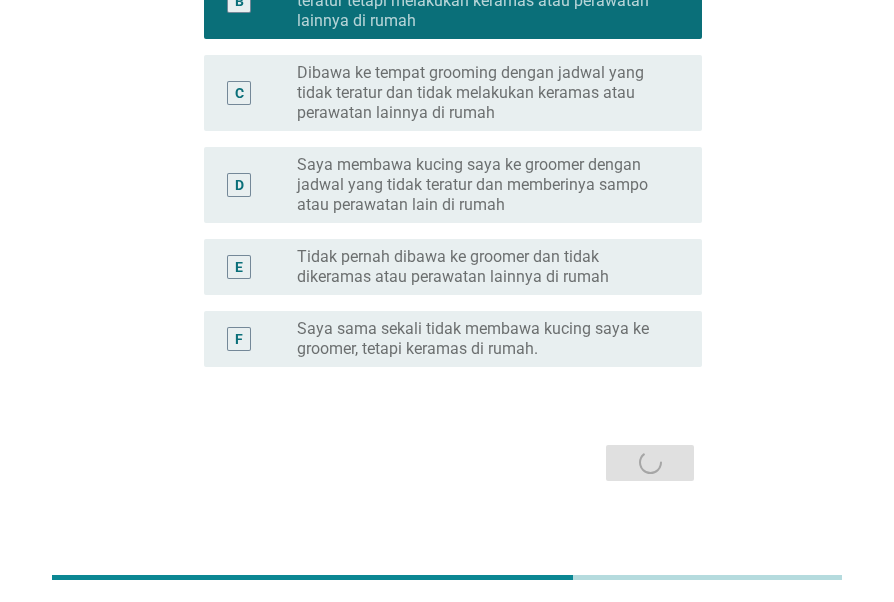scroll, scrollTop: 0, scrollLeft: 0, axis: both 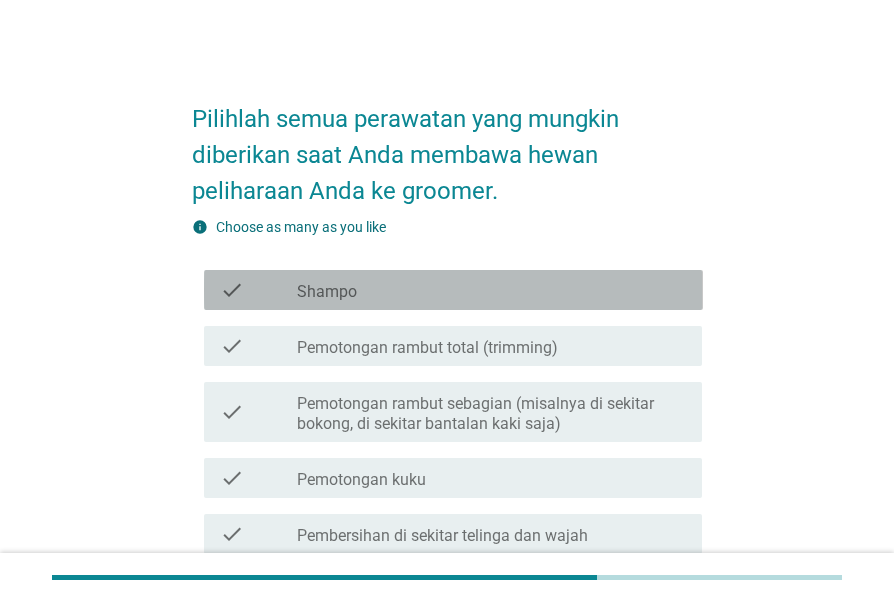 click on "check_box_outline_blank Shampo" at bounding box center (491, 290) 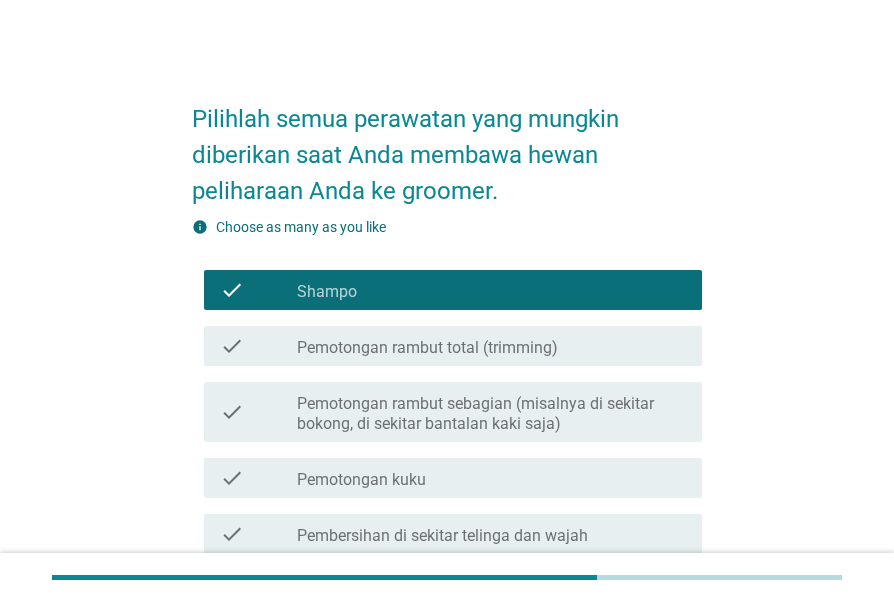 scroll, scrollTop: 52, scrollLeft: 0, axis: vertical 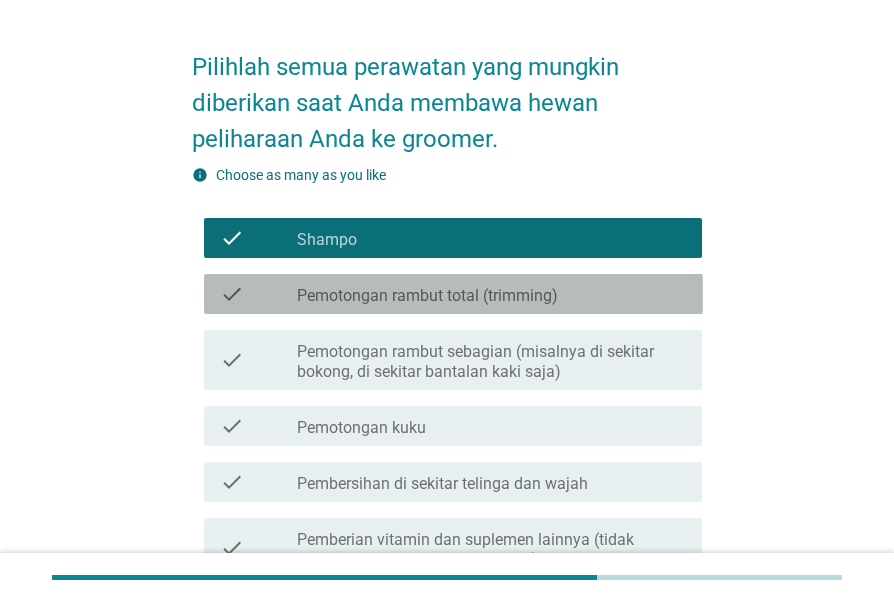 click on "check_box_outline_blank Pemotongan rambut total (trimming)" at bounding box center [491, 294] 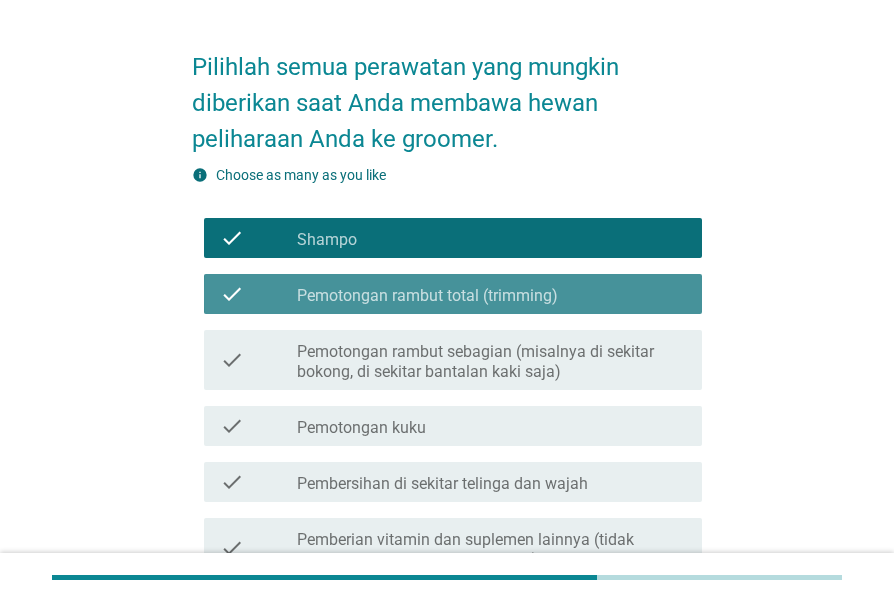click on "check_box_outline_blank Pemotongan rambut total (trimming)" at bounding box center (491, 294) 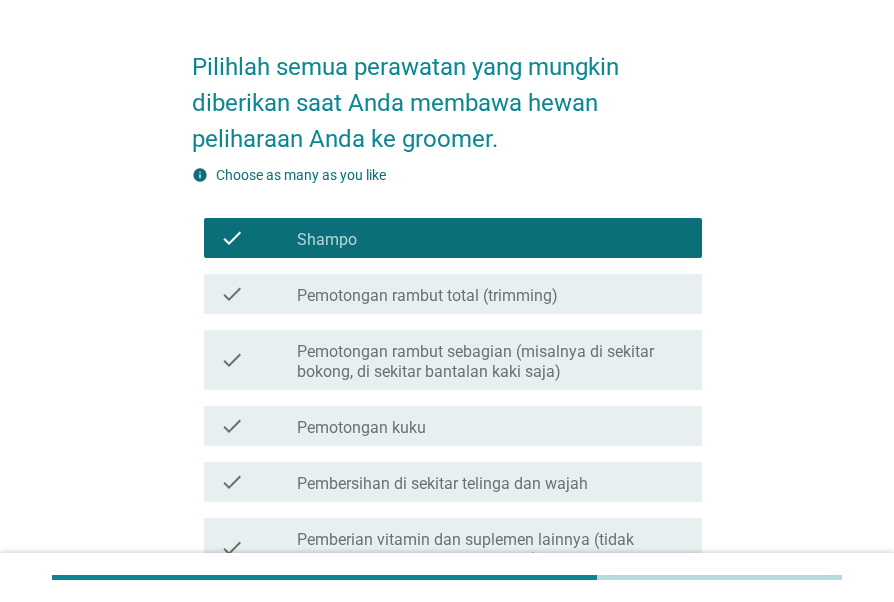 click on "Pemotongan rambut sebagian (misalnya di sekitar bokong, di sekitar bantalan kaki saja)" at bounding box center [491, 362] 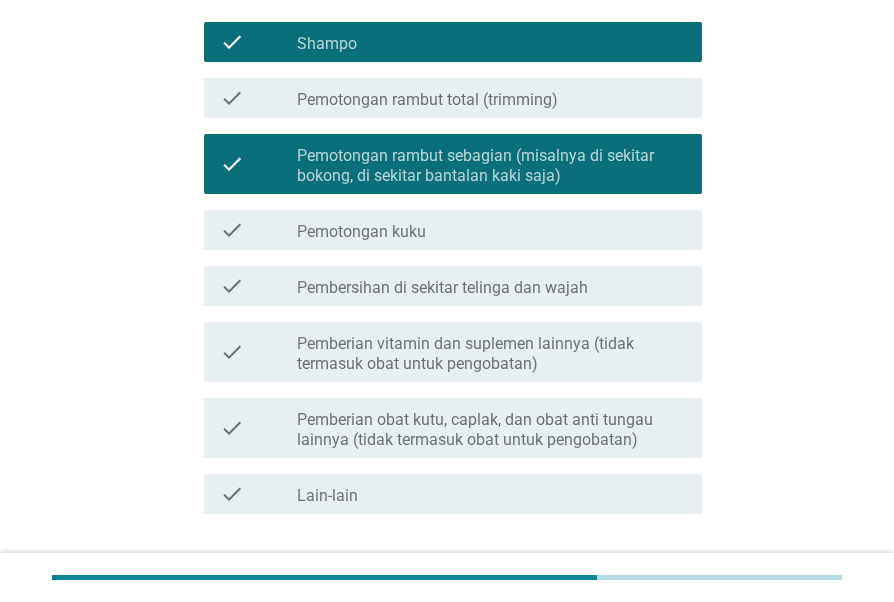scroll, scrollTop: 249, scrollLeft: 0, axis: vertical 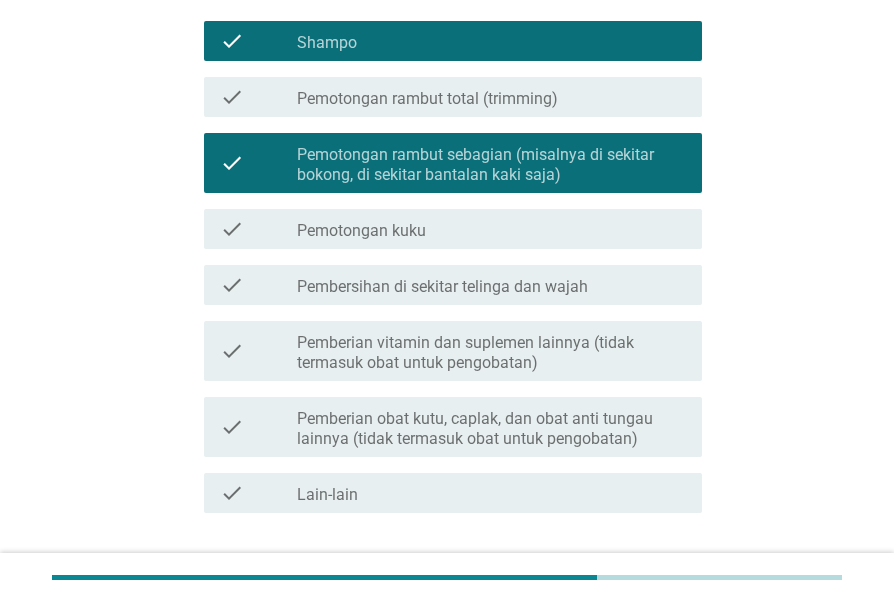 click on "Pembersihan di sekitar telinga dan wajah" at bounding box center [442, 287] 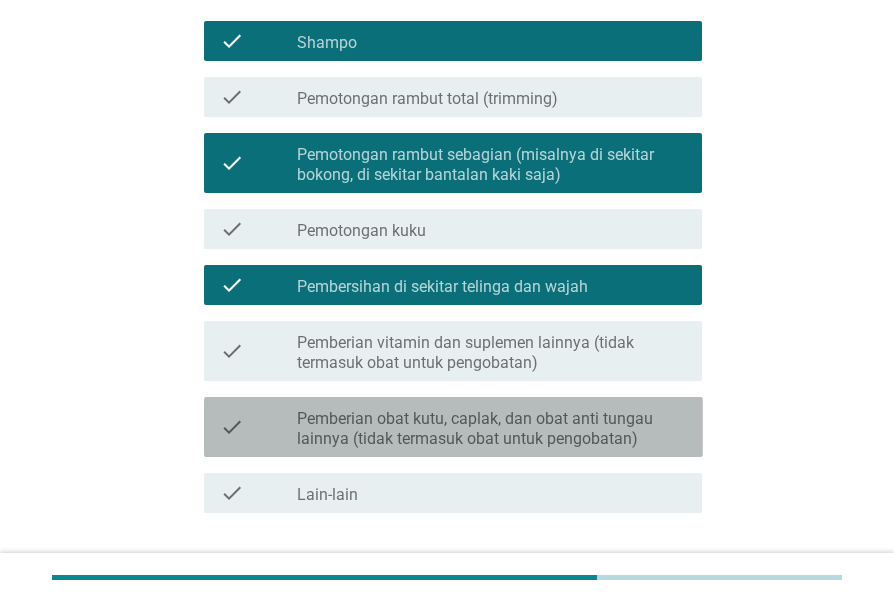 click on "Pemberian obat kutu, caplak, dan obat anti tungau lainnya (tidak termasuk obat untuk pengobatan)" at bounding box center (491, 429) 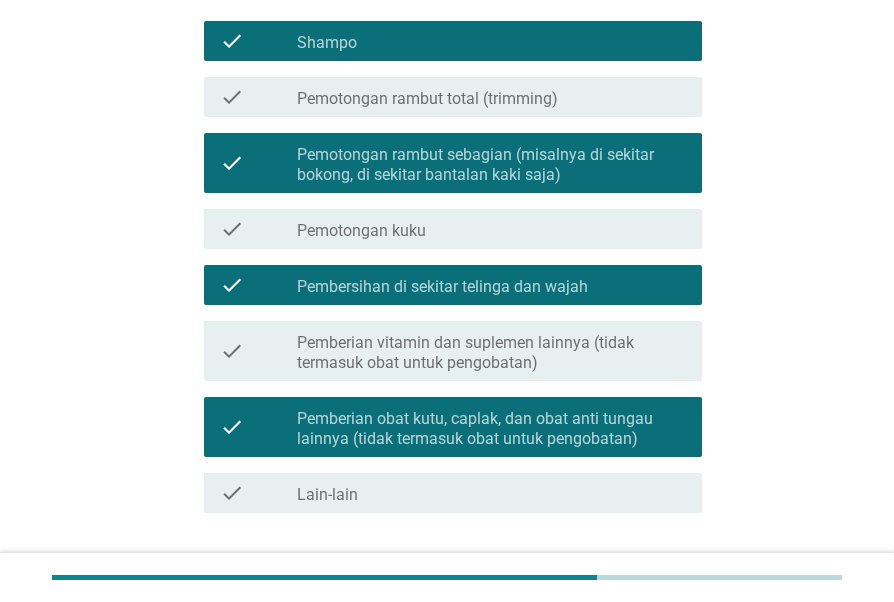 click on "Pemberian vitamin dan suplemen lainnya (tidak termasuk obat untuk pengobatan)" at bounding box center (491, 353) 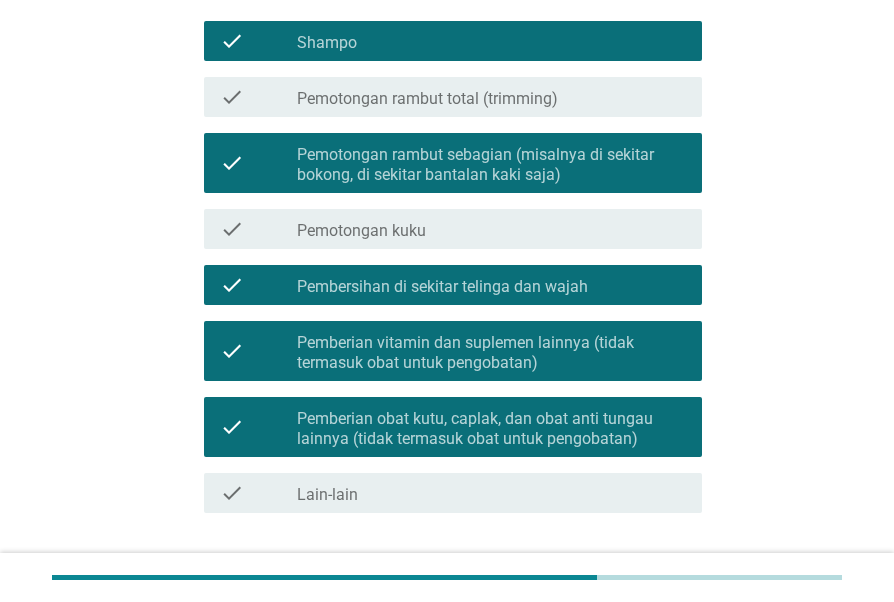 scroll, scrollTop: 385, scrollLeft: 0, axis: vertical 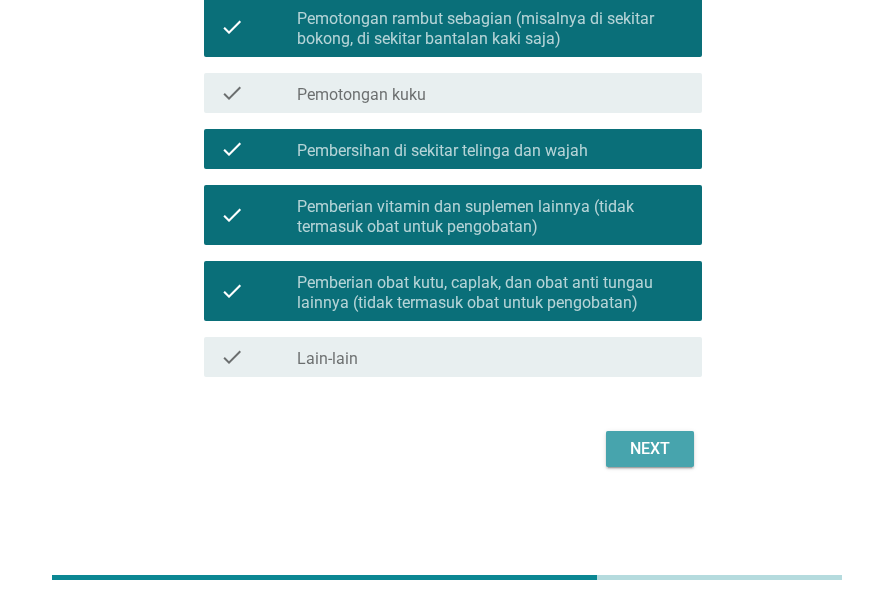 click on "Next" at bounding box center (650, 449) 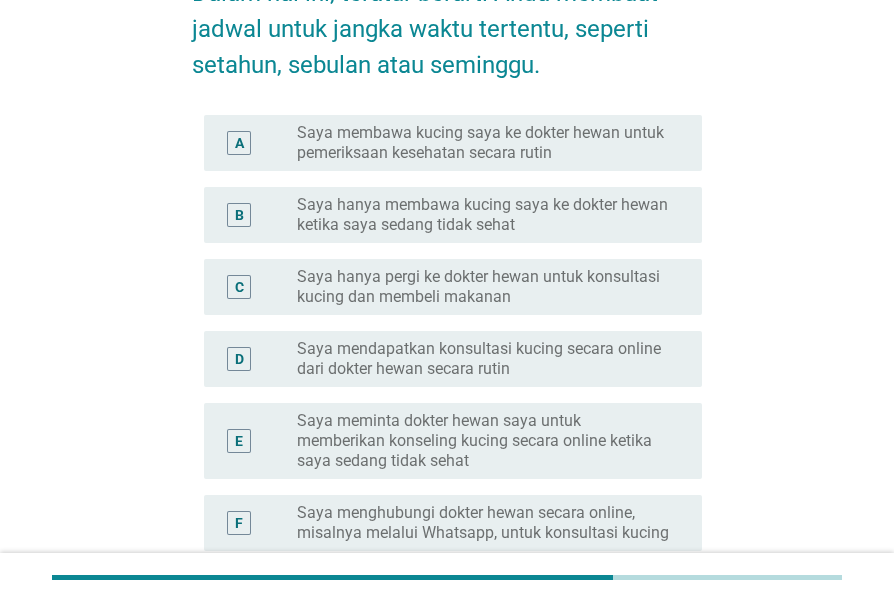 scroll, scrollTop: 196, scrollLeft: 0, axis: vertical 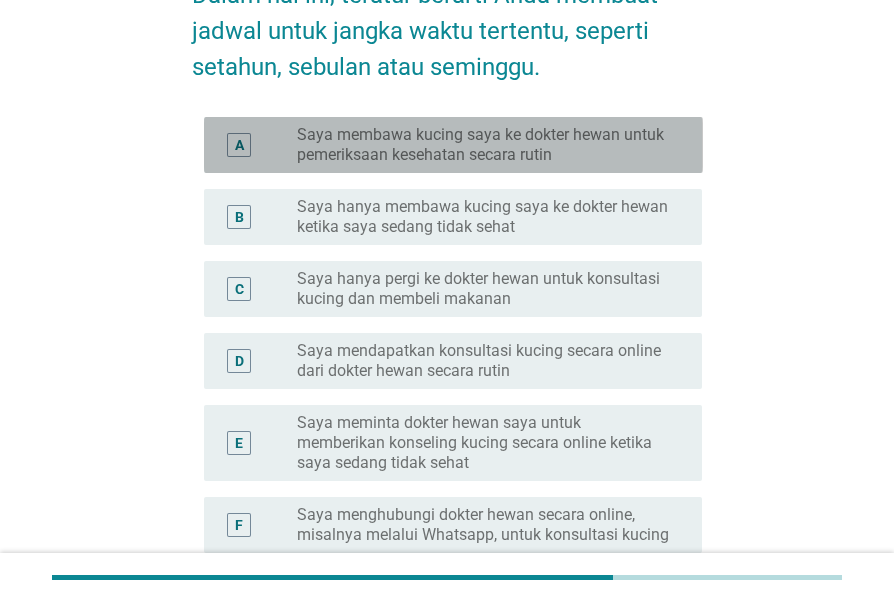 click on "Saya membawa kucing saya ke dokter hewan untuk pemeriksaan kesehatan secara rutin" at bounding box center (483, 145) 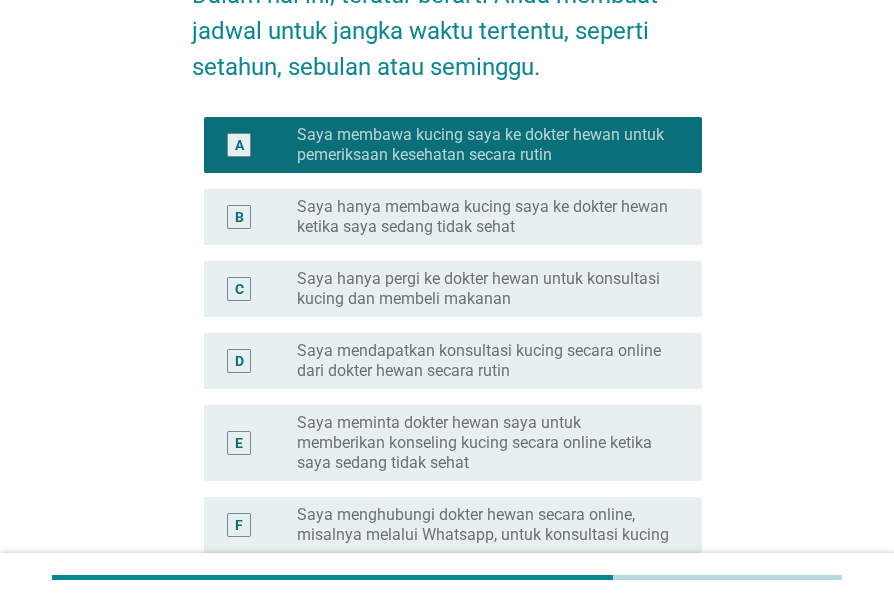 scroll, scrollTop: 468, scrollLeft: 0, axis: vertical 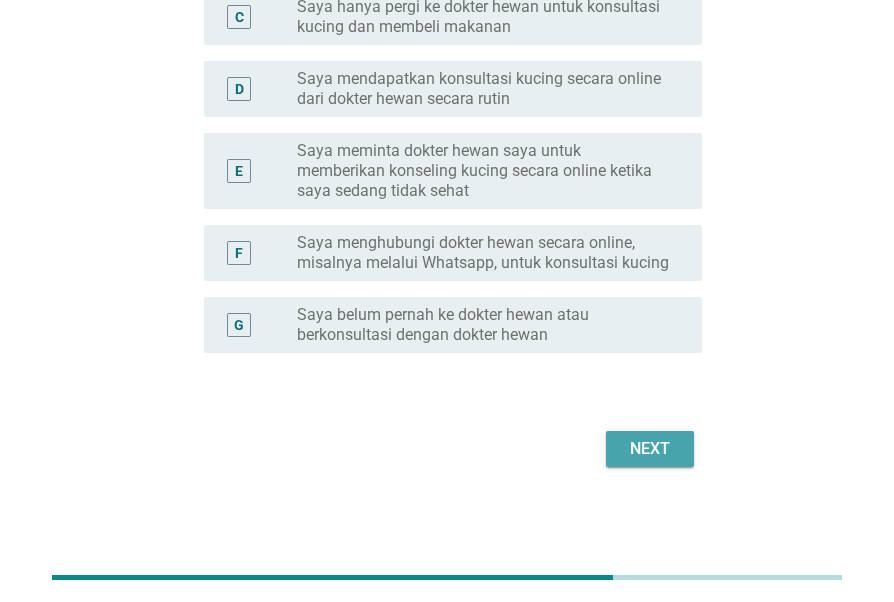 click on "Next" at bounding box center (650, 449) 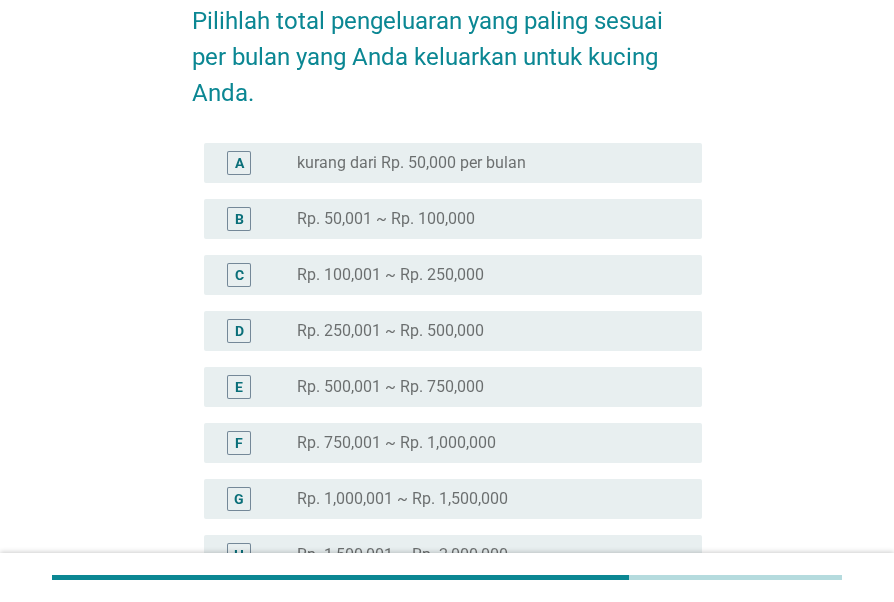 scroll, scrollTop: 99, scrollLeft: 0, axis: vertical 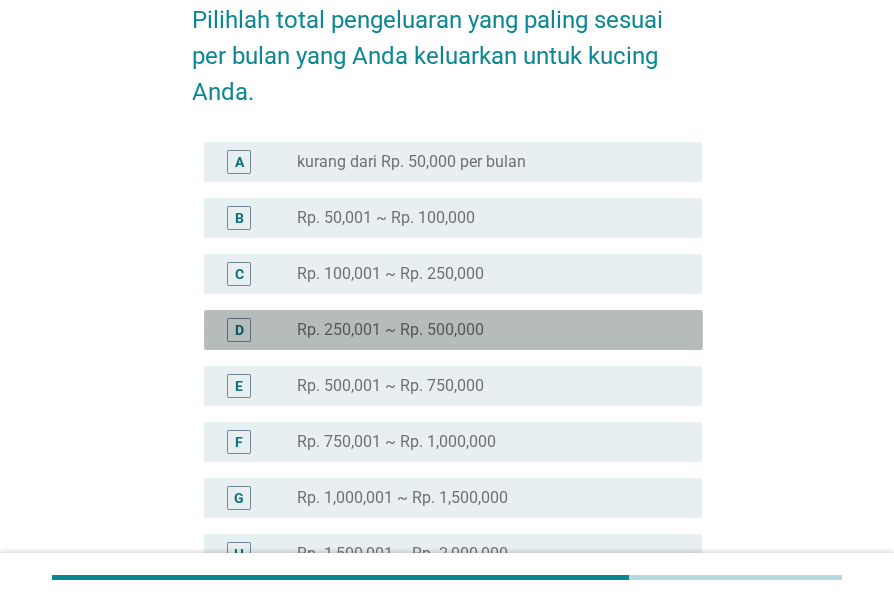 click on "Rp. 250,001 ~ Rp. 500,000" at bounding box center (390, 330) 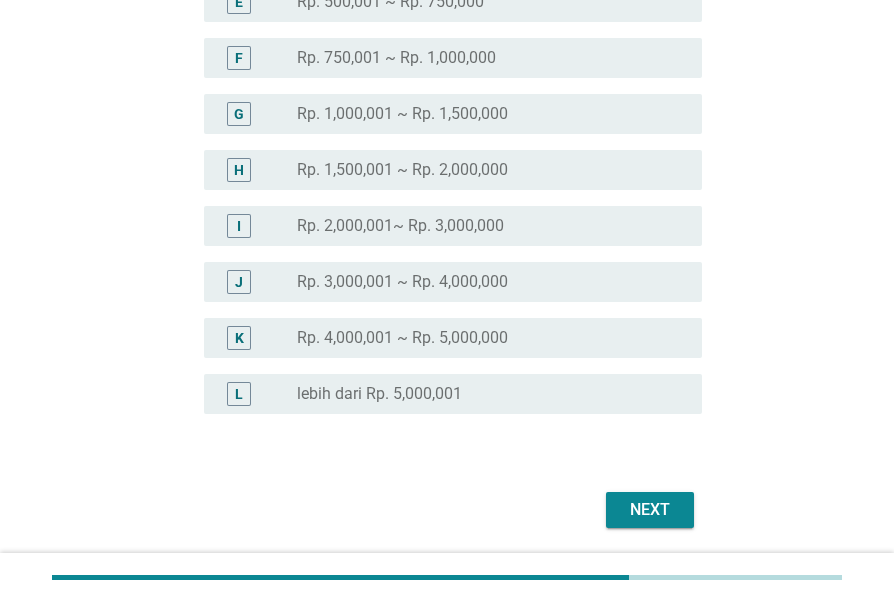 scroll, scrollTop: 505, scrollLeft: 0, axis: vertical 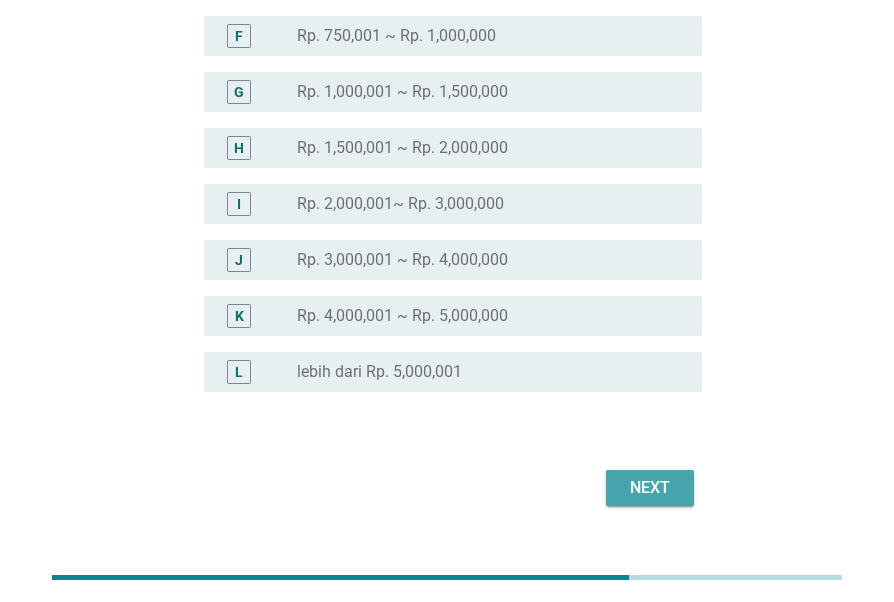 click on "Next" at bounding box center [650, 488] 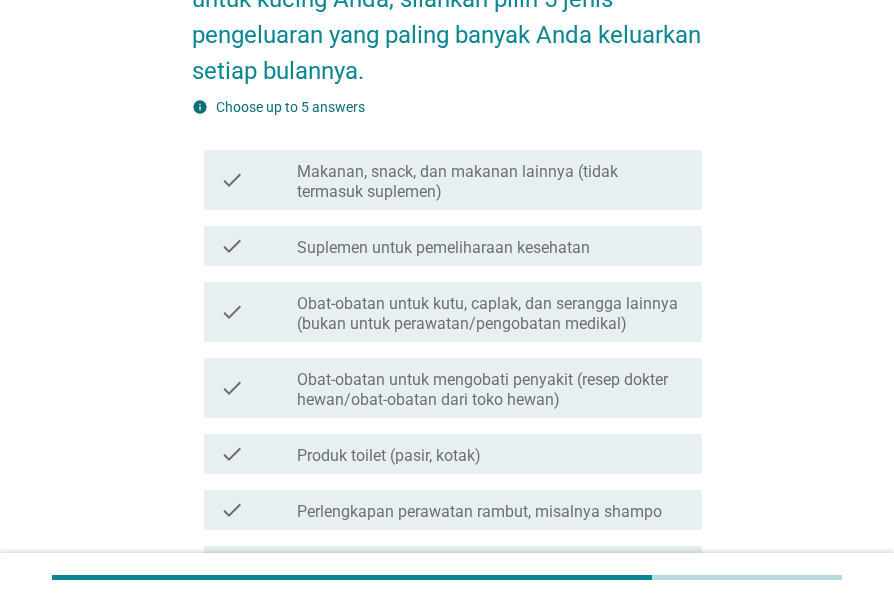 scroll, scrollTop: 167, scrollLeft: 0, axis: vertical 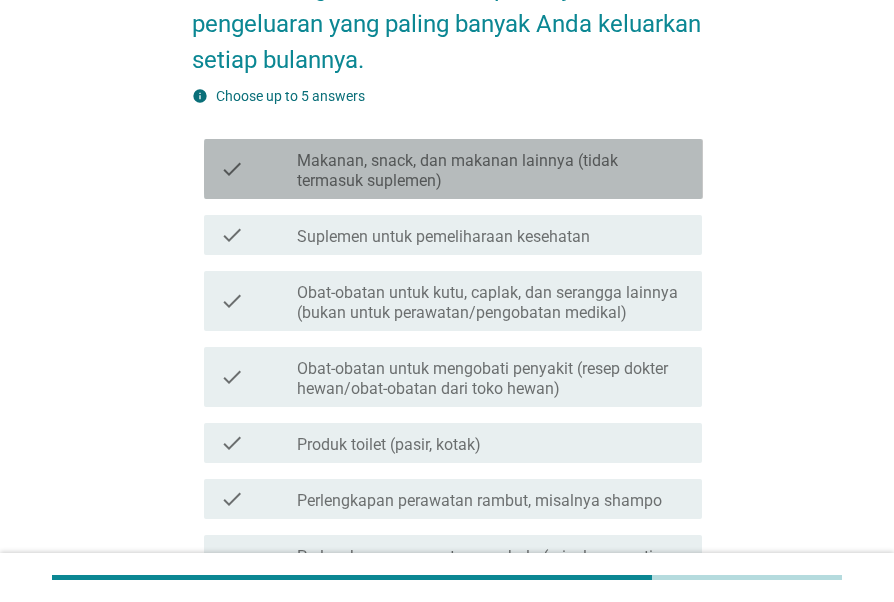 click on "Makanan, snack, dan makanan lainnya (tidak termasuk suplemen)" at bounding box center [491, 171] 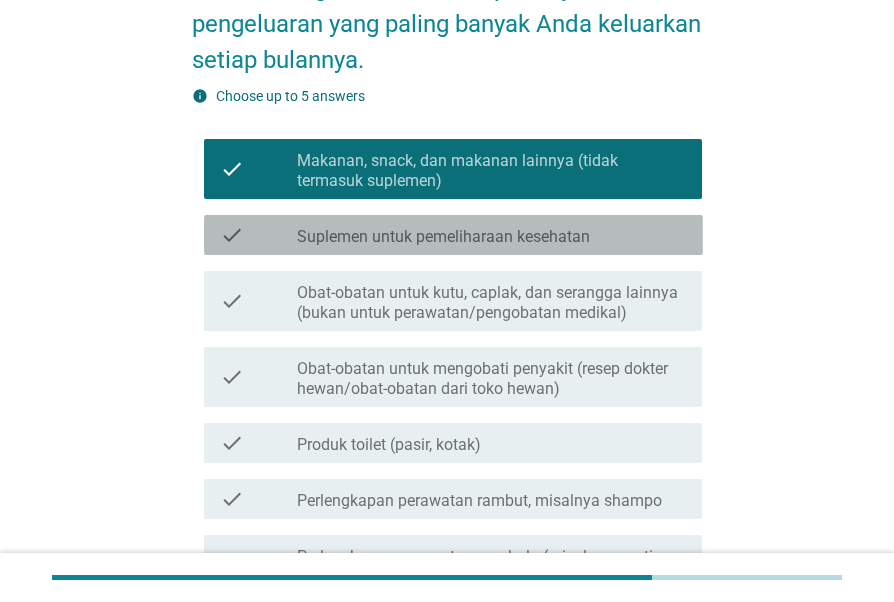 click on "Suplemen untuk pemeliharaan kesehatan" at bounding box center (443, 237) 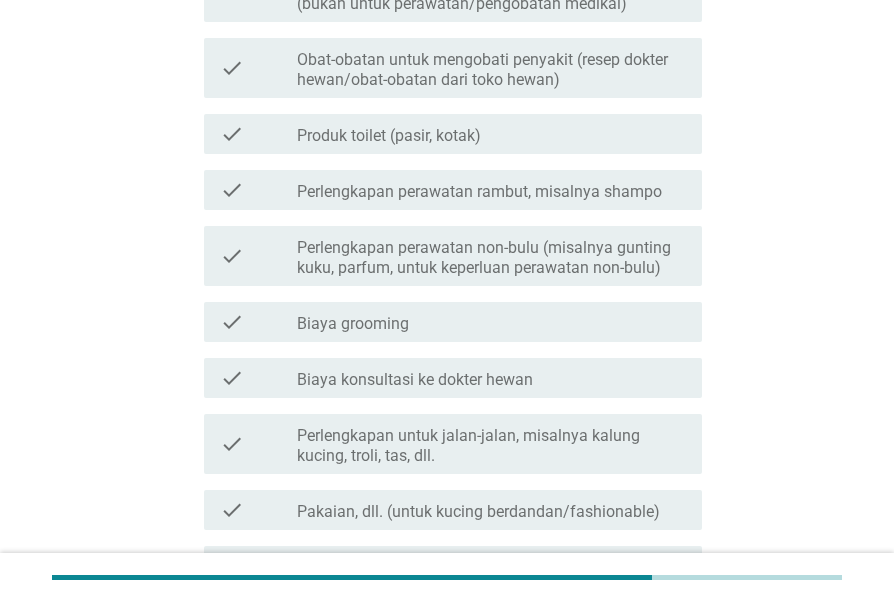 scroll, scrollTop: 475, scrollLeft: 0, axis: vertical 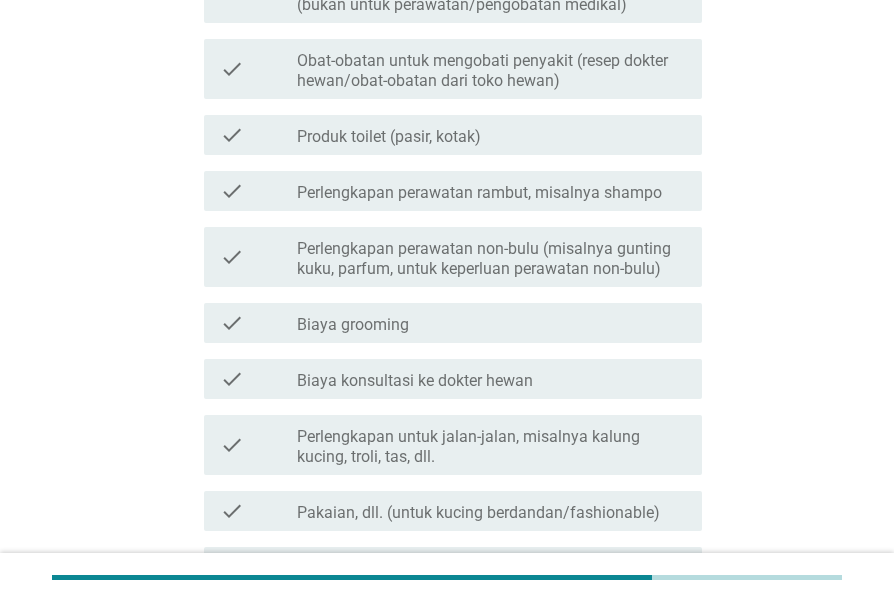 click on "Perlengkapan perawatan rambut, misalnya shampo" at bounding box center (479, 193) 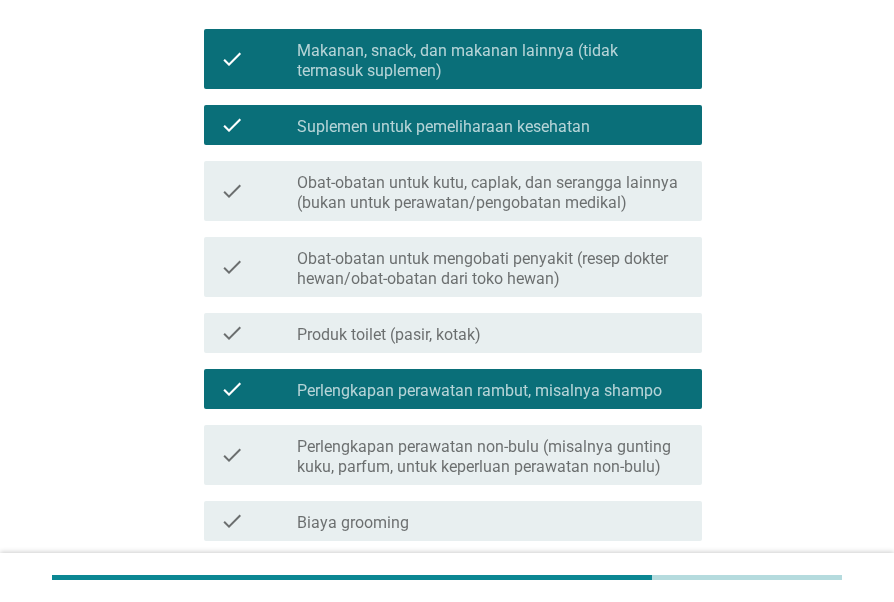 scroll, scrollTop: 276, scrollLeft: 0, axis: vertical 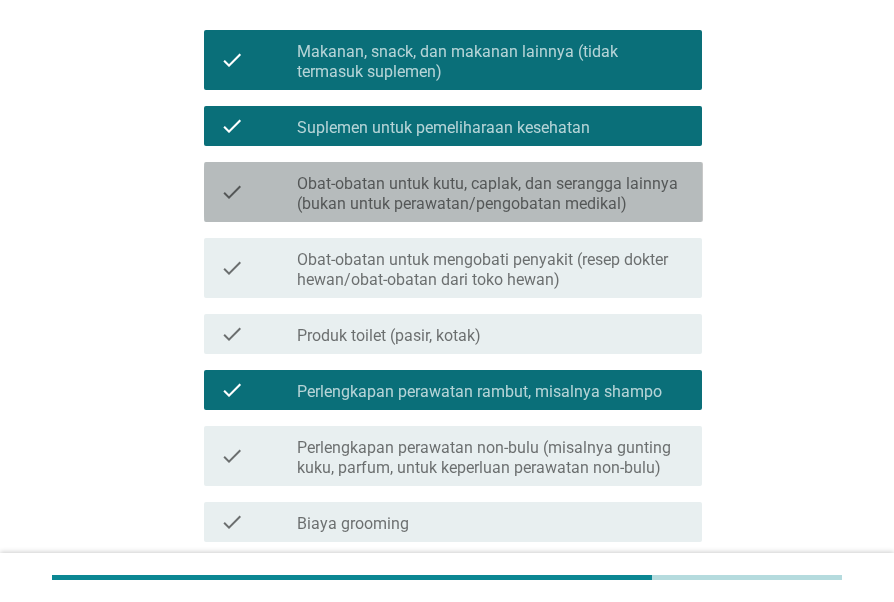 click on "Obat-obatan untuk kutu, caplak, dan serangga lainnya (bukan untuk perawatan/pengobatan medikal)" at bounding box center [491, 194] 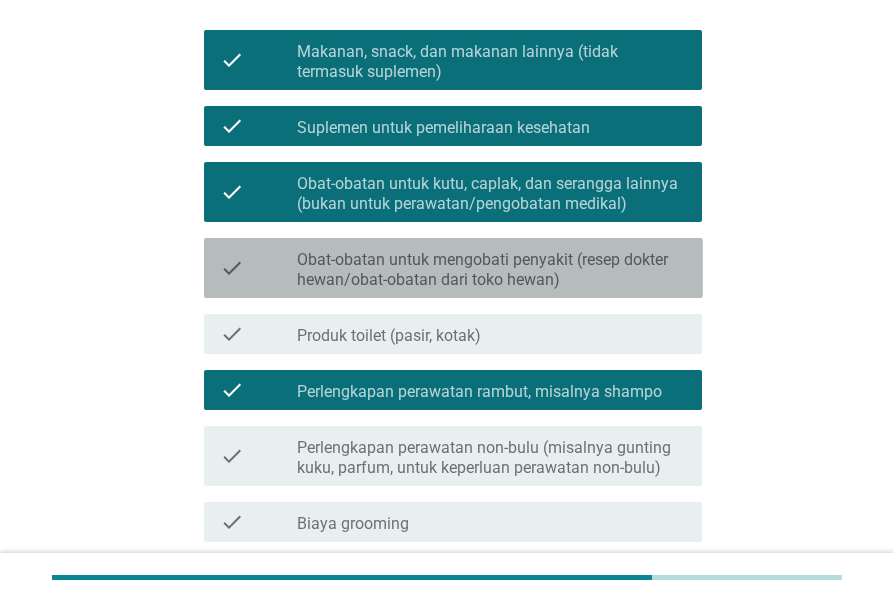 click on "Obat-obatan untuk mengobati penyakit (resep dokter hewan/obat-obatan dari toko hewan)" at bounding box center (491, 270) 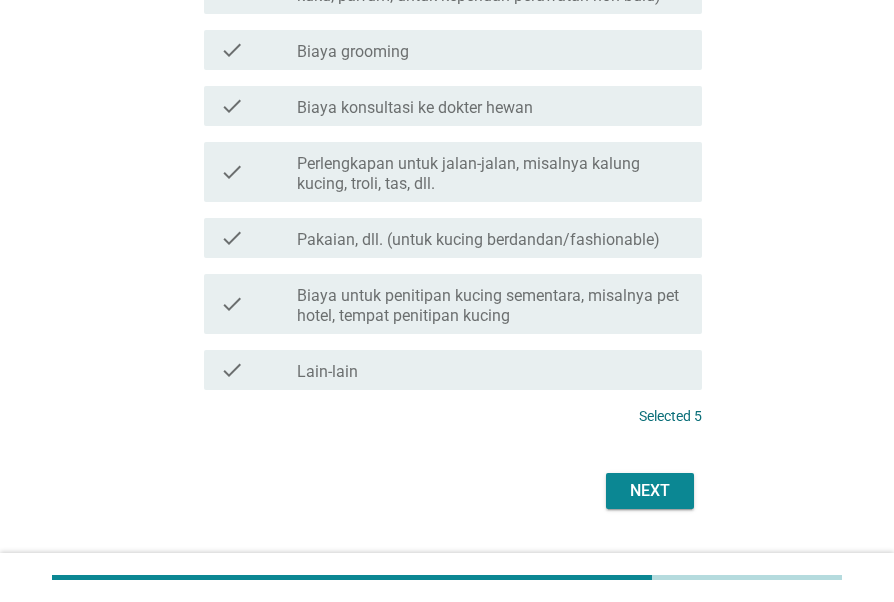 scroll, scrollTop: 790, scrollLeft: 0, axis: vertical 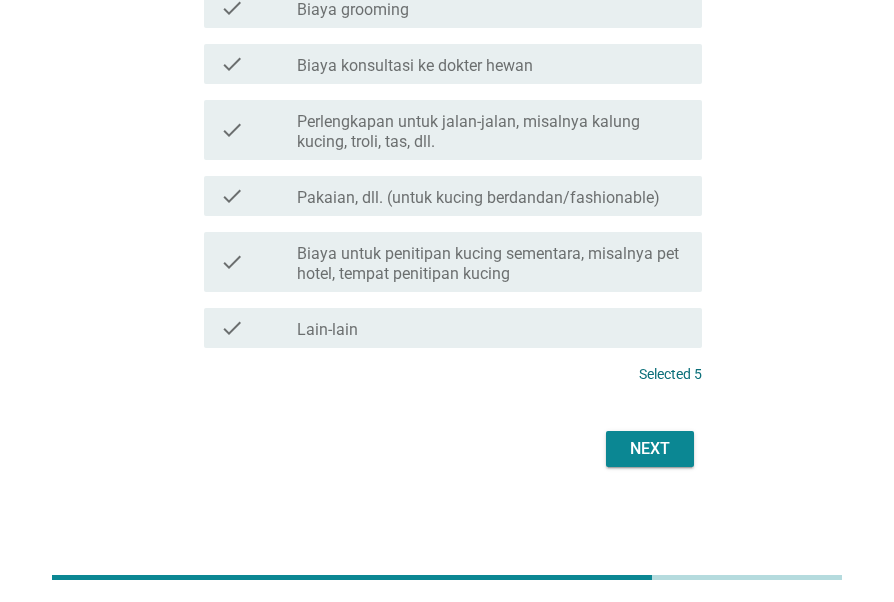 click on "Next" at bounding box center [650, 449] 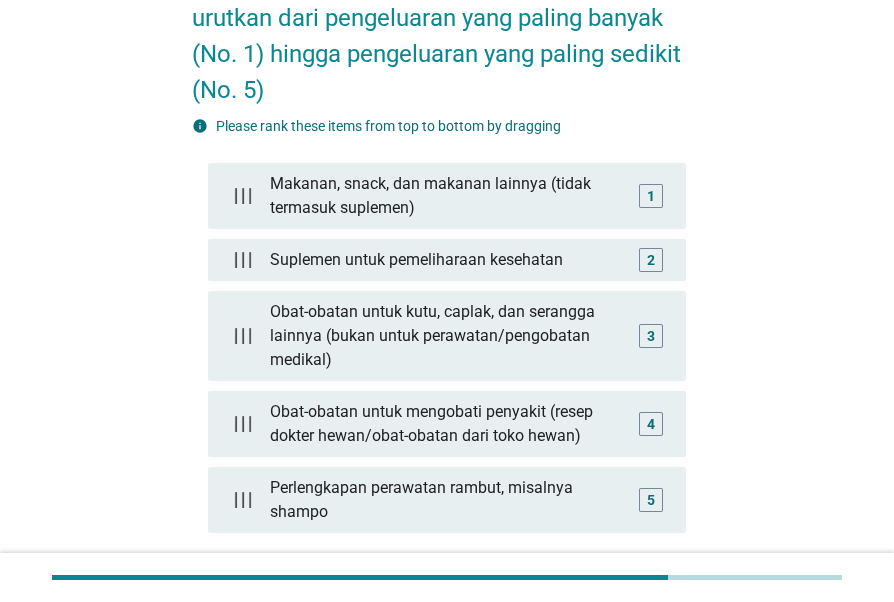scroll, scrollTop: 136, scrollLeft: 0, axis: vertical 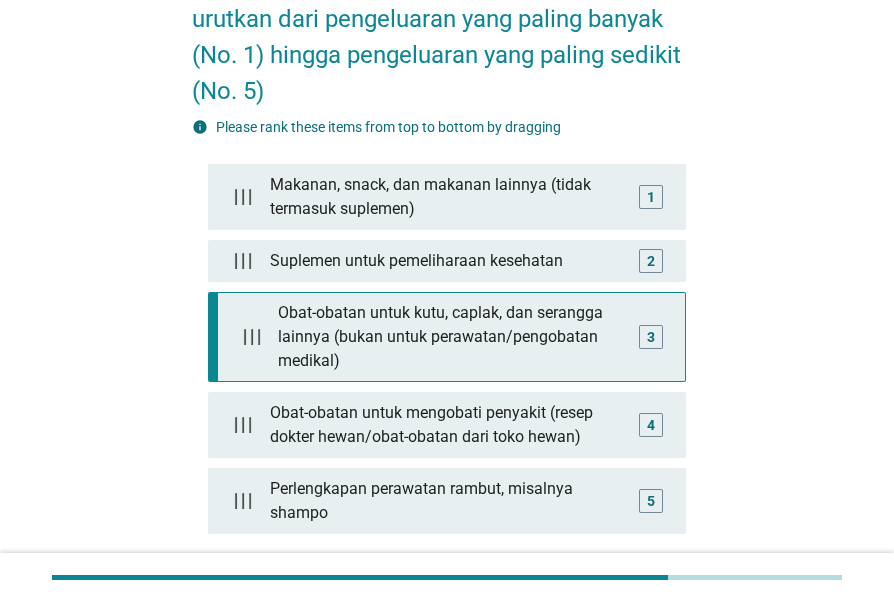 click on "Obat-obatan untuk kutu, caplak, dan serangga lainnya (bukan untuk perawatan/pengobatan medikal)" at bounding box center (451, 337) 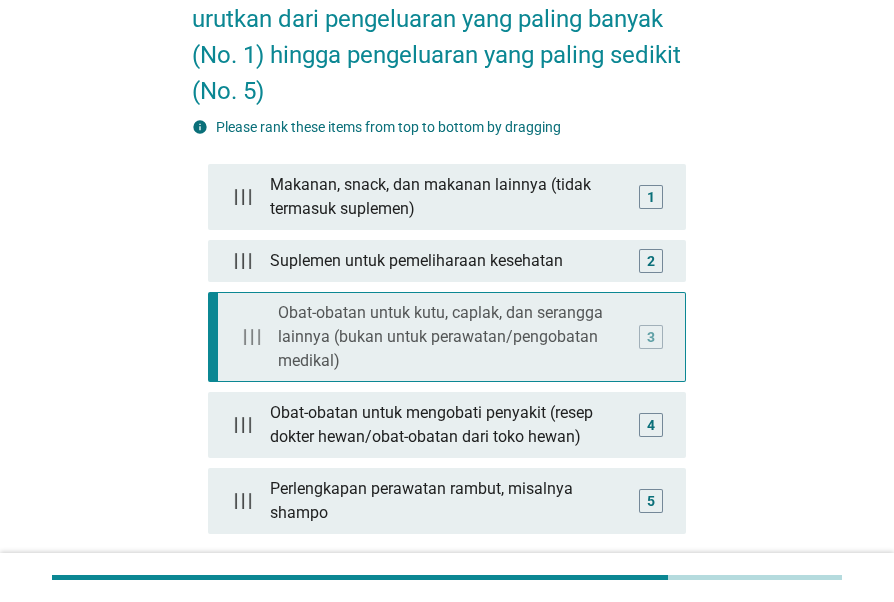 type 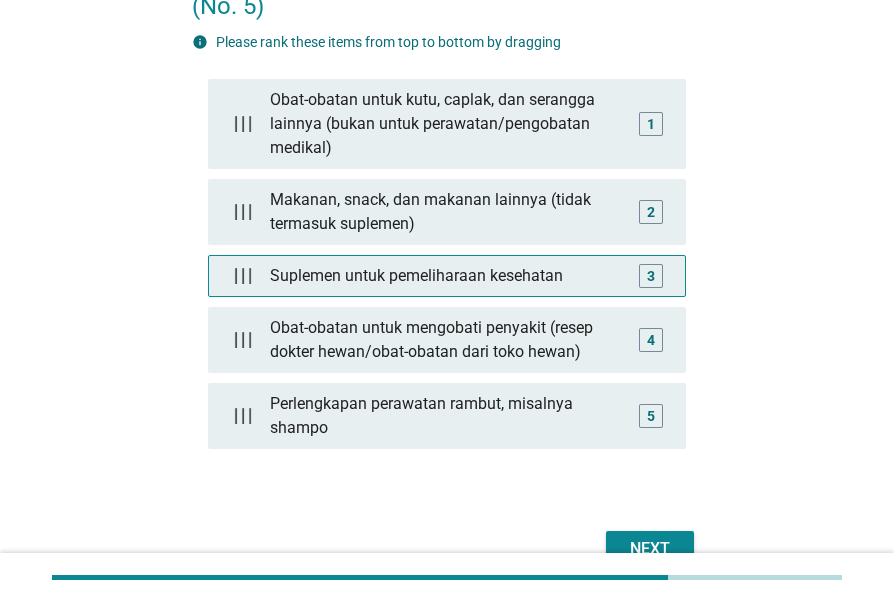 scroll, scrollTop: 249, scrollLeft: 0, axis: vertical 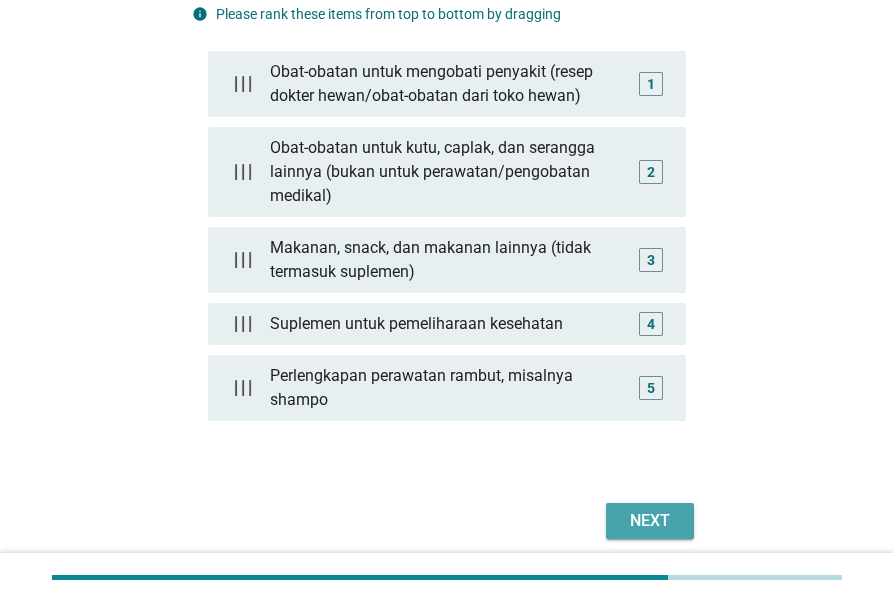 click on "Next" at bounding box center (650, 521) 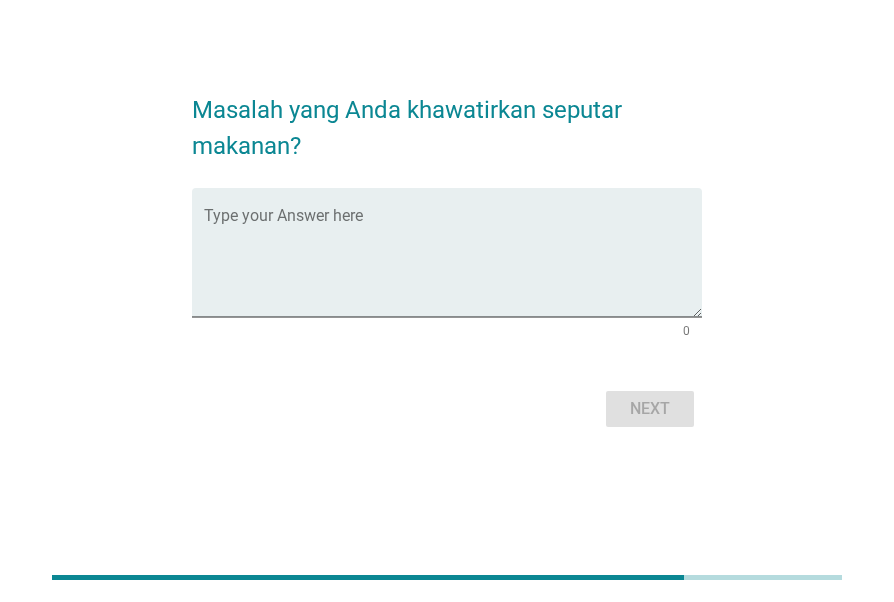 scroll, scrollTop: 0, scrollLeft: 0, axis: both 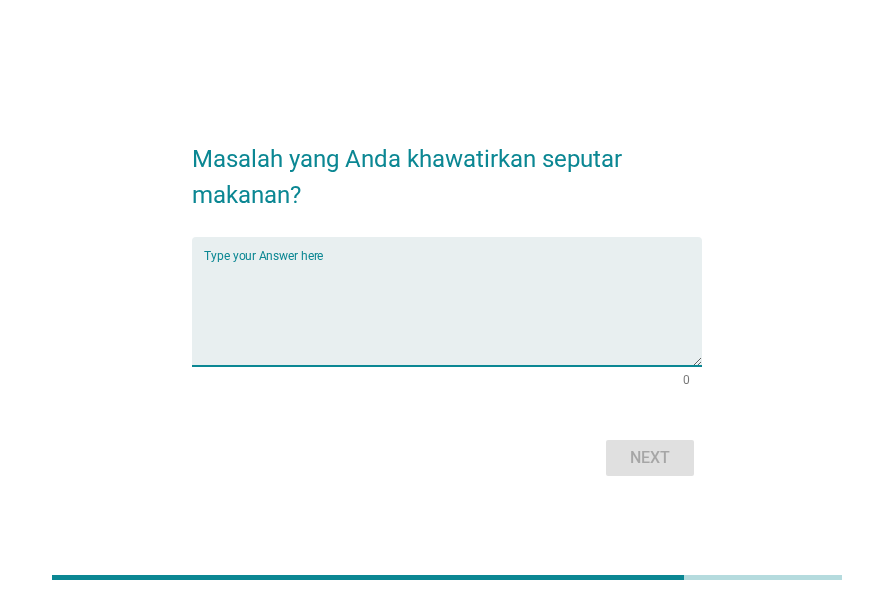 click at bounding box center (453, 313) 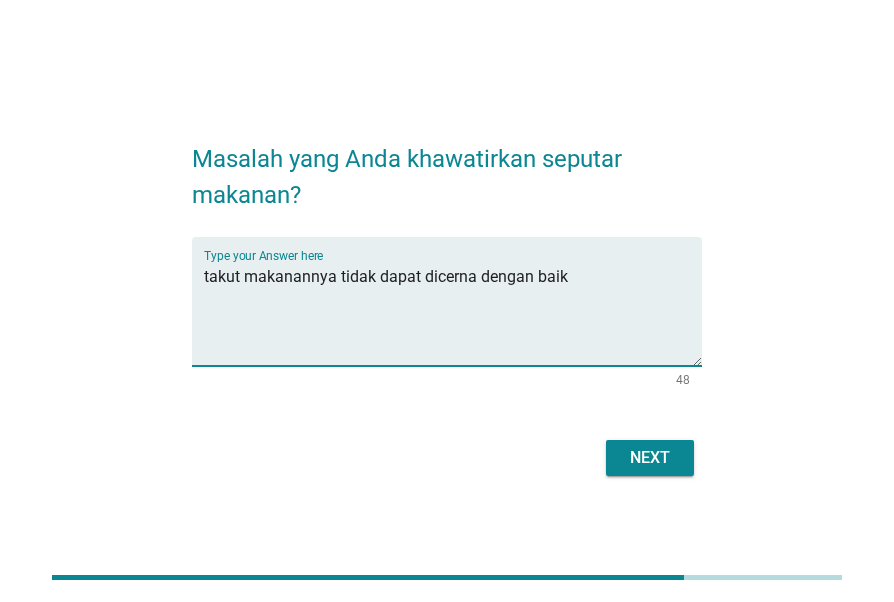 type on "takut makanannya tidak dapat dicerna dengan baik" 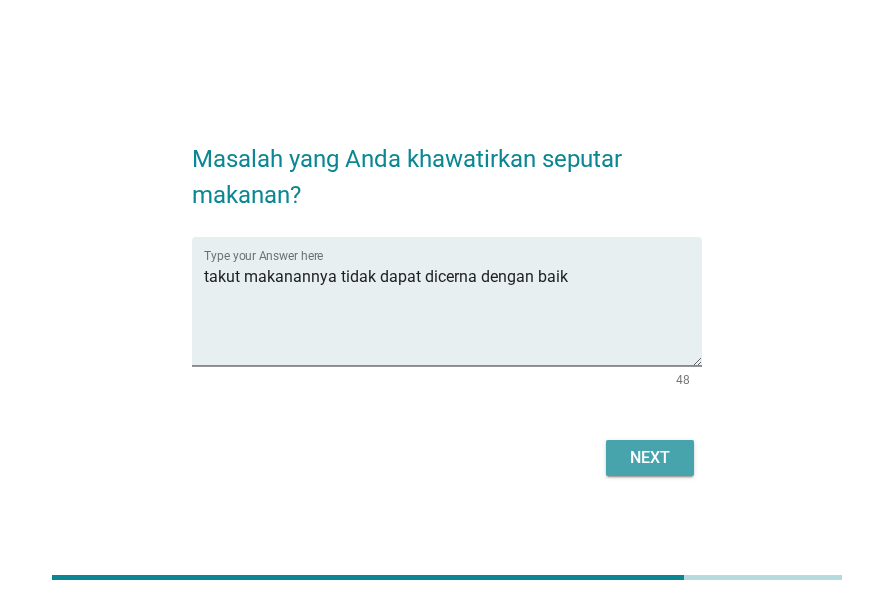click on "Next" at bounding box center [650, 458] 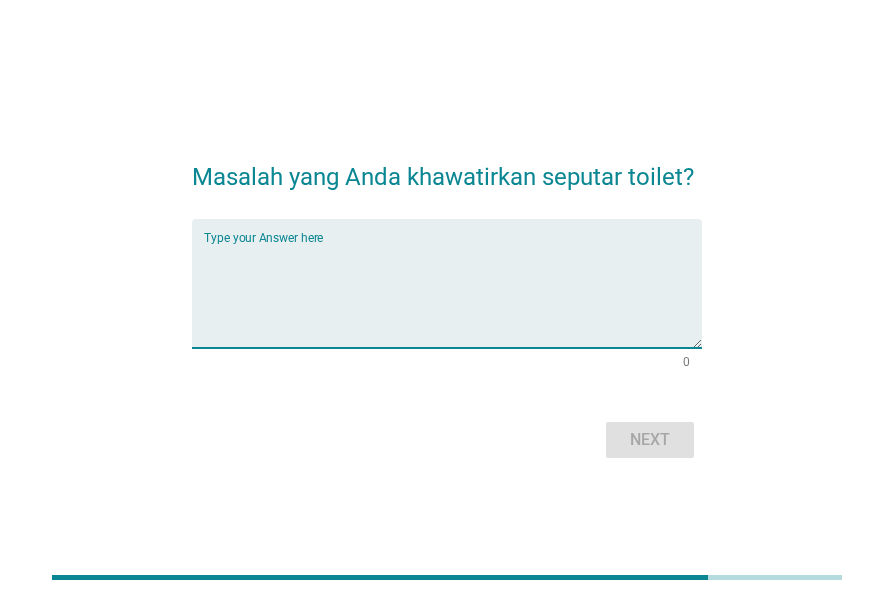 click at bounding box center [453, 295] 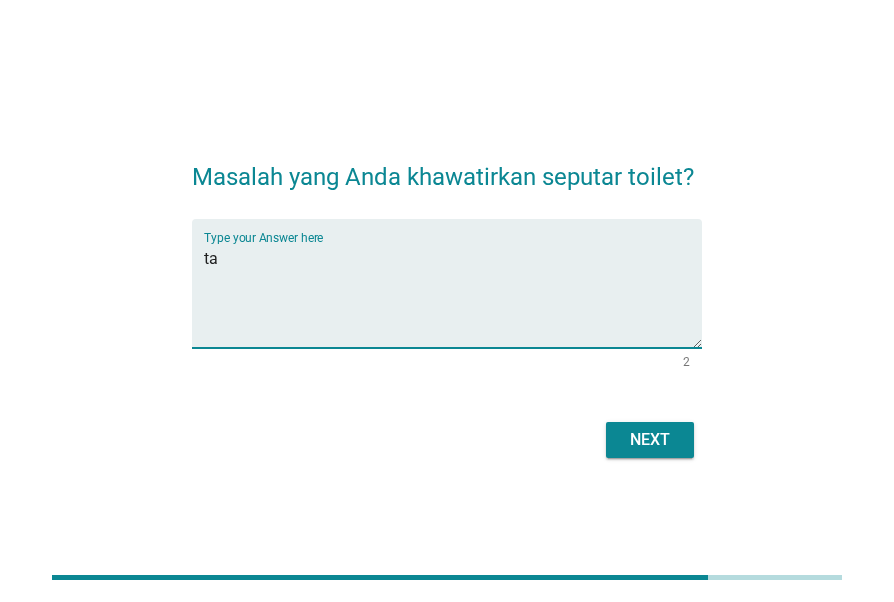 type on "t" 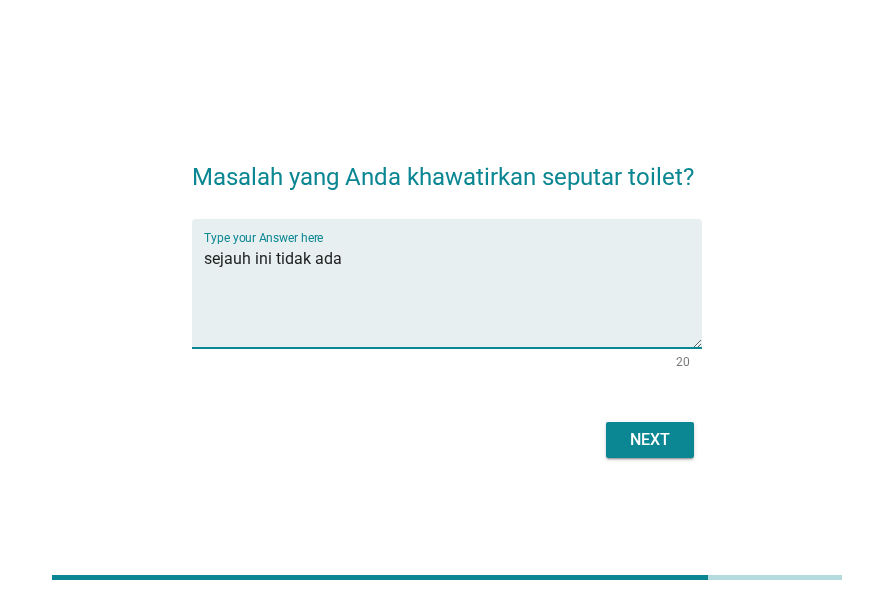 type on "sejauh ini tidak ada" 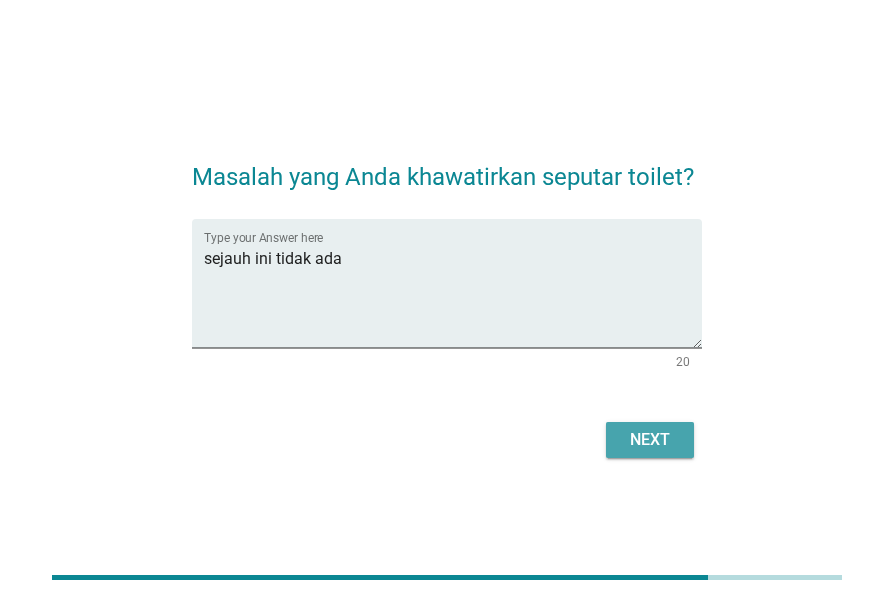 click on "Next" at bounding box center (650, 440) 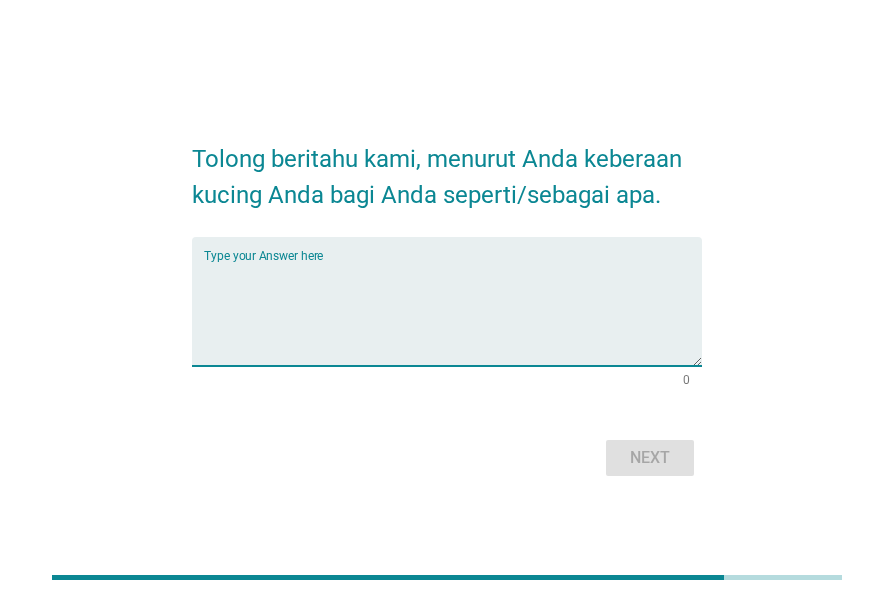 click at bounding box center (453, 313) 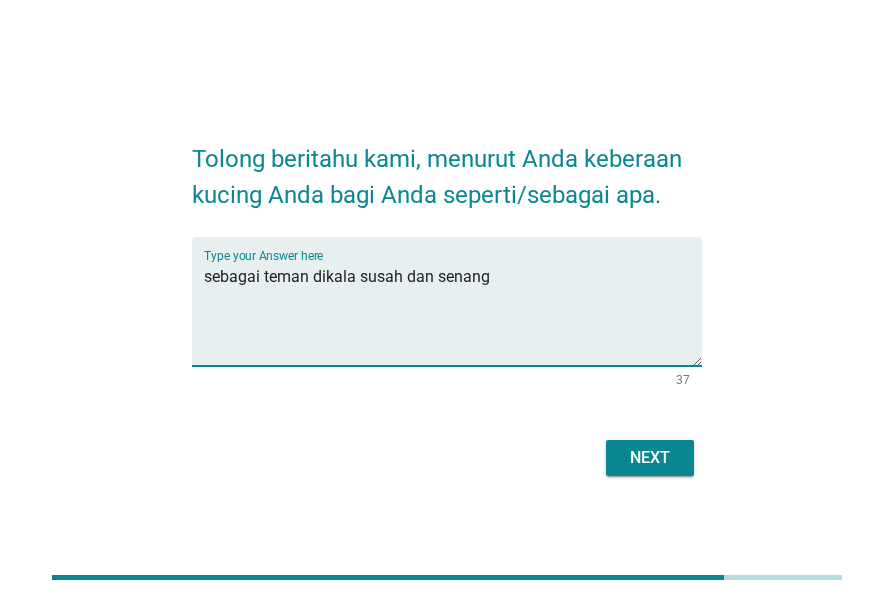 type on "sebagai teman dikala susah dan senang" 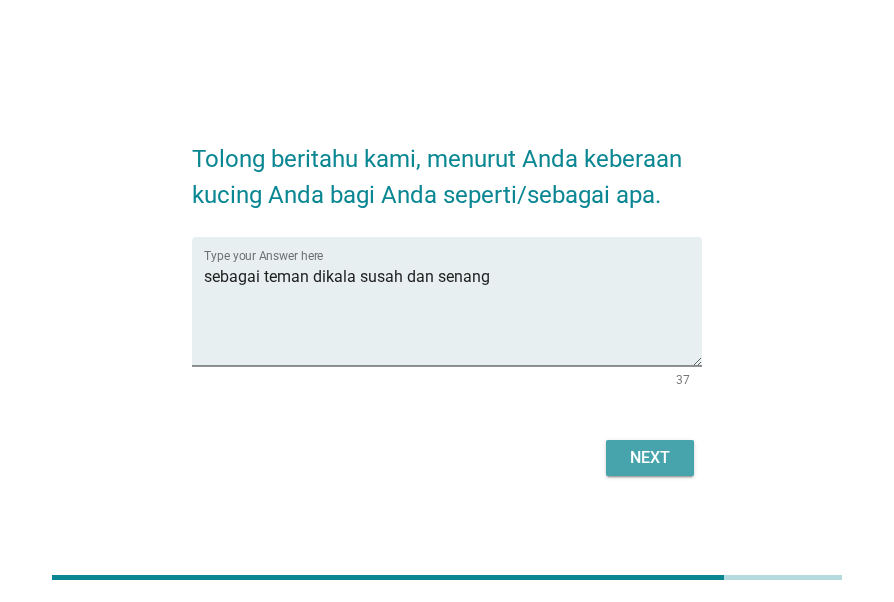 click on "Next" at bounding box center (650, 458) 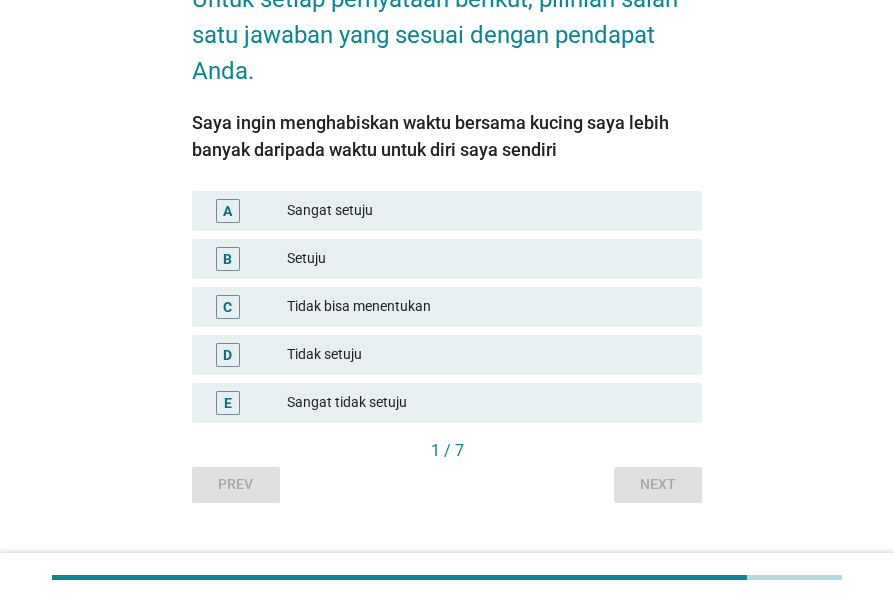 scroll, scrollTop: 122, scrollLeft: 0, axis: vertical 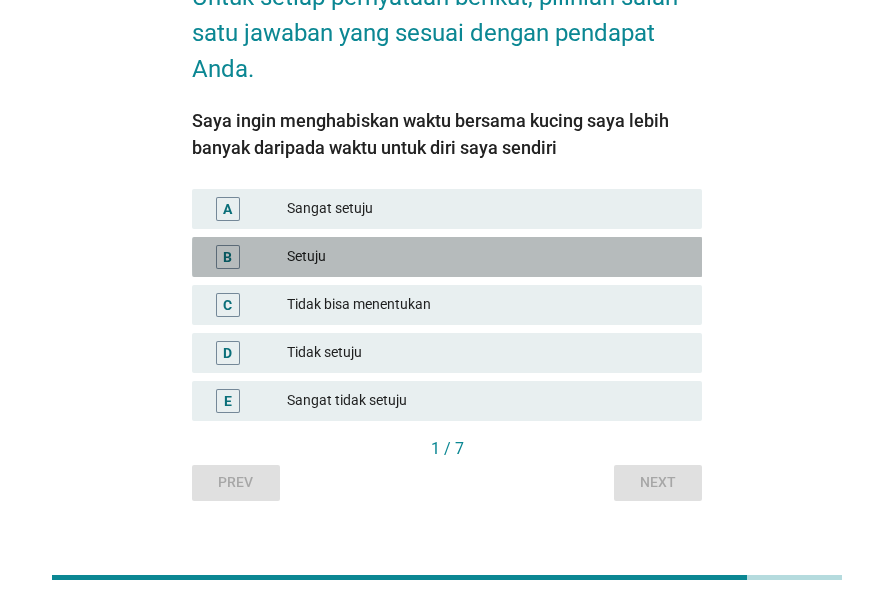 click on "Setuju" at bounding box center [486, 257] 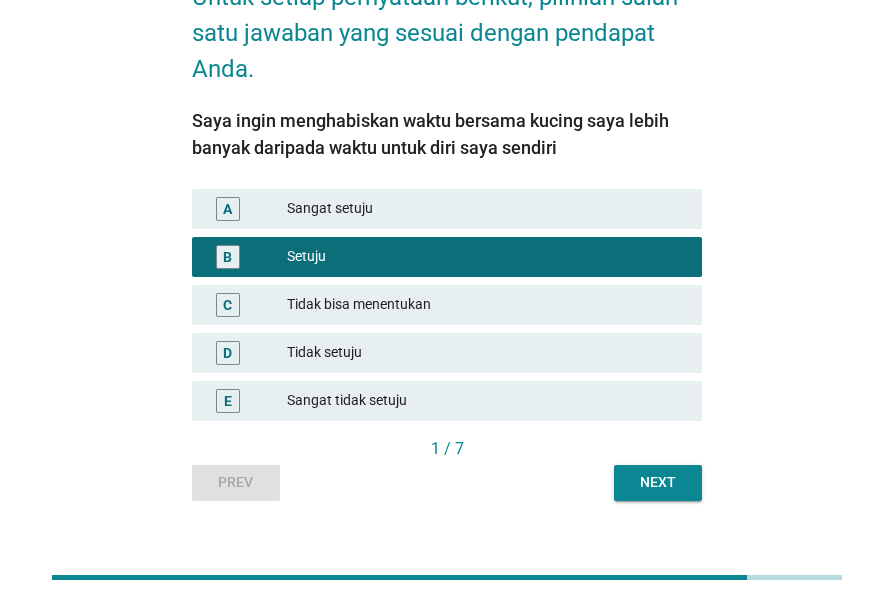 click on "Next" at bounding box center (658, 482) 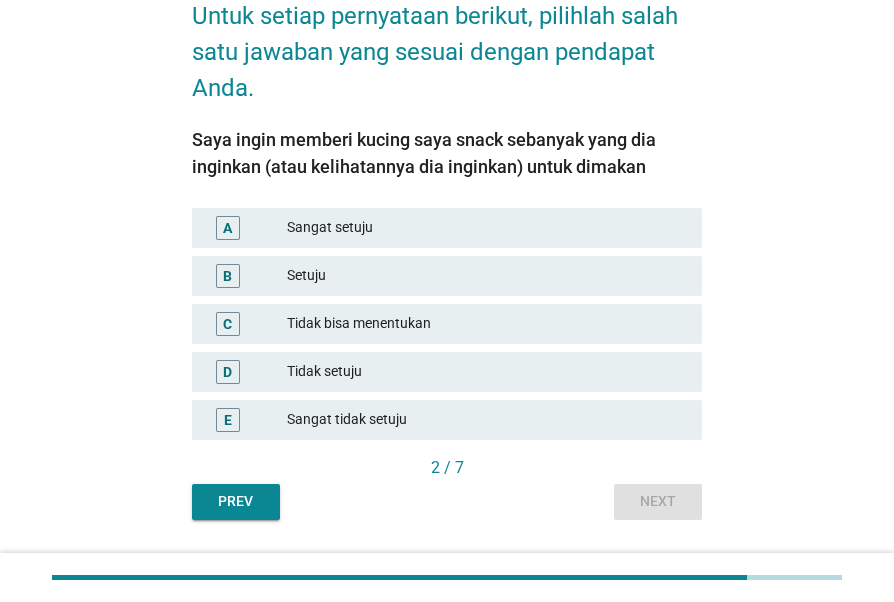 scroll, scrollTop: 108, scrollLeft: 0, axis: vertical 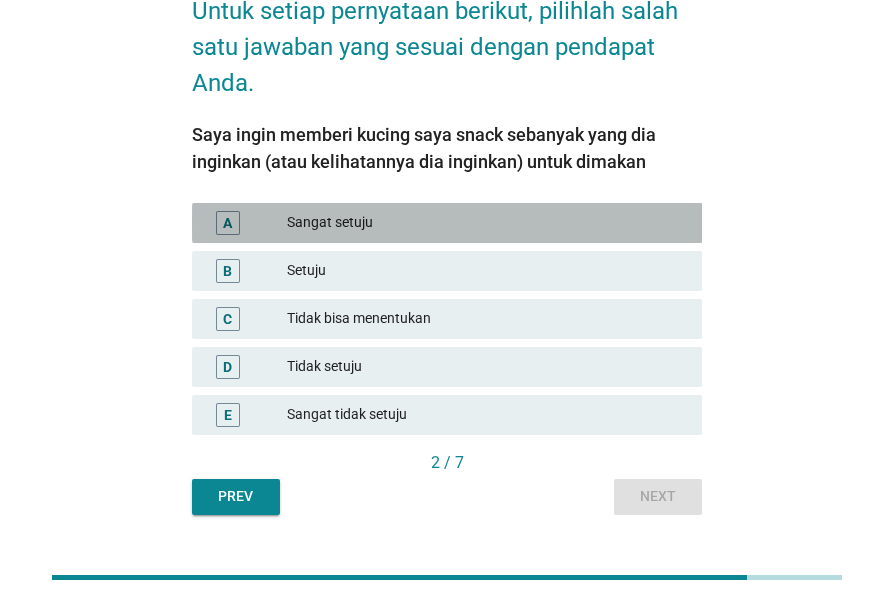 click on "Sangat setuju" at bounding box center [486, 223] 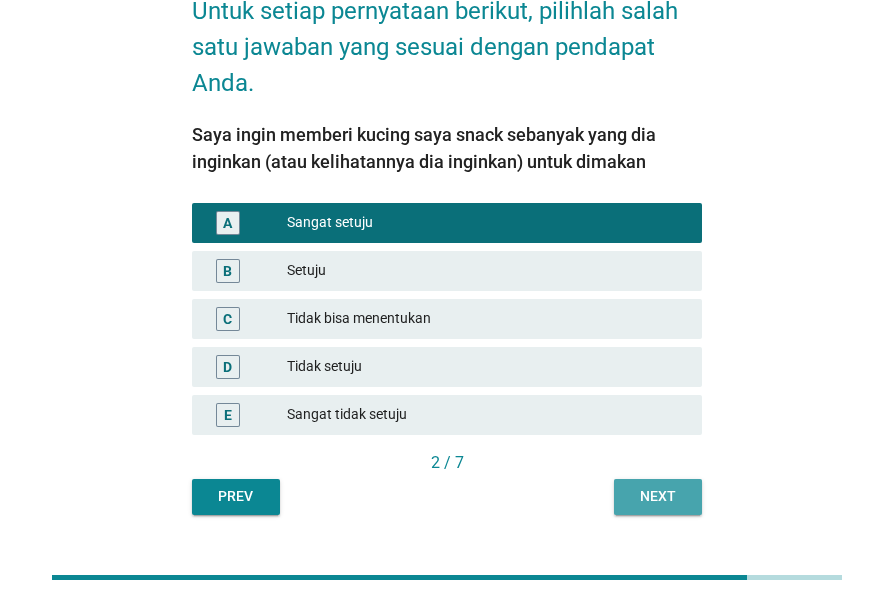 click on "Next" at bounding box center (658, 496) 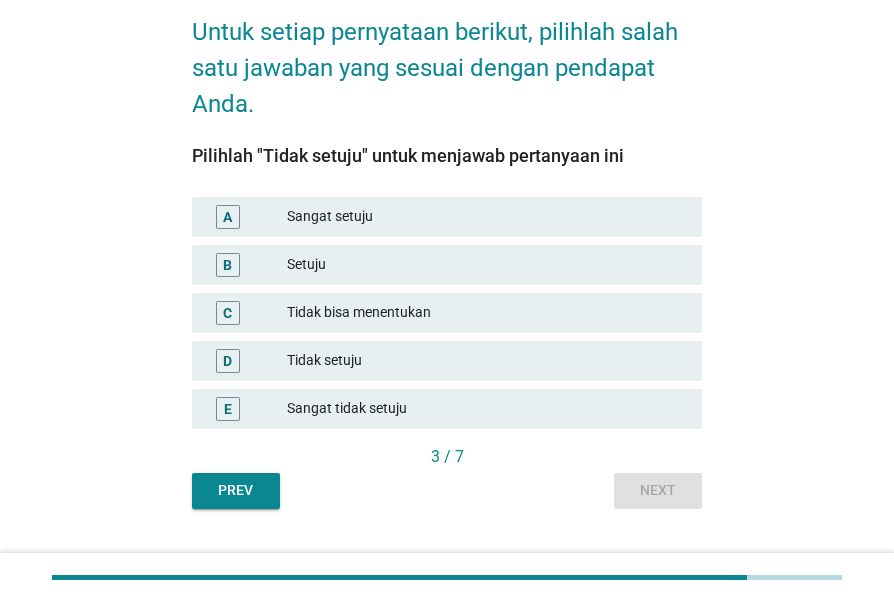 scroll, scrollTop: 90, scrollLeft: 0, axis: vertical 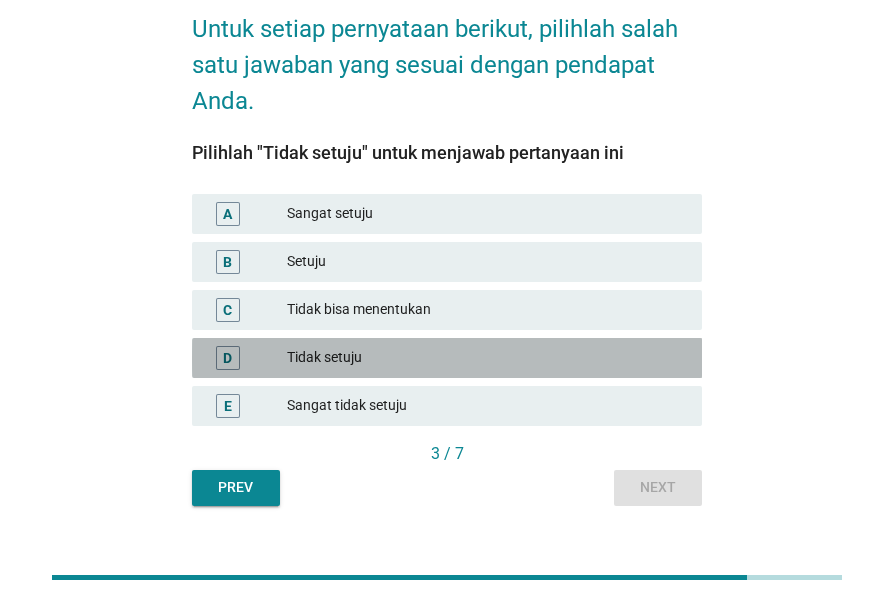 click on "Tidak setuju" at bounding box center (486, 358) 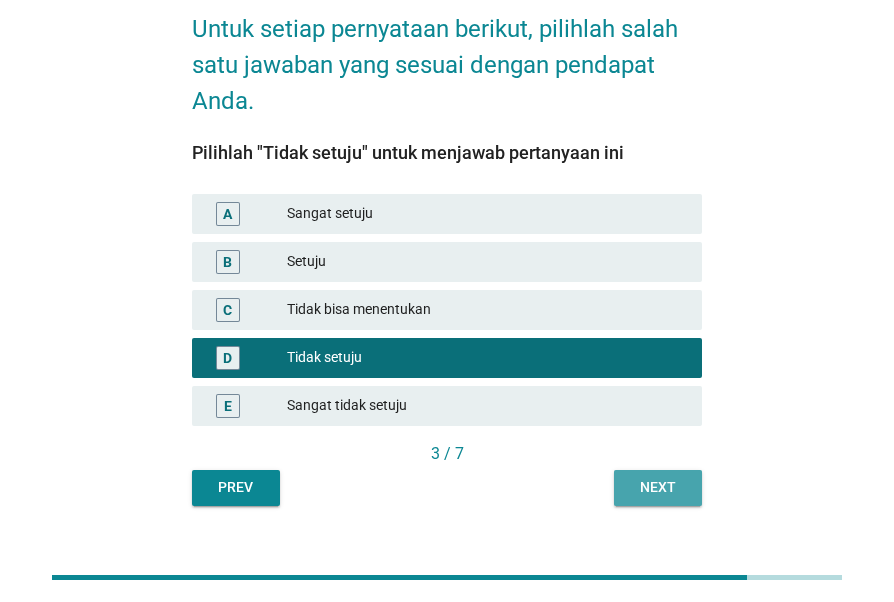 click on "Next" at bounding box center [658, 487] 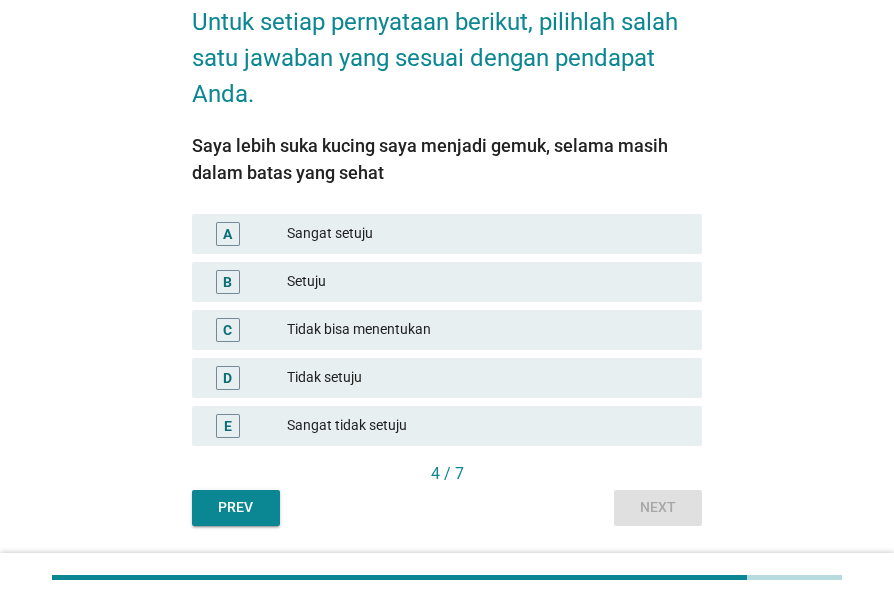 scroll, scrollTop: 100, scrollLeft: 0, axis: vertical 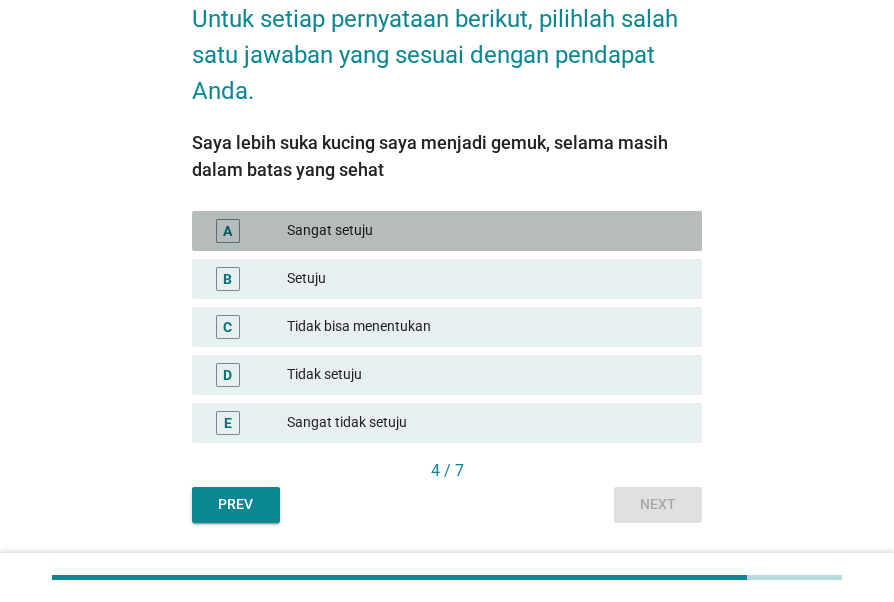 click on "Sangat setuju" at bounding box center (486, 231) 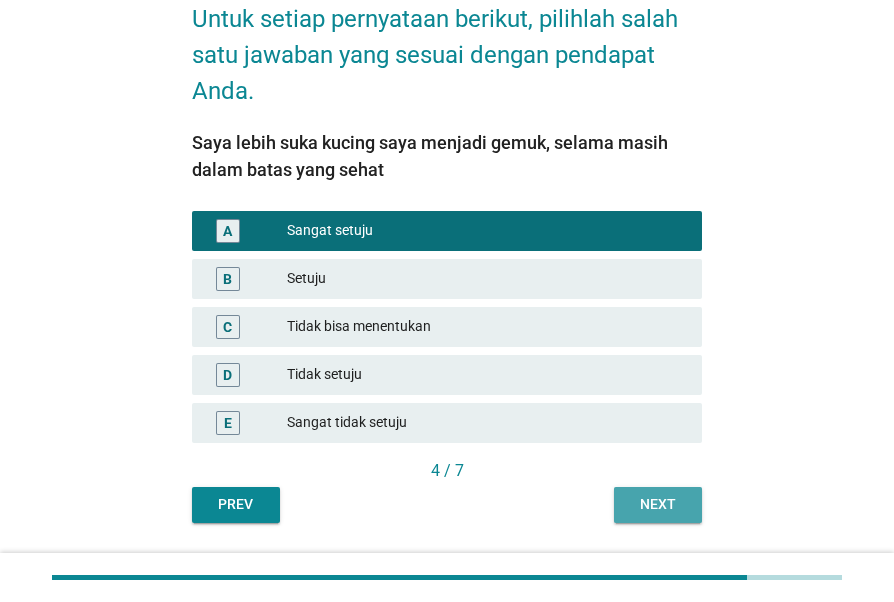 click on "Next" at bounding box center (658, 504) 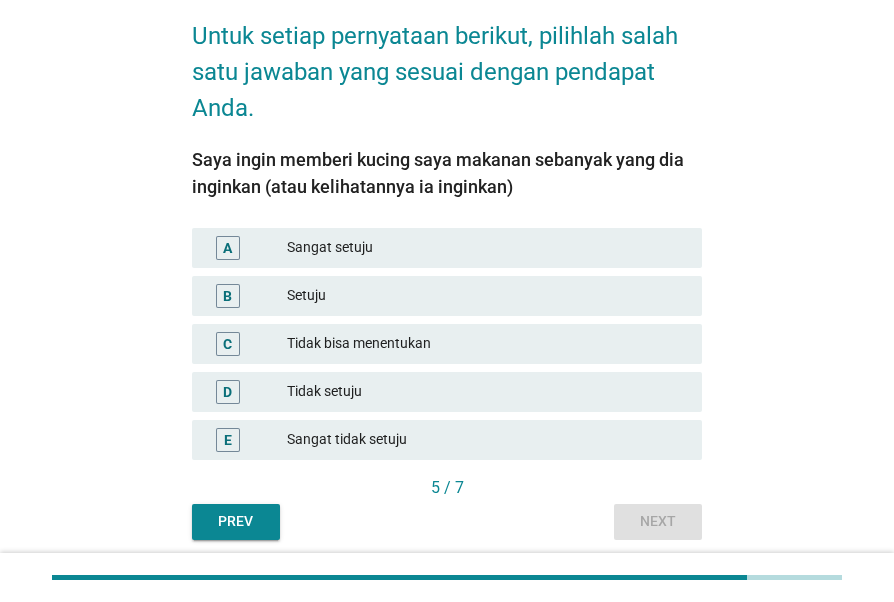 scroll, scrollTop: 91, scrollLeft: 0, axis: vertical 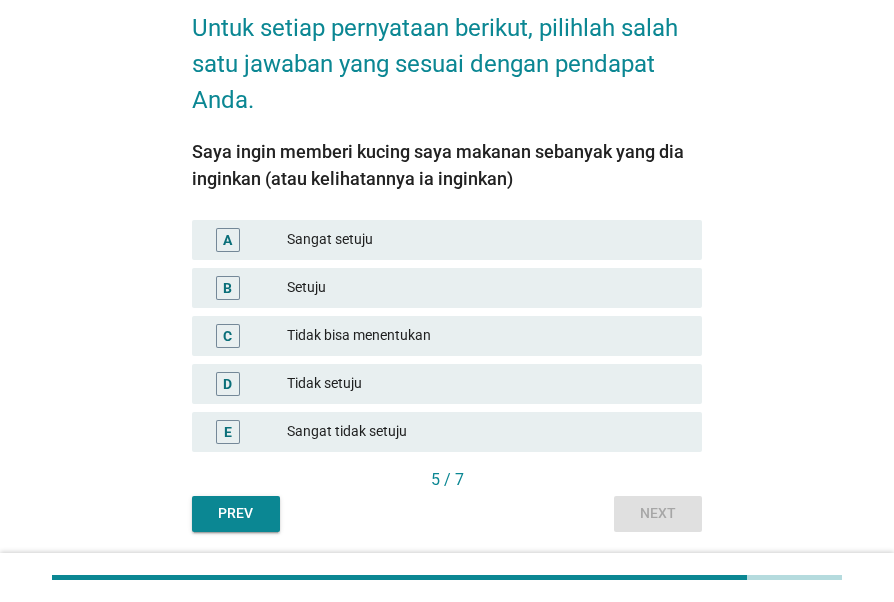 click on "Setuju" at bounding box center (486, 288) 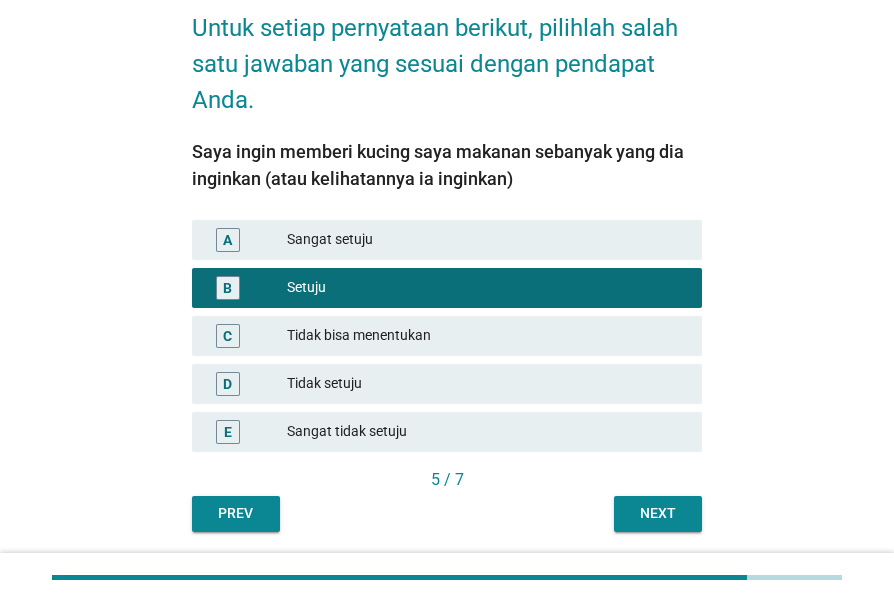 click on "Sangat setuju" at bounding box center [486, 240] 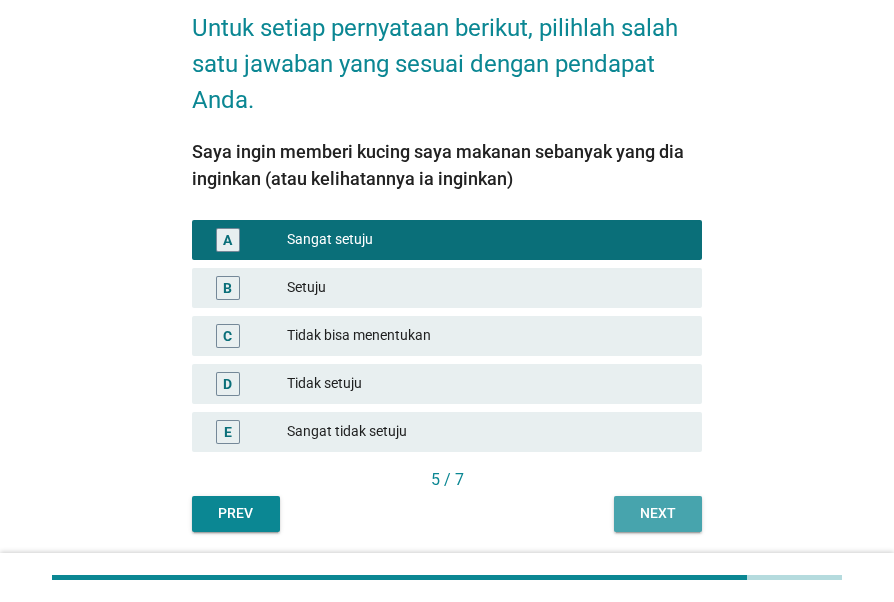 click on "Next" at bounding box center [658, 514] 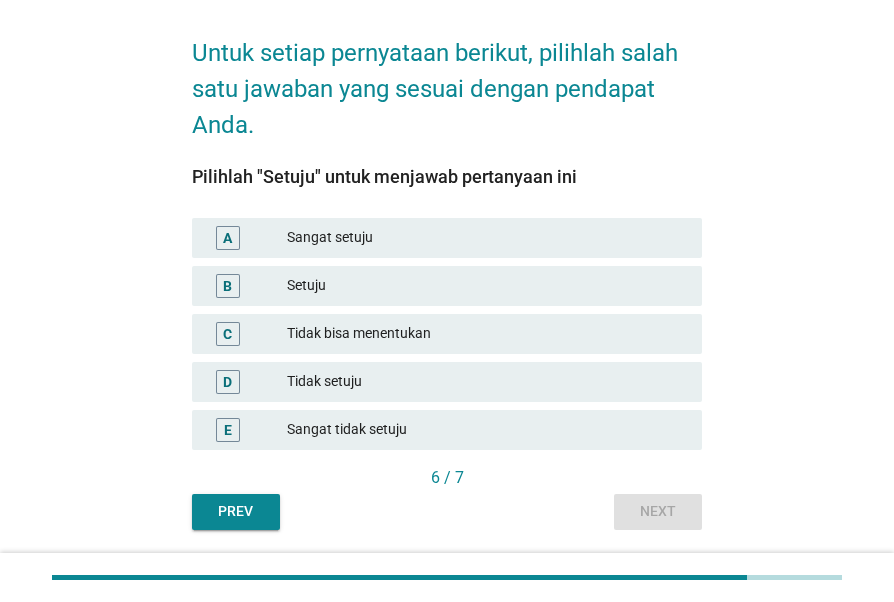 scroll, scrollTop: 68, scrollLeft: 0, axis: vertical 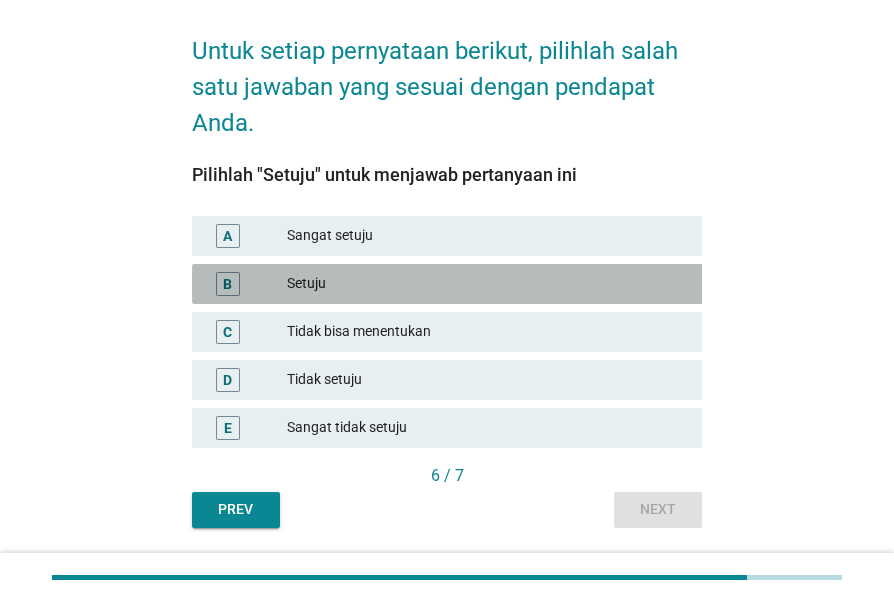 click on "B   Setuju" at bounding box center [447, 284] 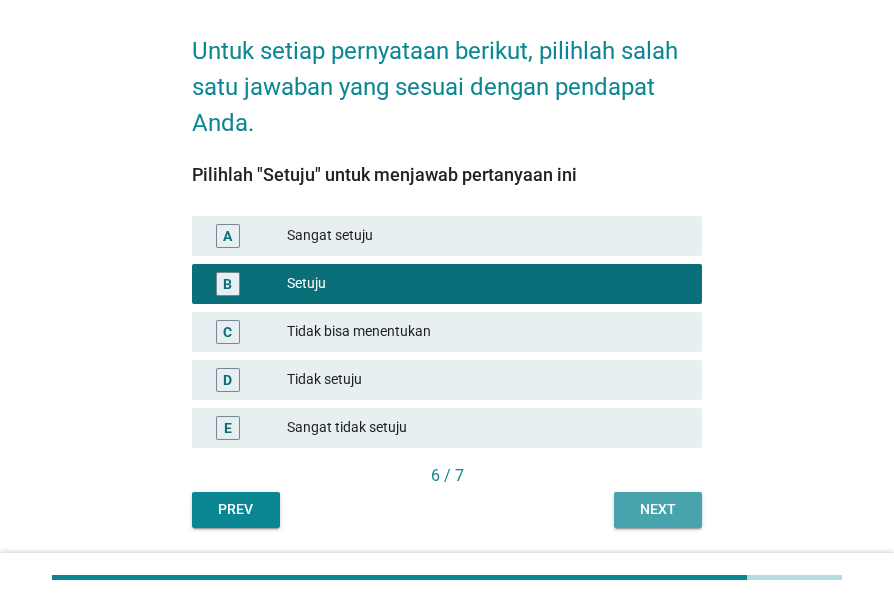 click on "Next" at bounding box center [658, 510] 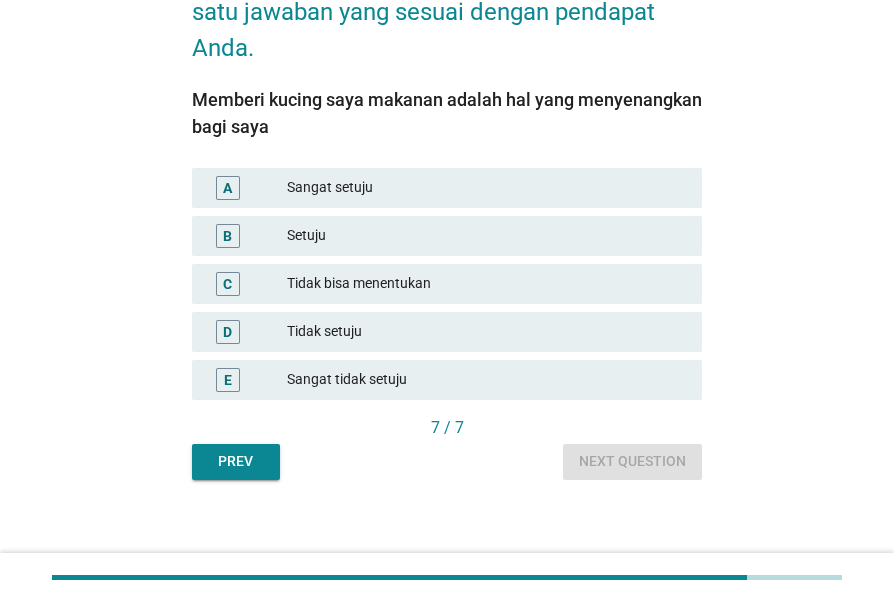 scroll, scrollTop: 150, scrollLeft: 0, axis: vertical 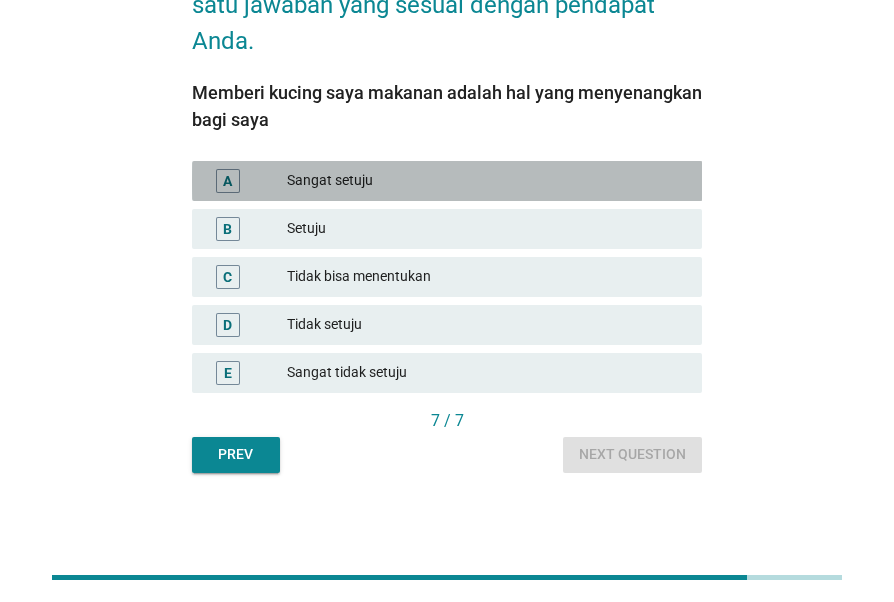 click on "Sangat setuju" at bounding box center (486, 181) 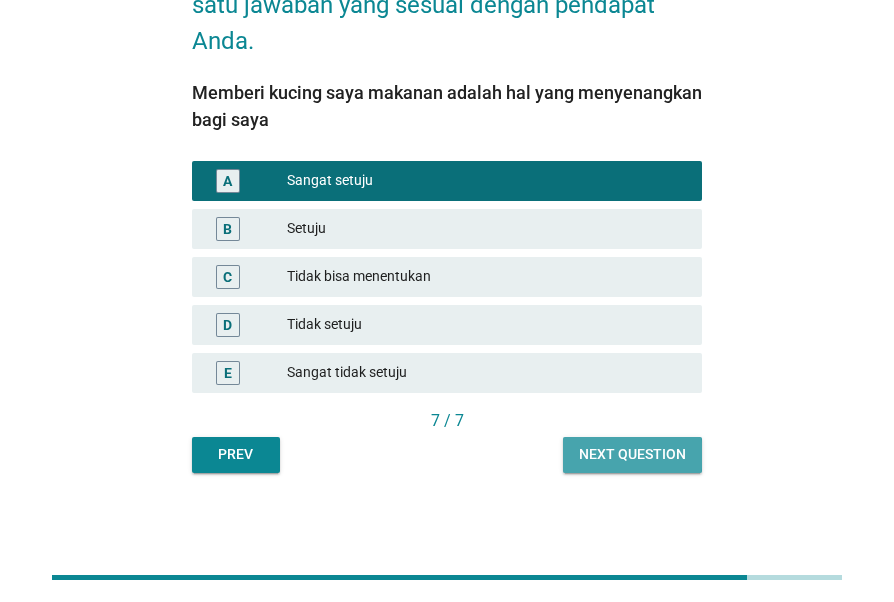 click on "Next question" at bounding box center (632, 455) 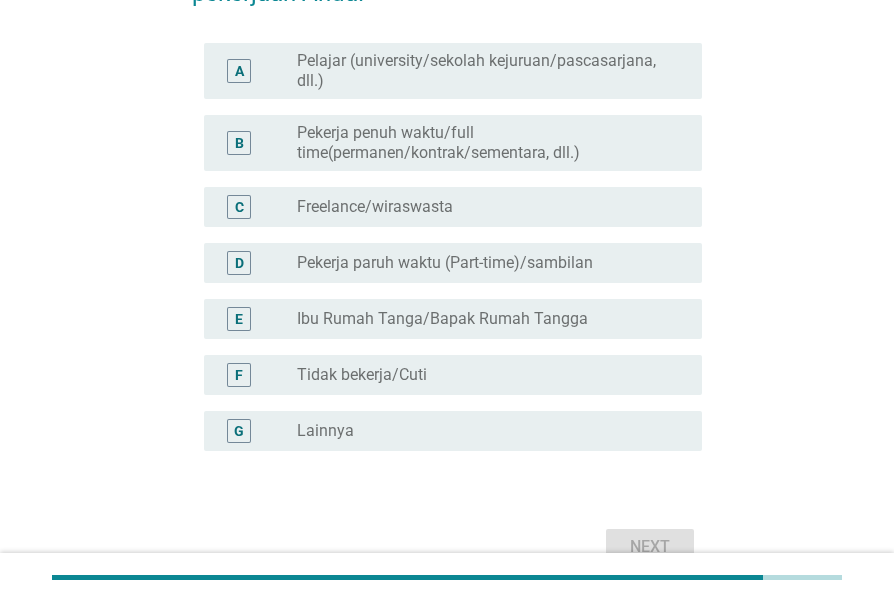 scroll, scrollTop: 172, scrollLeft: 0, axis: vertical 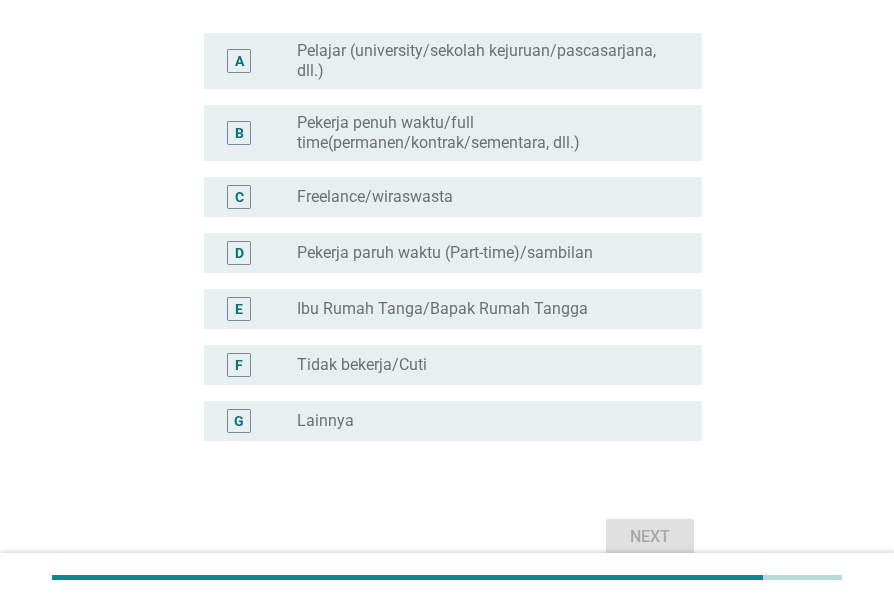 click on "Pekerja penuh waktu/full time(permanen/kontrak/sementara, dll.)" at bounding box center (483, 133) 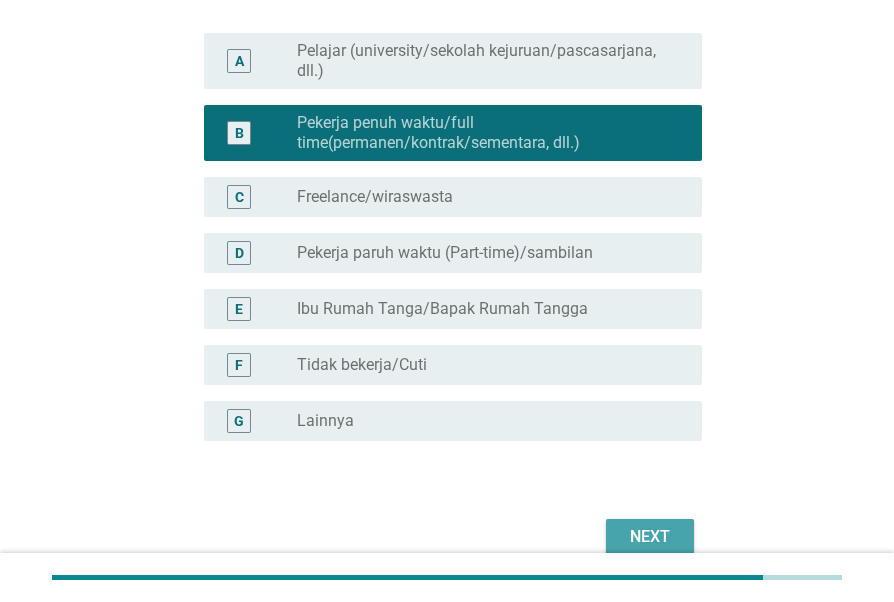 click on "Next" at bounding box center (650, 537) 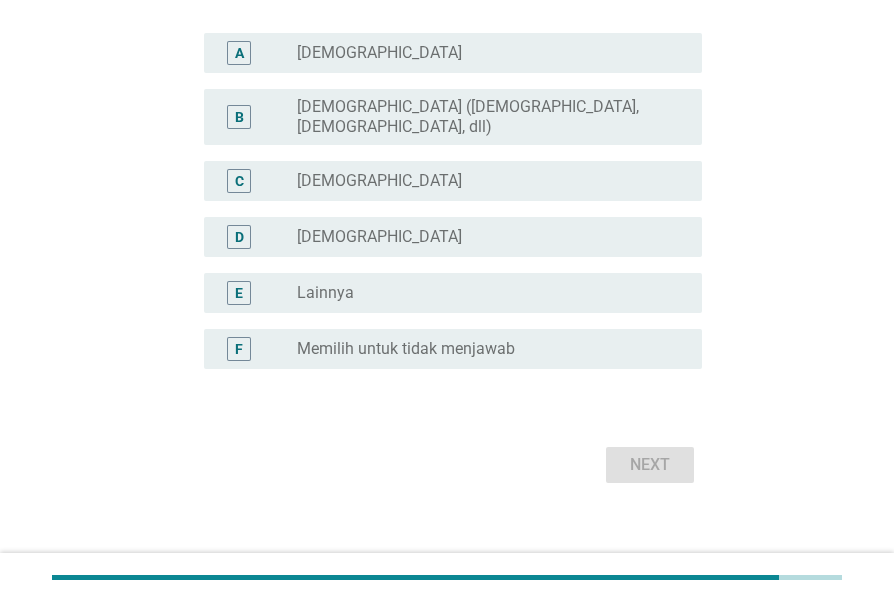 scroll, scrollTop: 0, scrollLeft: 0, axis: both 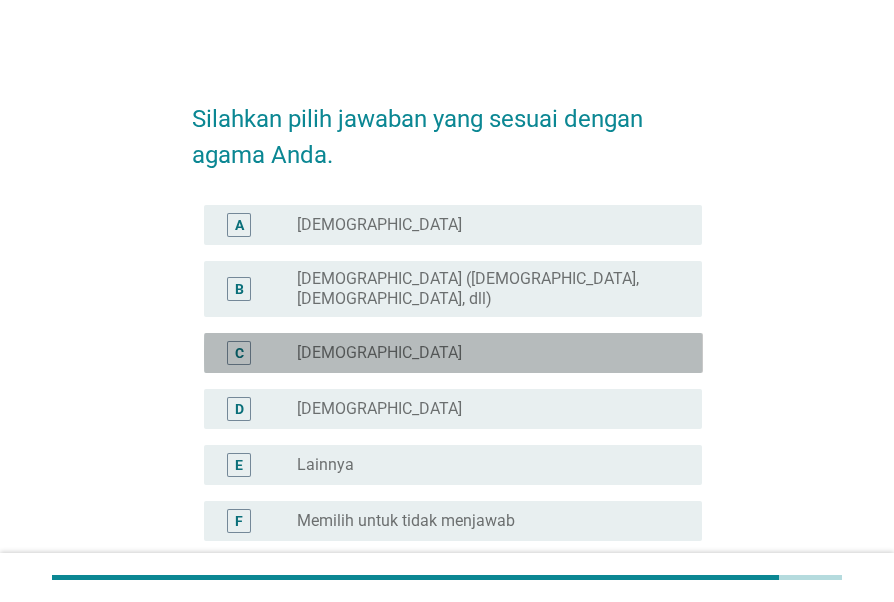 click on "radio_button_unchecked [DEMOGRAPHIC_DATA]" at bounding box center [483, 353] 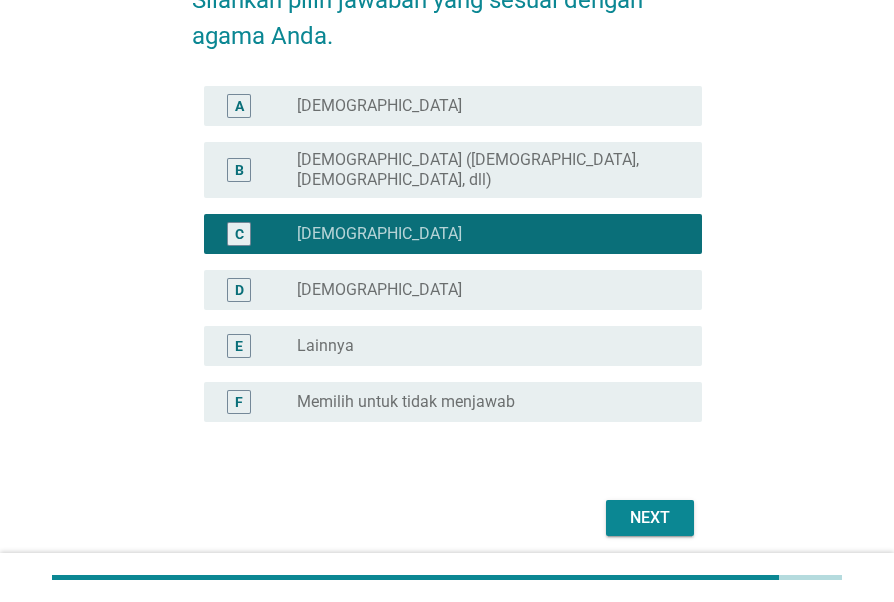 scroll, scrollTop: 122, scrollLeft: 0, axis: vertical 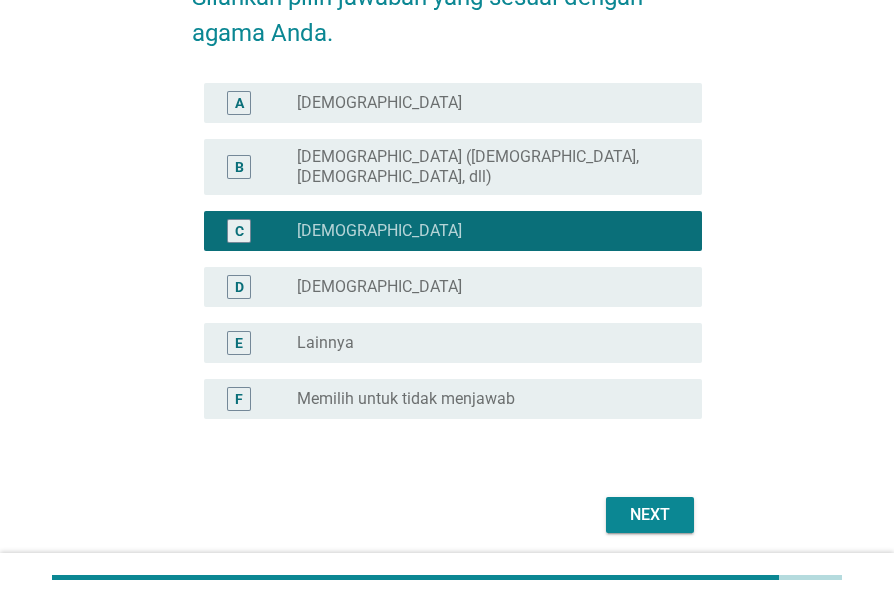 click on "Next" at bounding box center [650, 515] 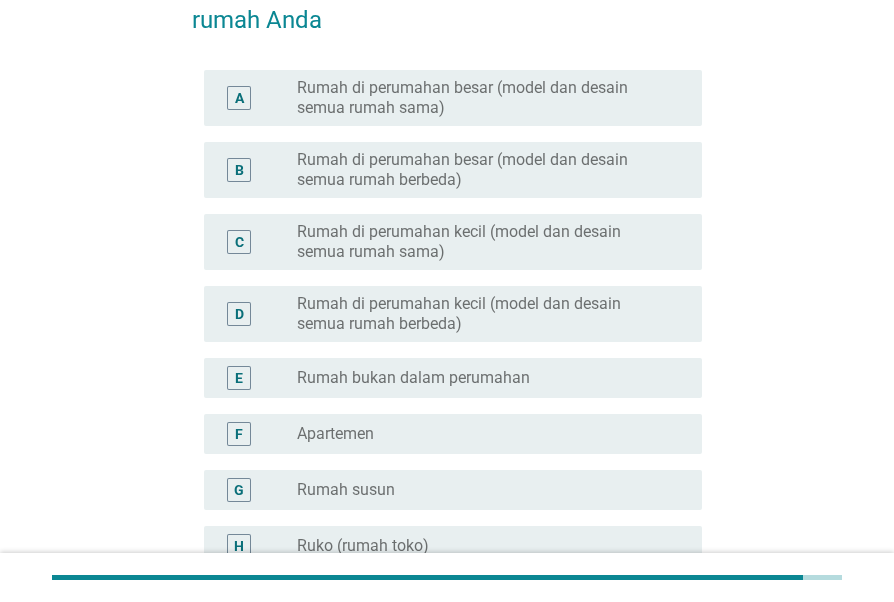 scroll, scrollTop: 173, scrollLeft: 0, axis: vertical 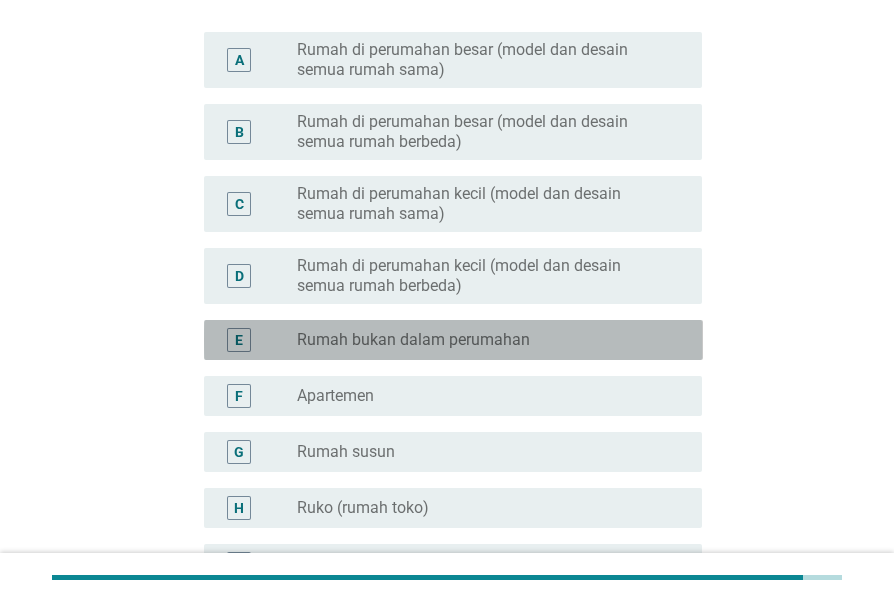 click on "E     radio_button_unchecked Rumah bukan dalam perumahan" at bounding box center [453, 340] 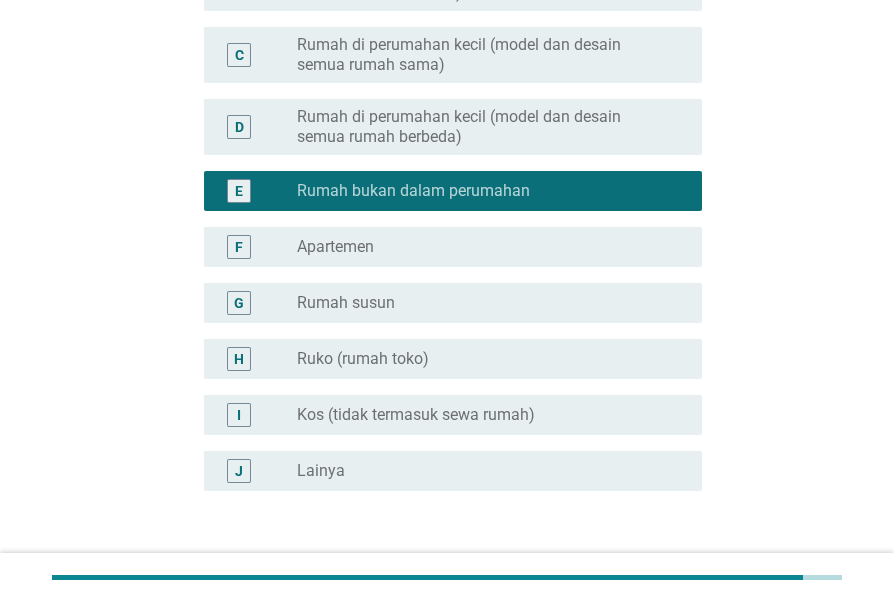 scroll, scrollTop: 406, scrollLeft: 0, axis: vertical 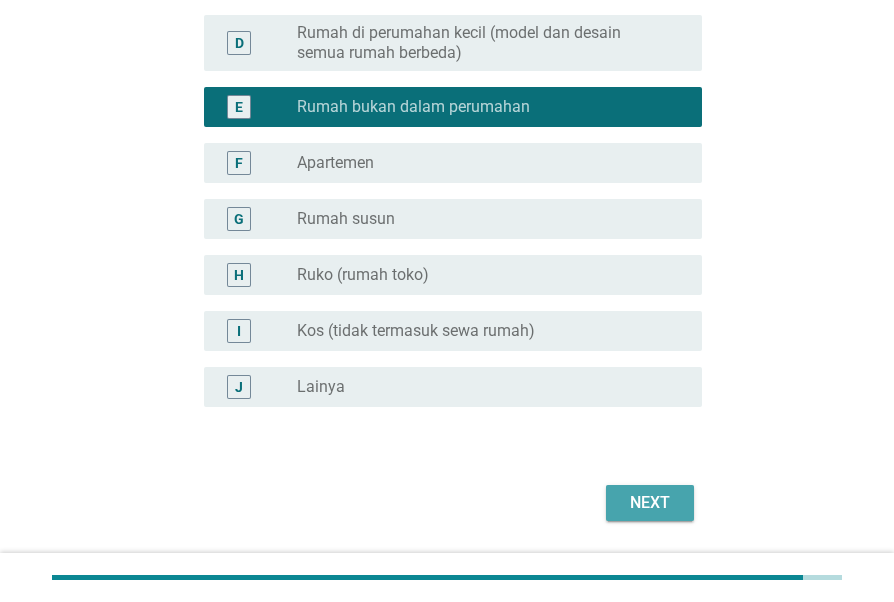 click on "Next" at bounding box center [650, 503] 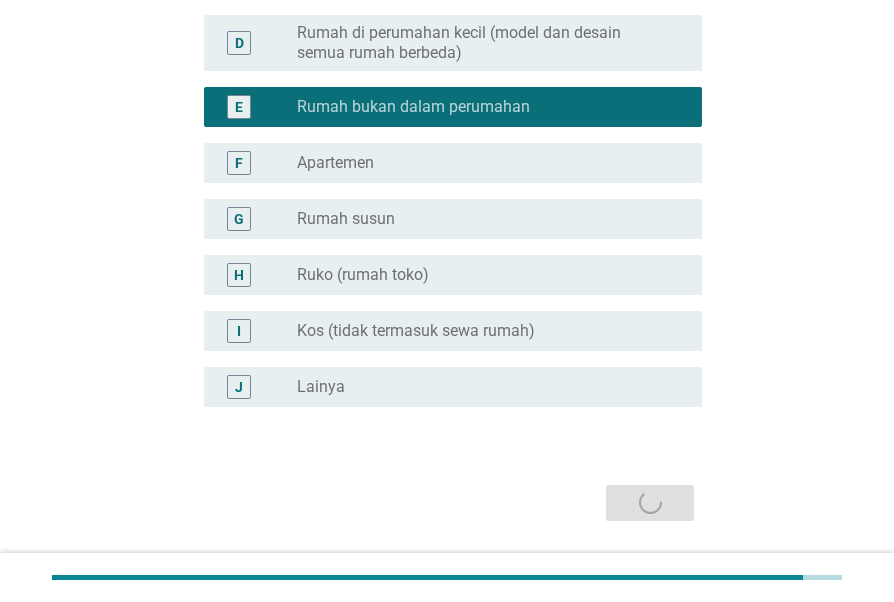scroll, scrollTop: 0, scrollLeft: 0, axis: both 